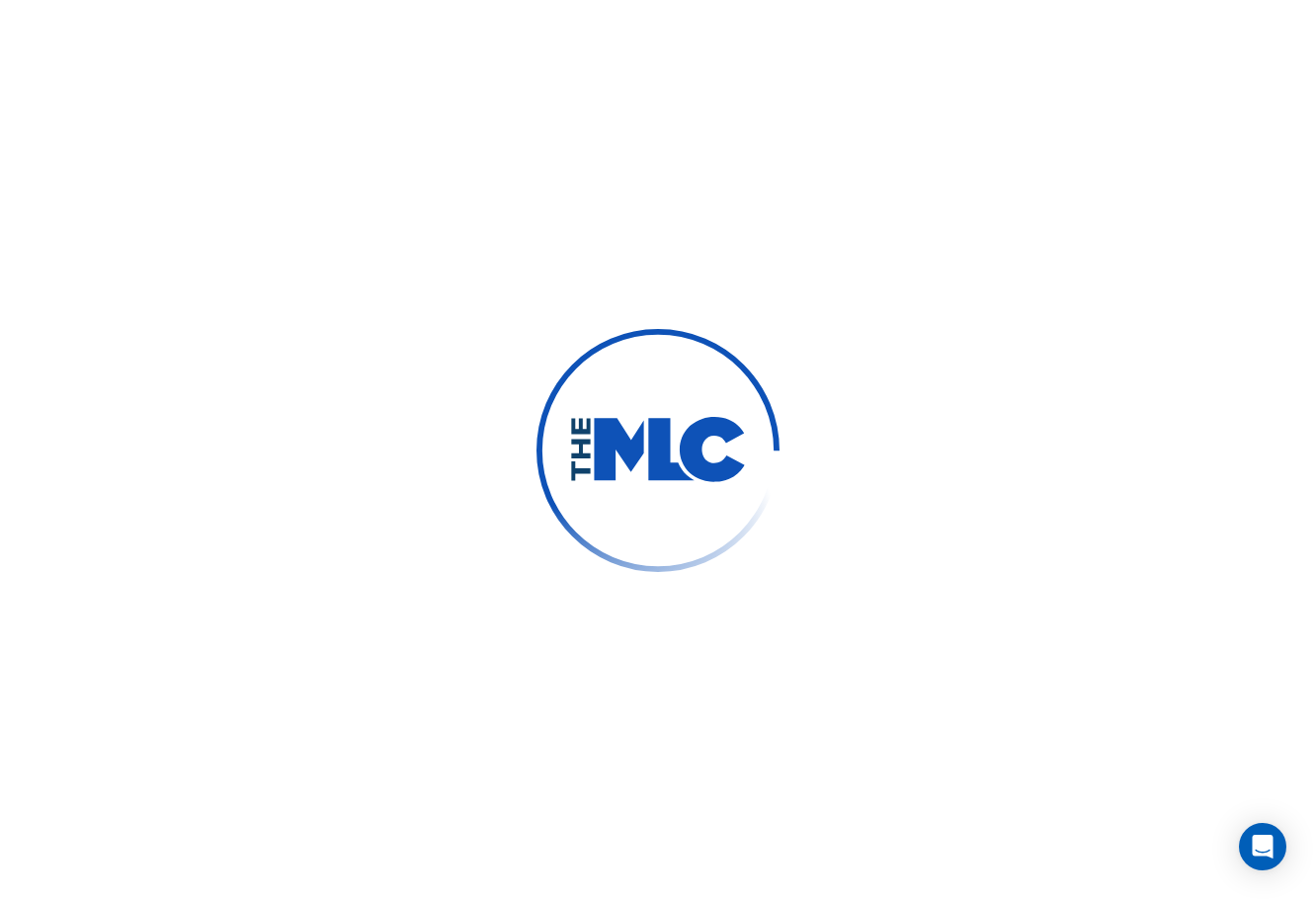 scroll, scrollTop: 0, scrollLeft: 0, axis: both 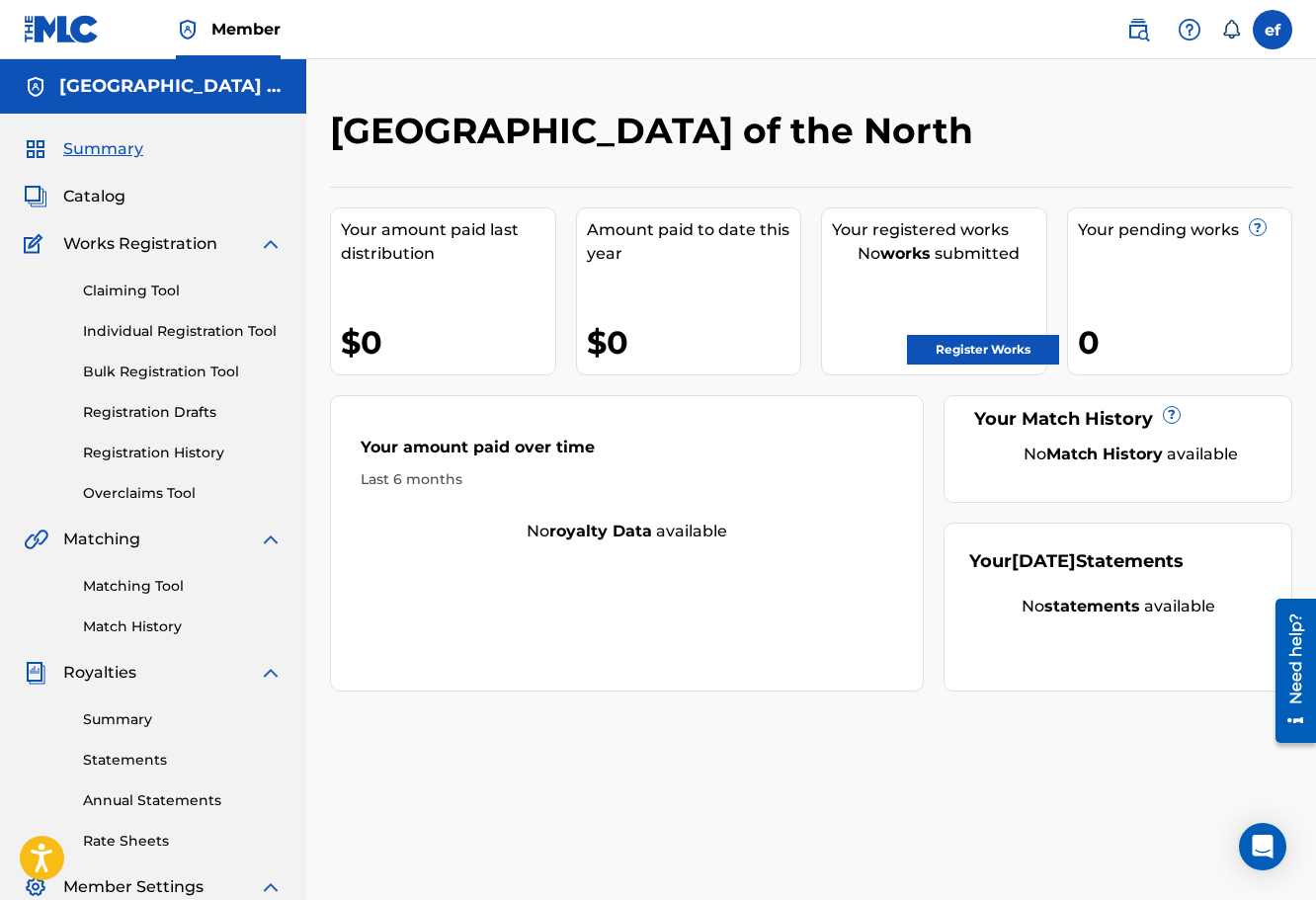 click on "Register Works" at bounding box center (983, 350) 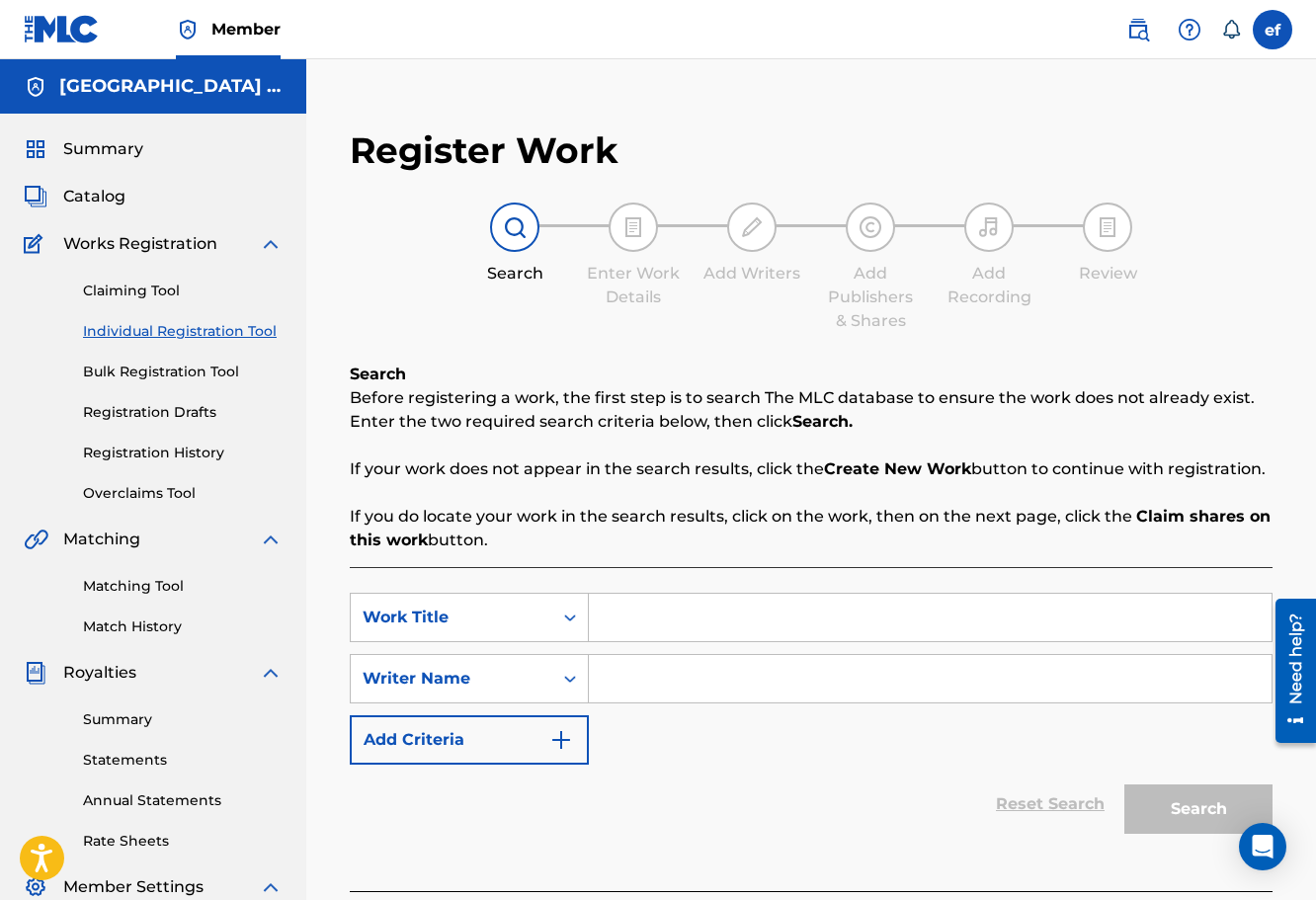 click on "Bulk Registration Tool" at bounding box center [183, 371] 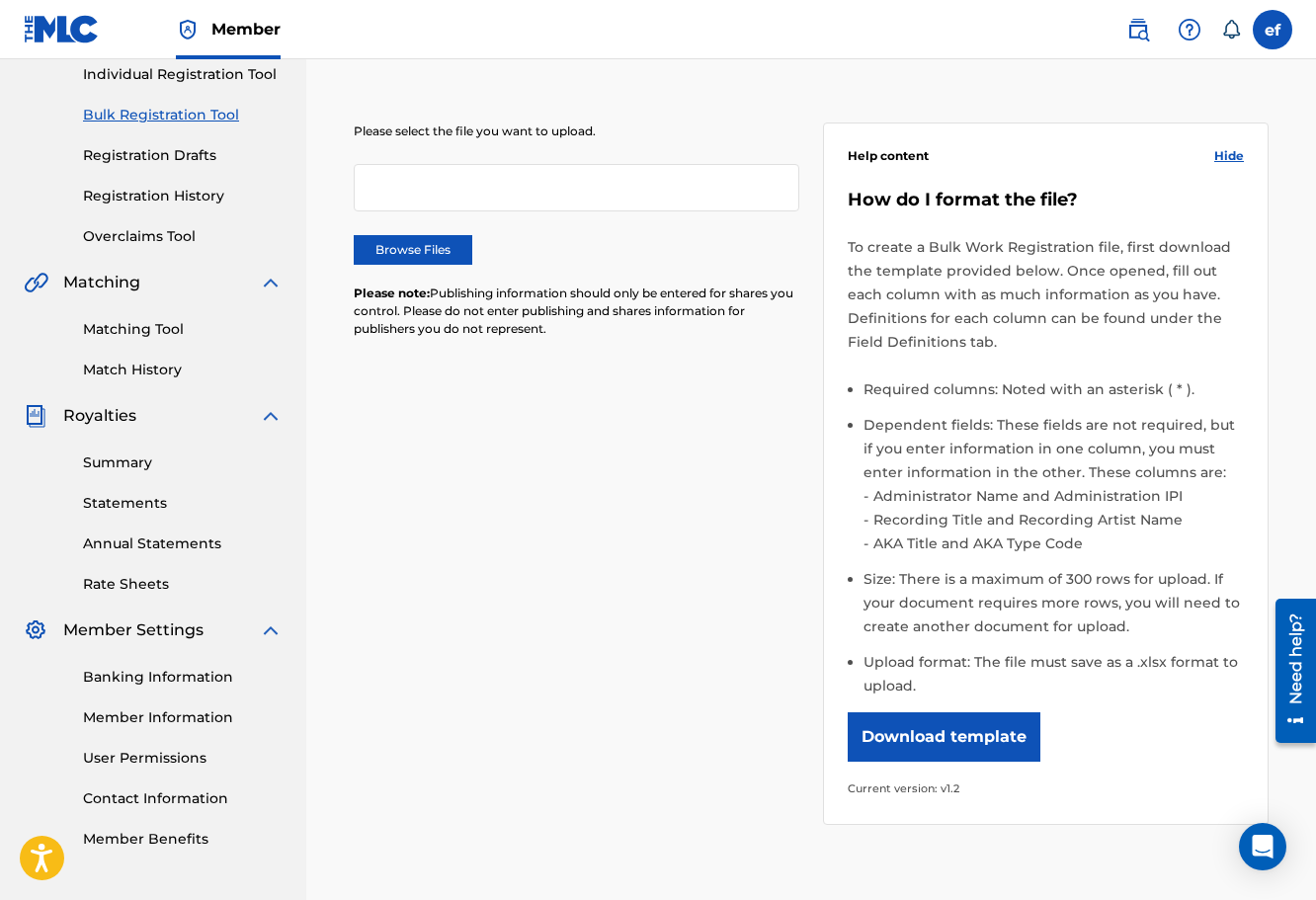 scroll, scrollTop: 262, scrollLeft: 0, axis: vertical 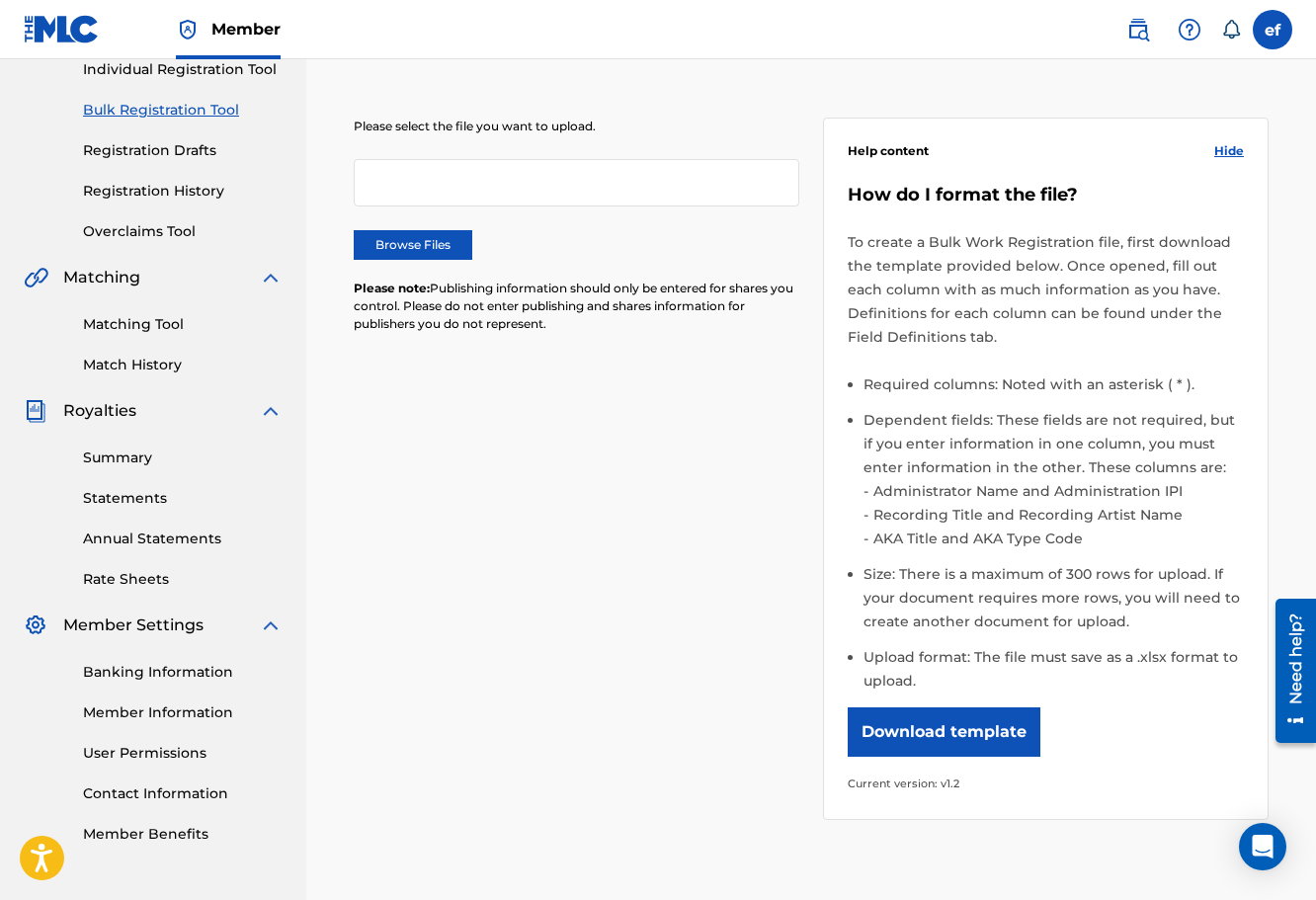 click on "Download template" at bounding box center [944, 732] 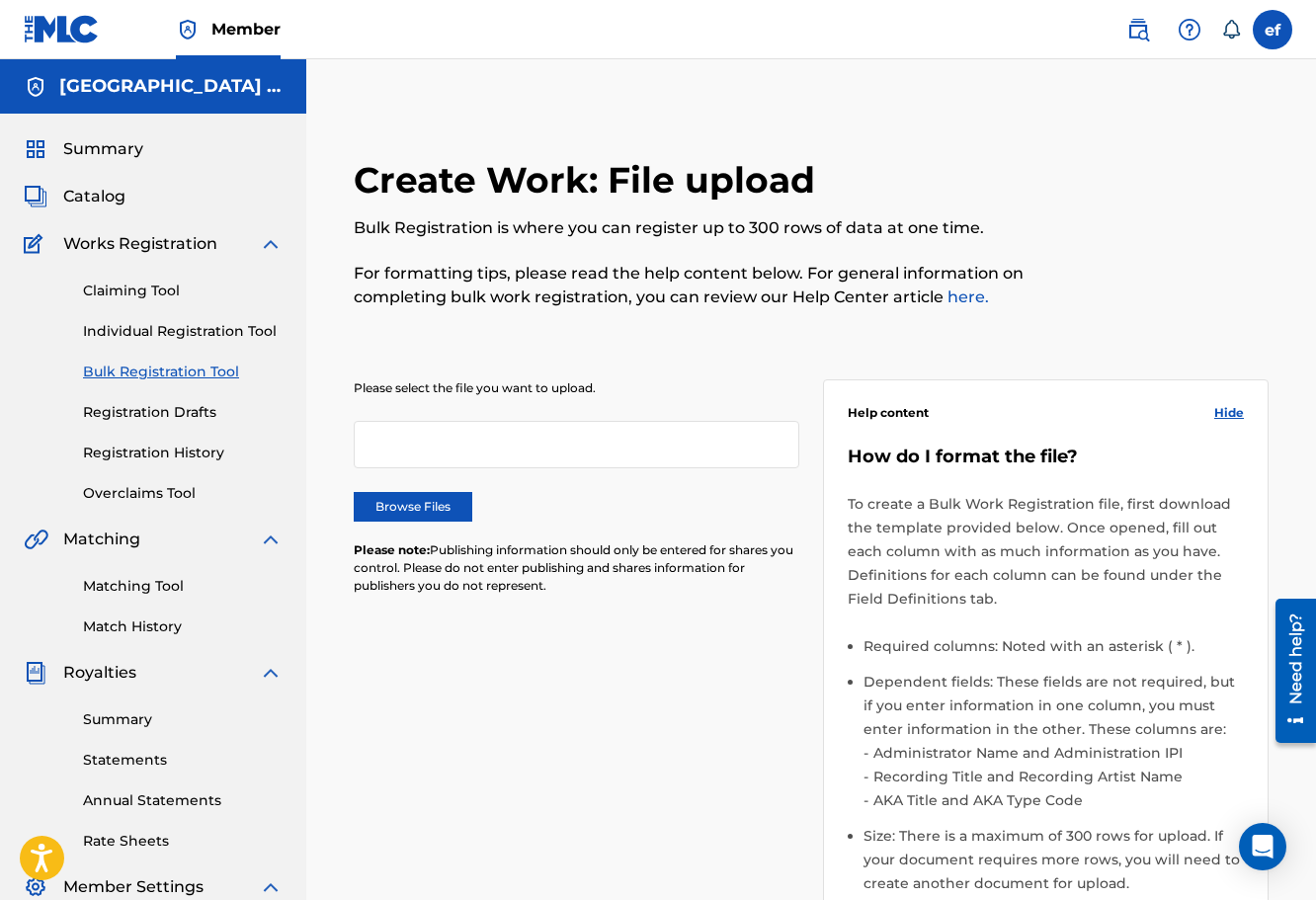 click on "Summary Catalog Works Registration Claiming Tool Individual Registration Tool Bulk Registration Tool Registration Drafts Registration History Overclaims Tool Matching Matching Tool Match History Royalties Summary Statements Annual Statements Rate Sheets Member Settings Banking Information Member Information User Permissions Contact Information Member Benefits" at bounding box center (153, 621) 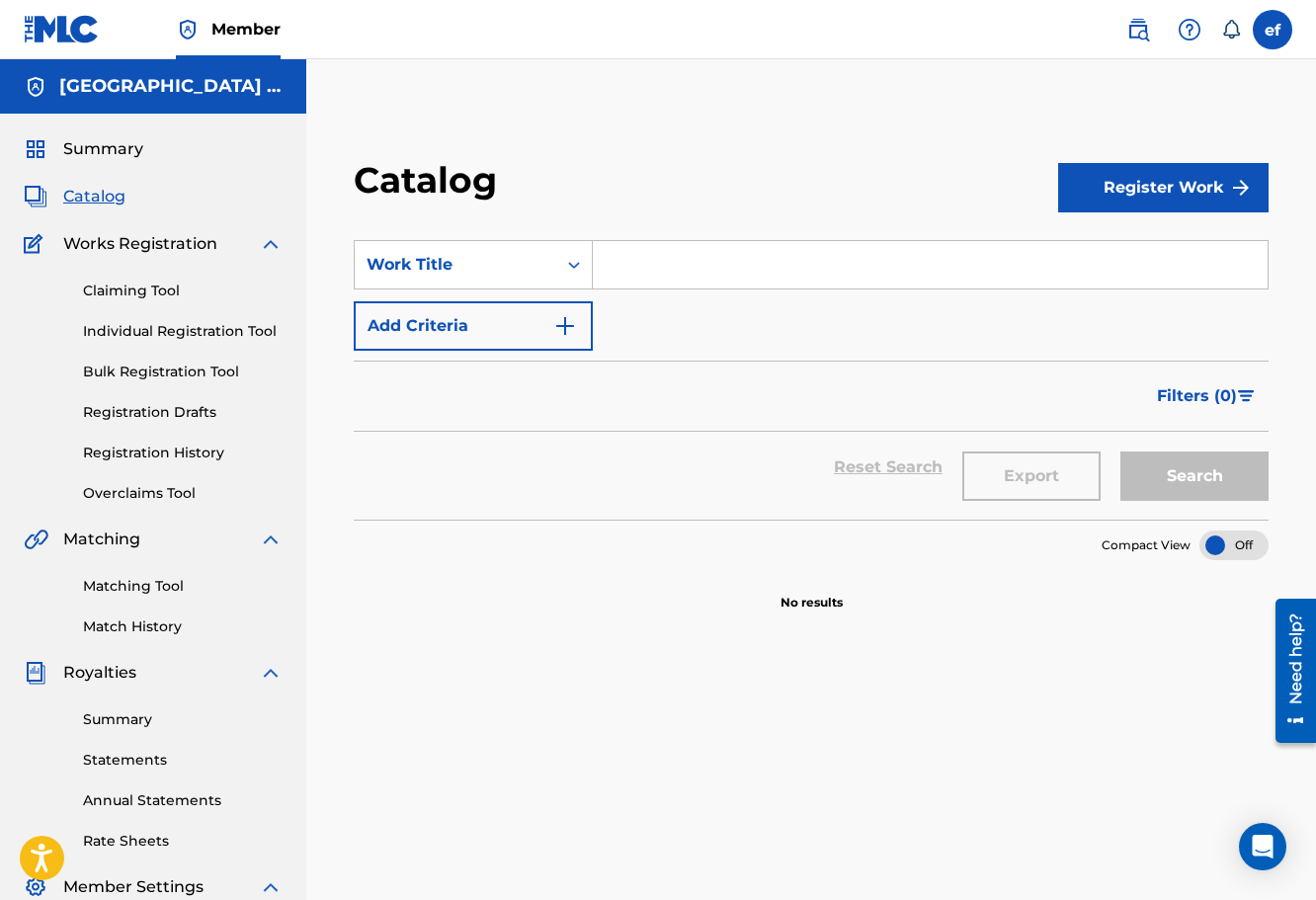 click on "Summary Catalog Works Registration Claiming Tool Individual Registration Tool Bulk Registration Tool Registration Drafts Registration History Overclaims Tool Matching Matching Tool Match History Royalties Summary Statements Annual Statements Rate Sheets Member Settings Banking Information Member Information User Permissions Contact Information Member Benefits" at bounding box center [153, 621] 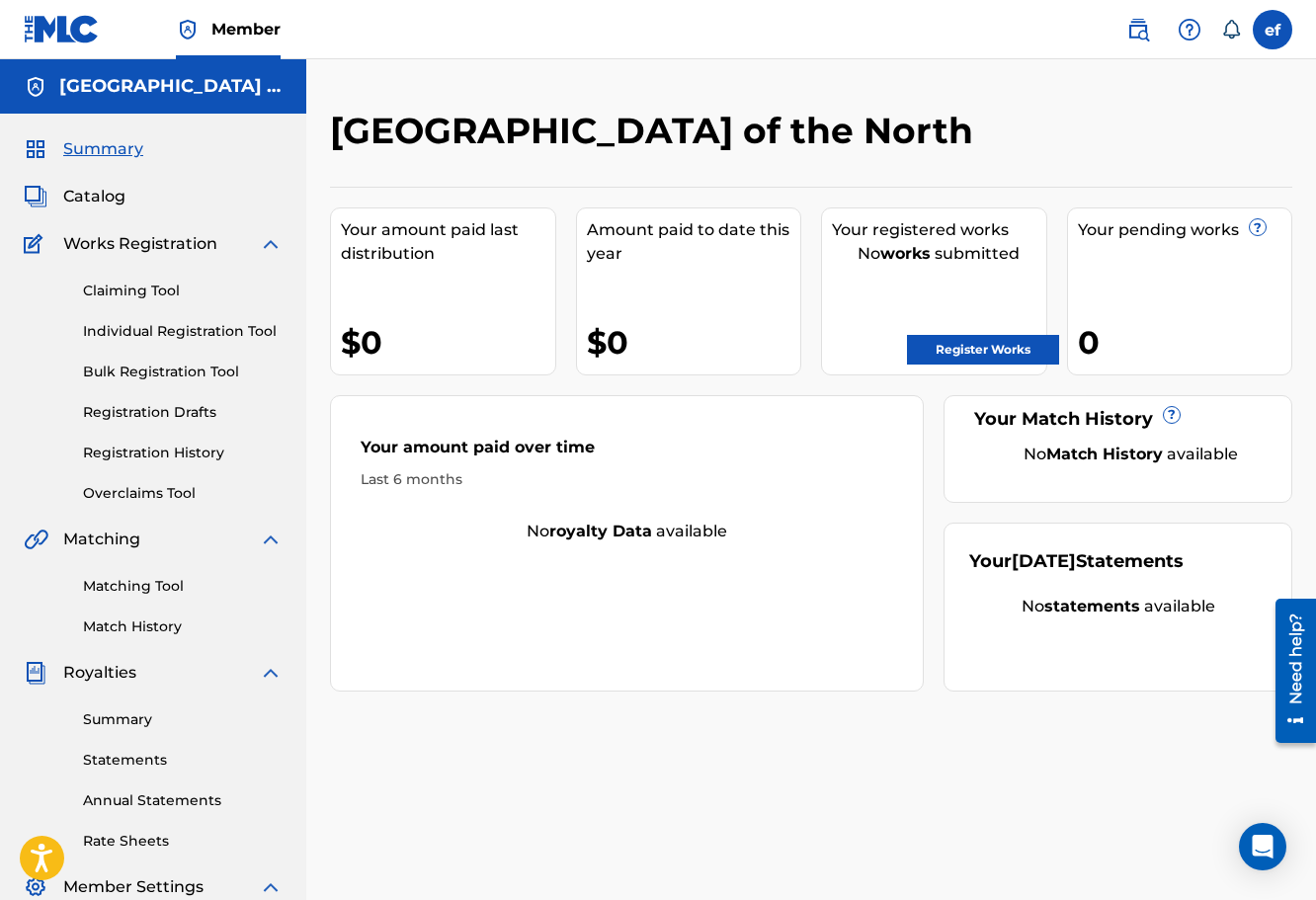 click on "Catalog" at bounding box center [94, 197] 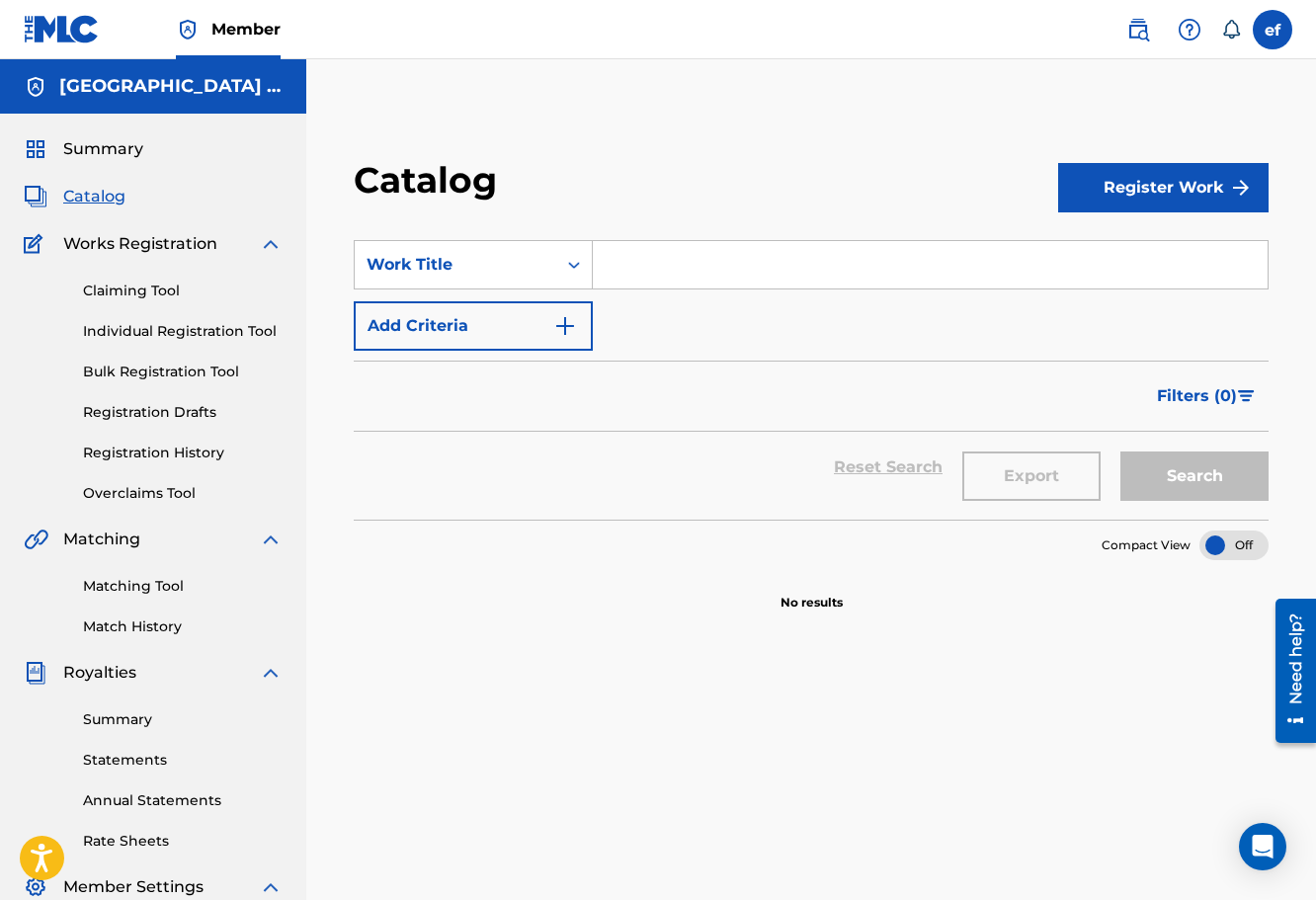 click at bounding box center (930, 265) 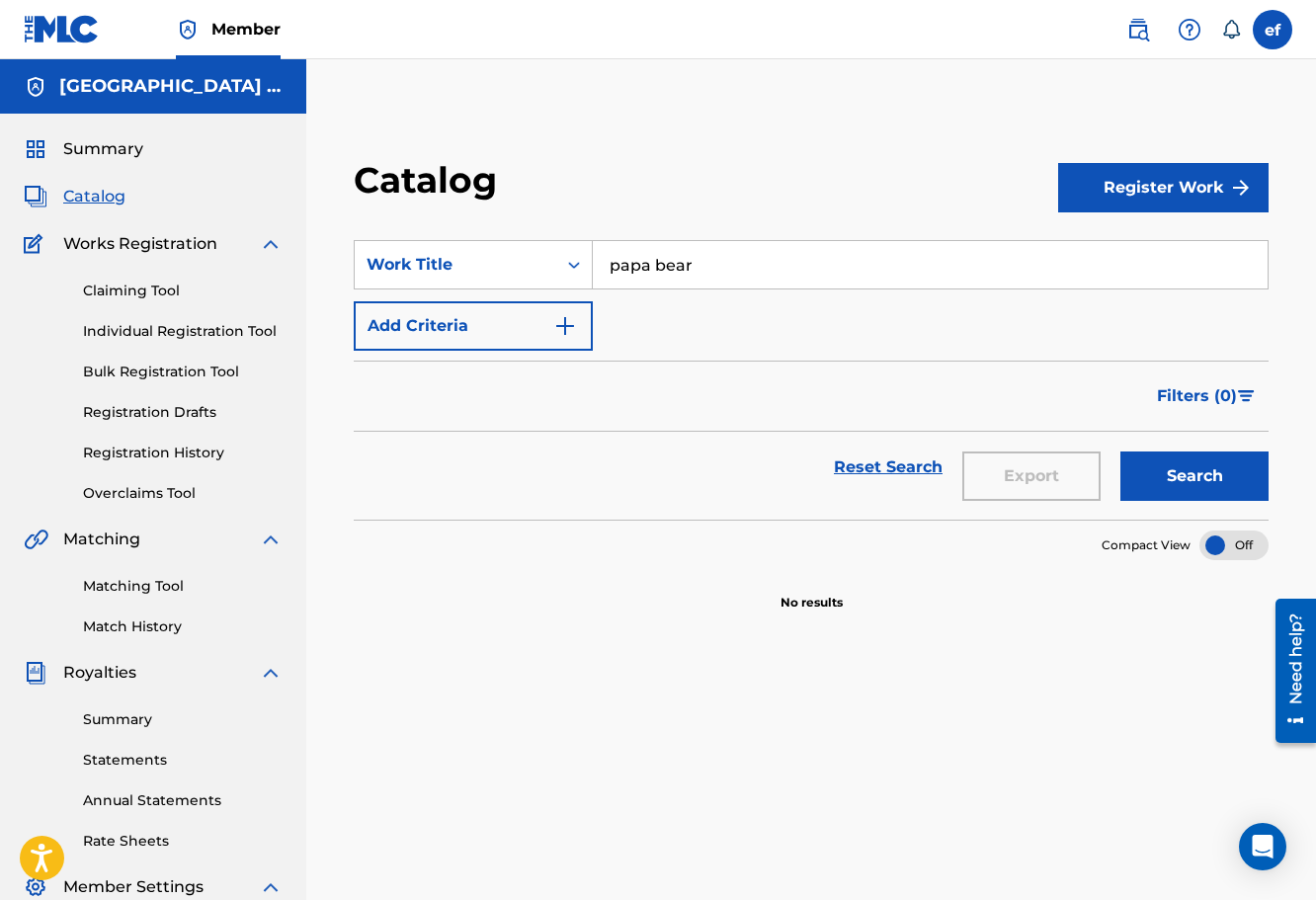 type on "papa bear" 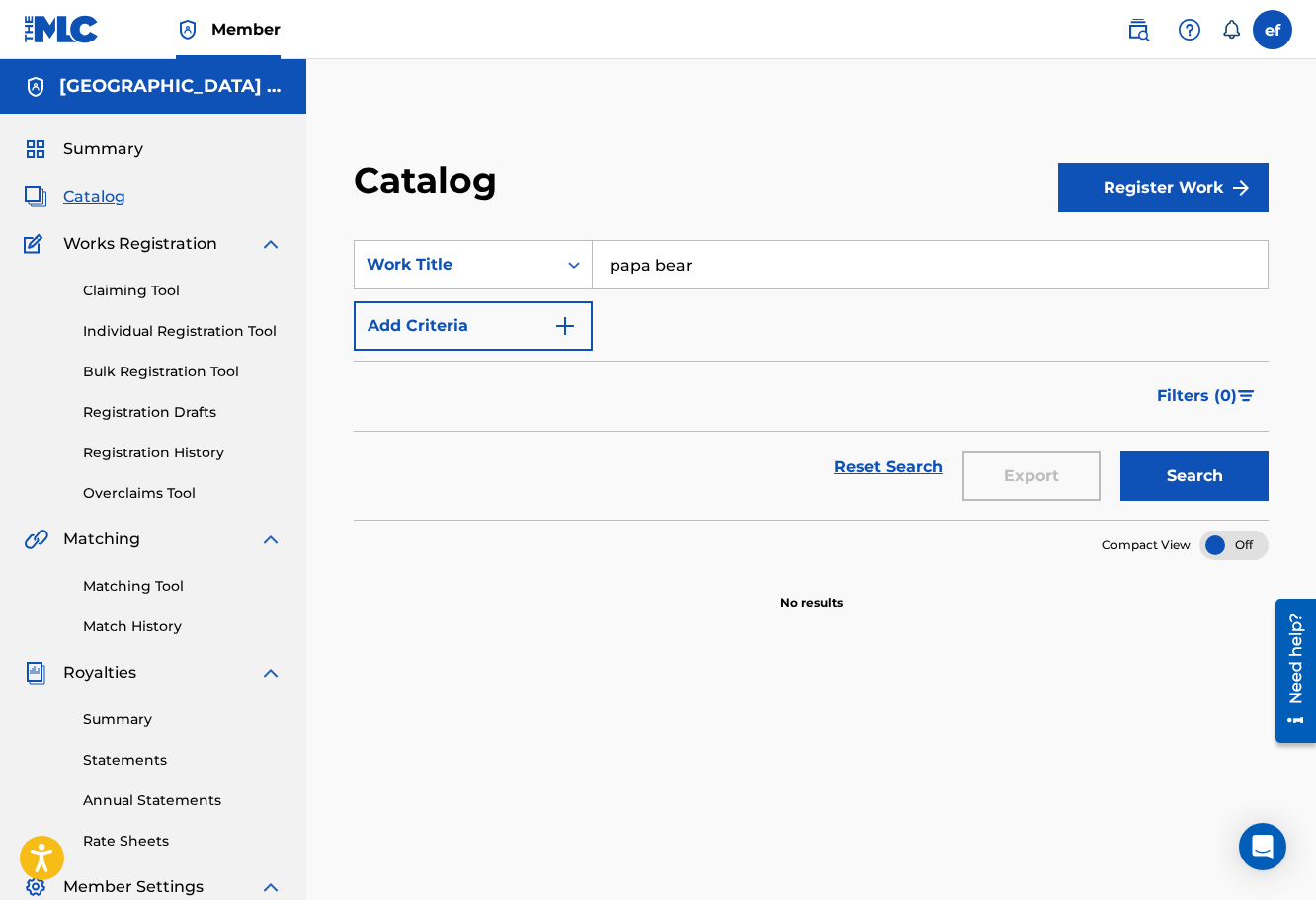 drag, startPoint x: 729, startPoint y: 273, endPoint x: 505, endPoint y: 238, distance: 226.71789 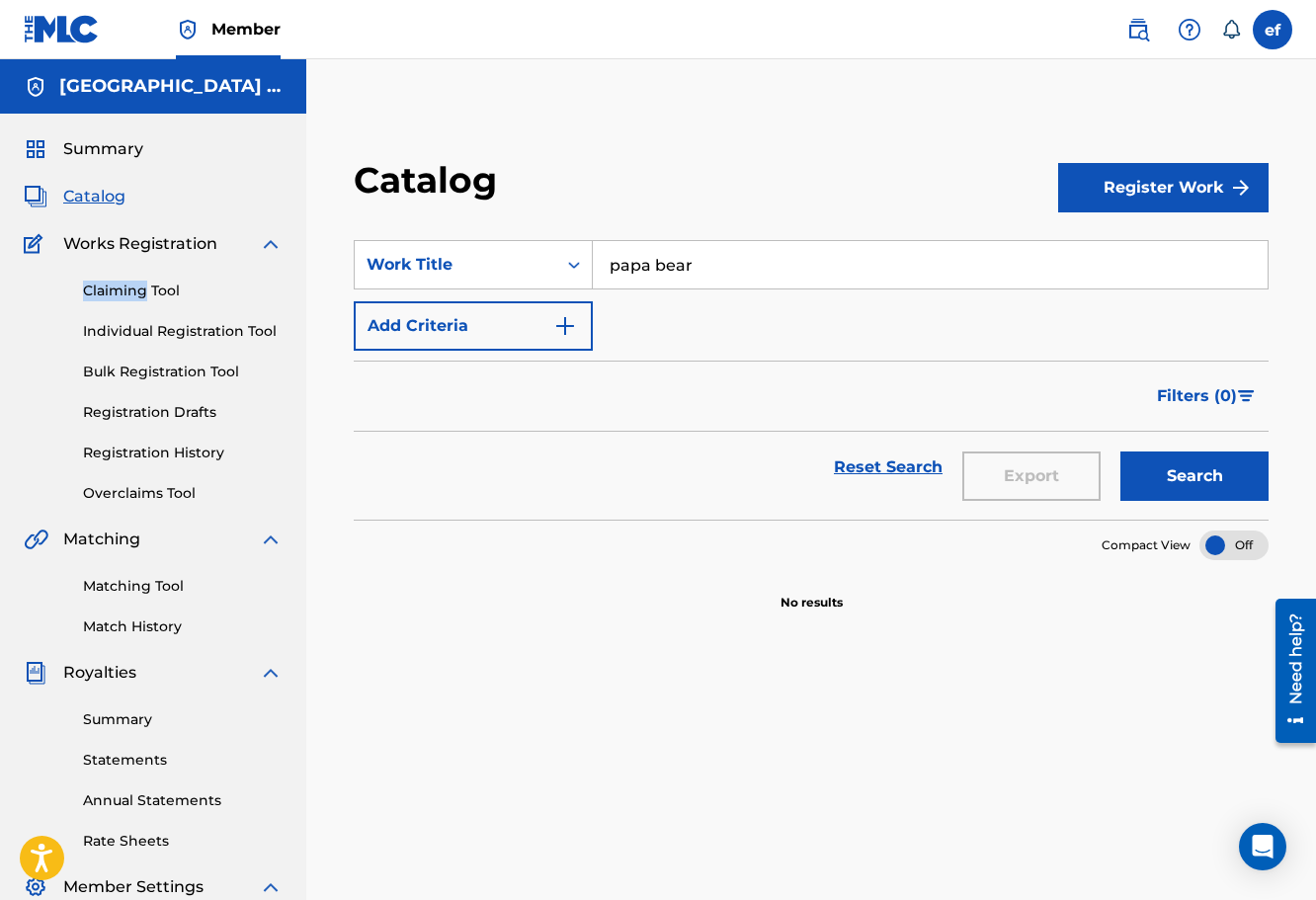 click on "Claiming Tool Individual Registration Tool Bulk Registration Tool Registration Drafts Registration History Overclaims Tool" at bounding box center [153, 379] 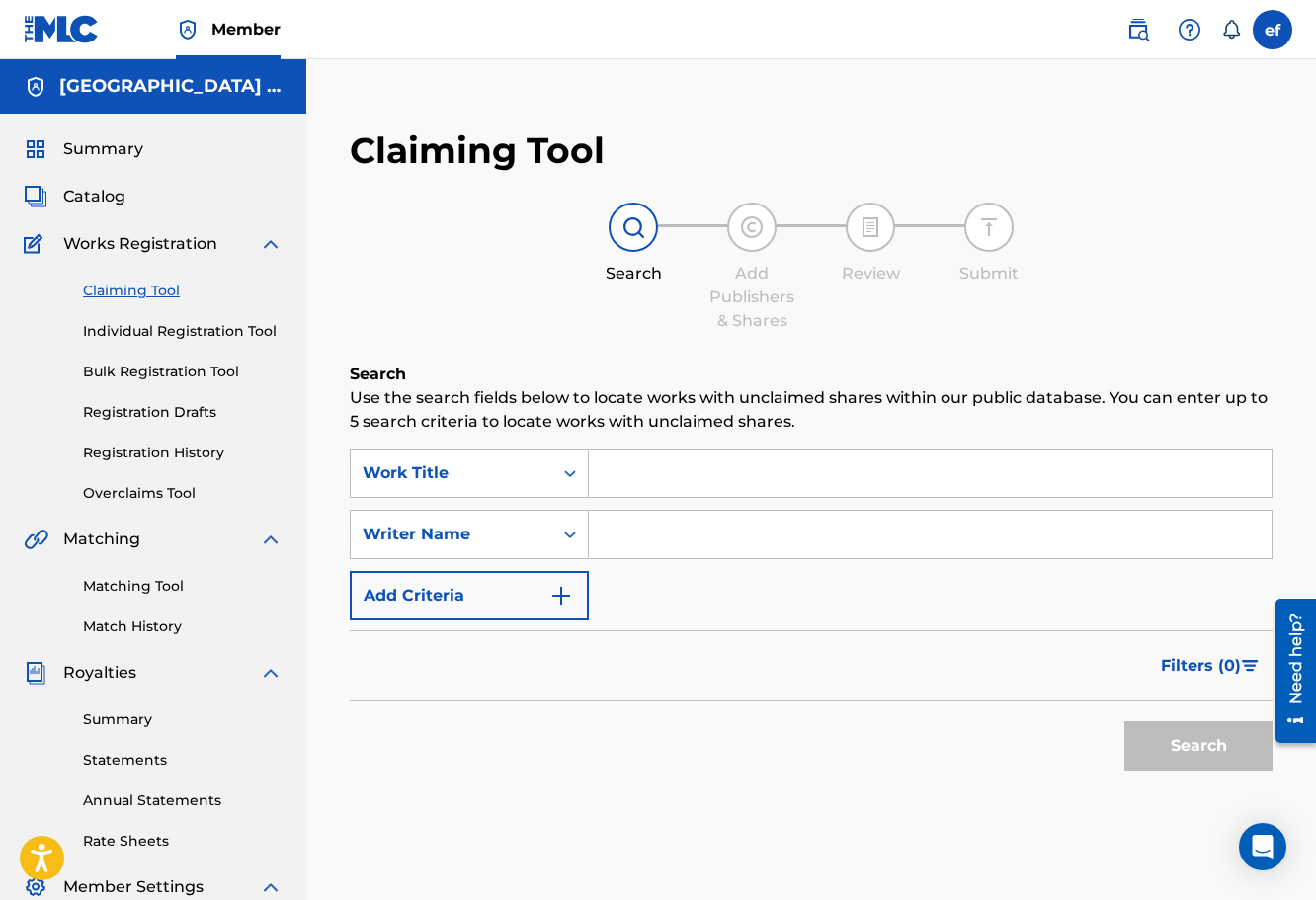 click at bounding box center (930, 473) 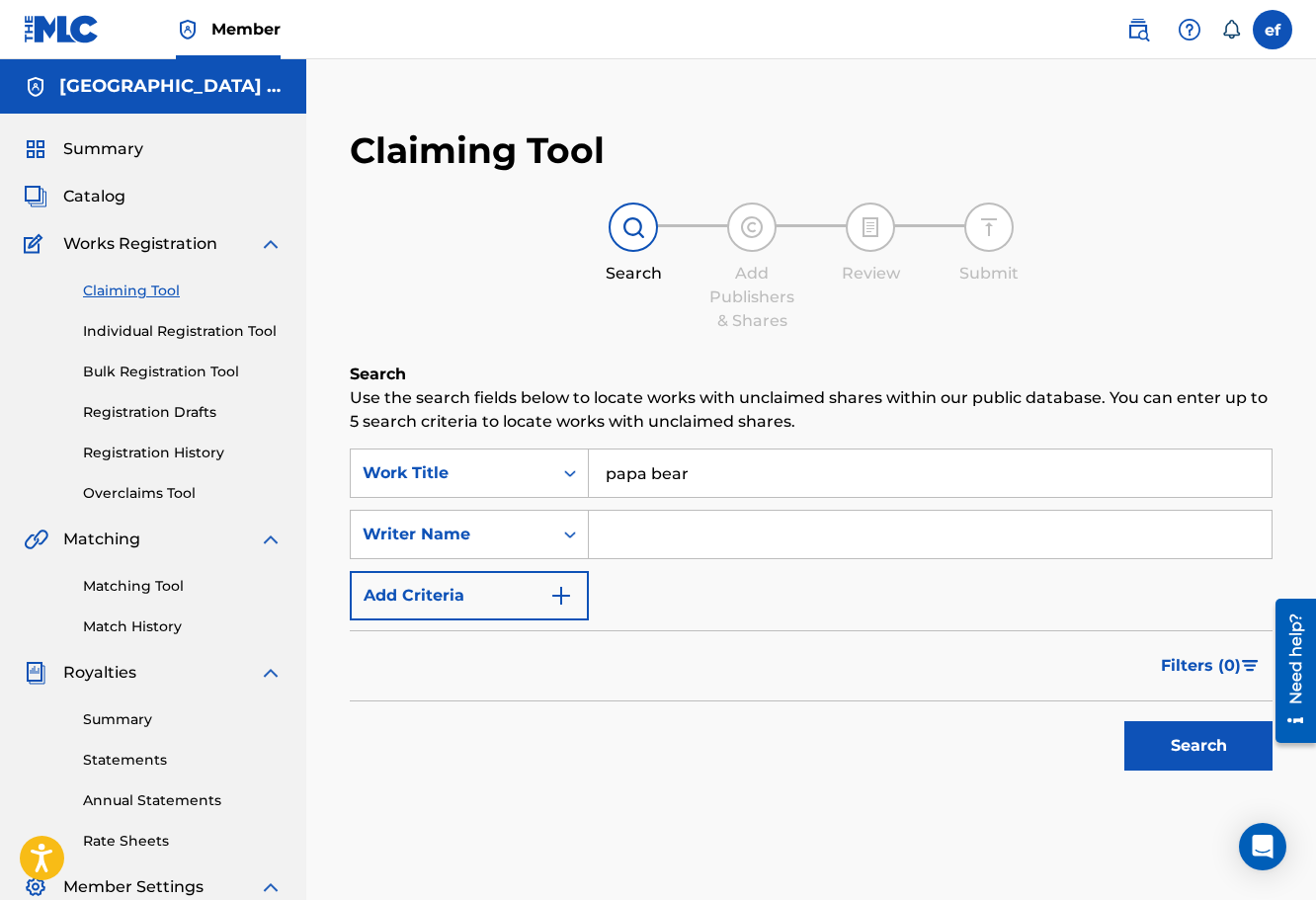 type on "papa bear" 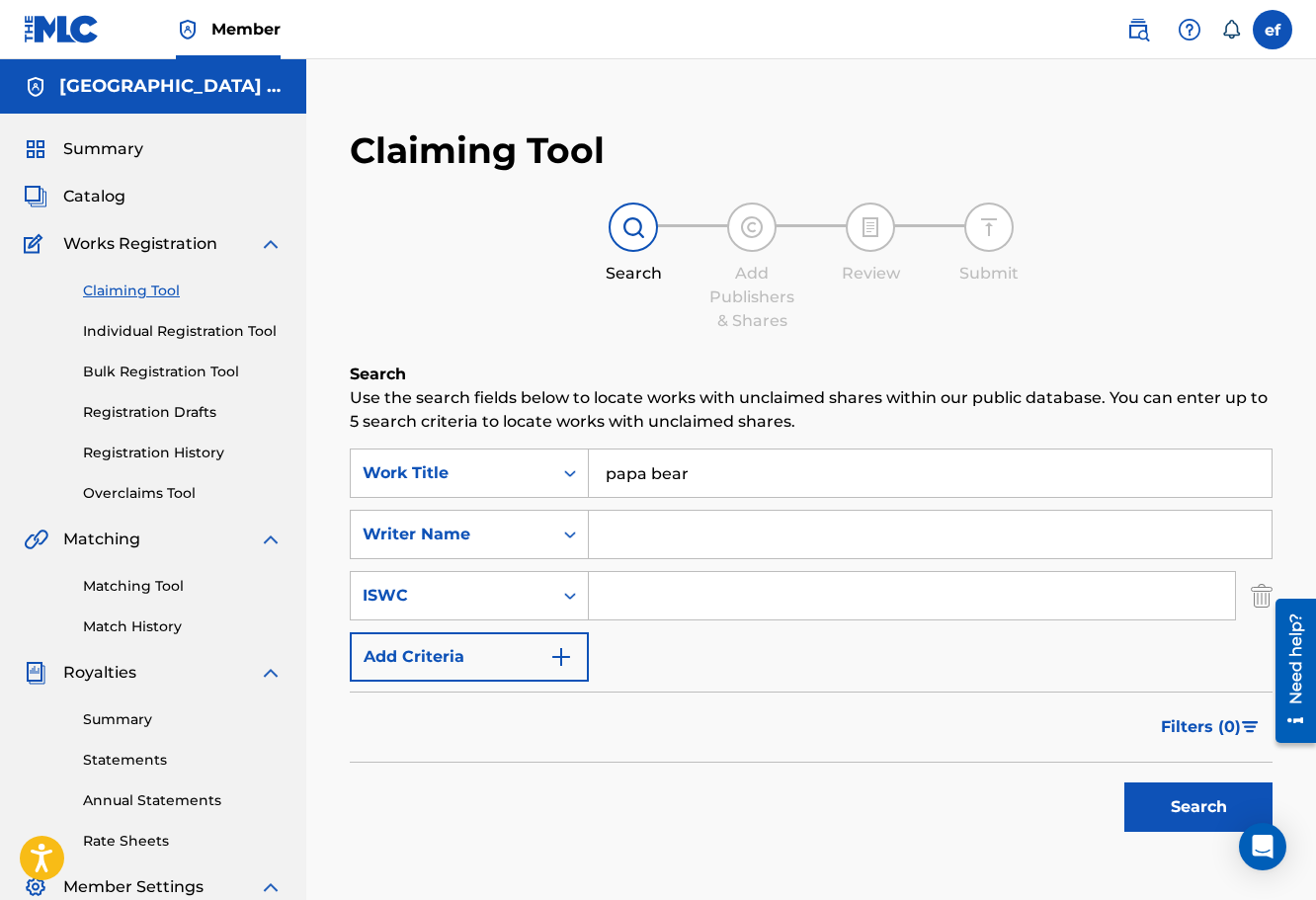 click at bounding box center [912, 596] 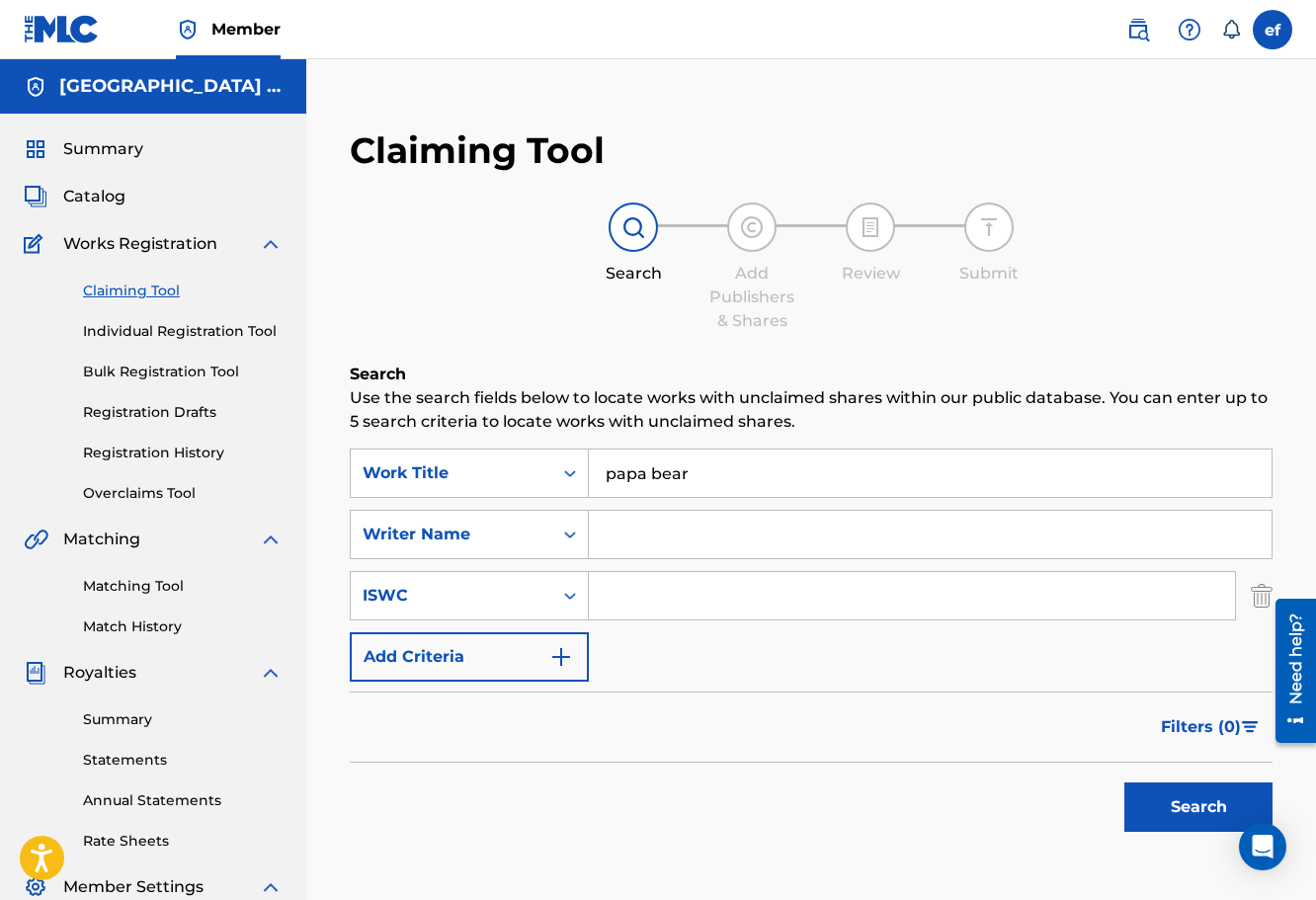type on "774574991" 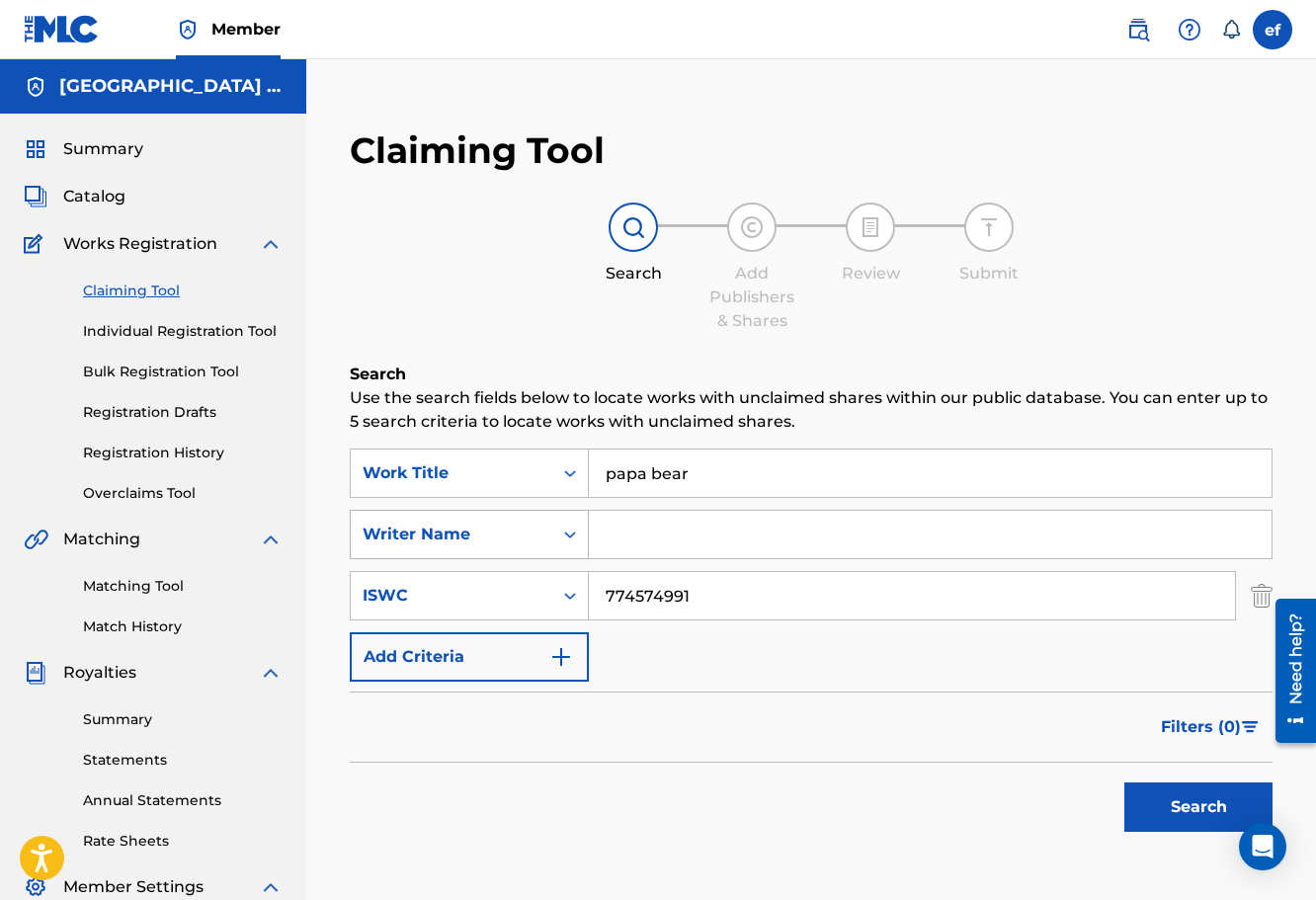 drag, startPoint x: 703, startPoint y: 610, endPoint x: 513, endPoint y: 551, distance: 198.94974 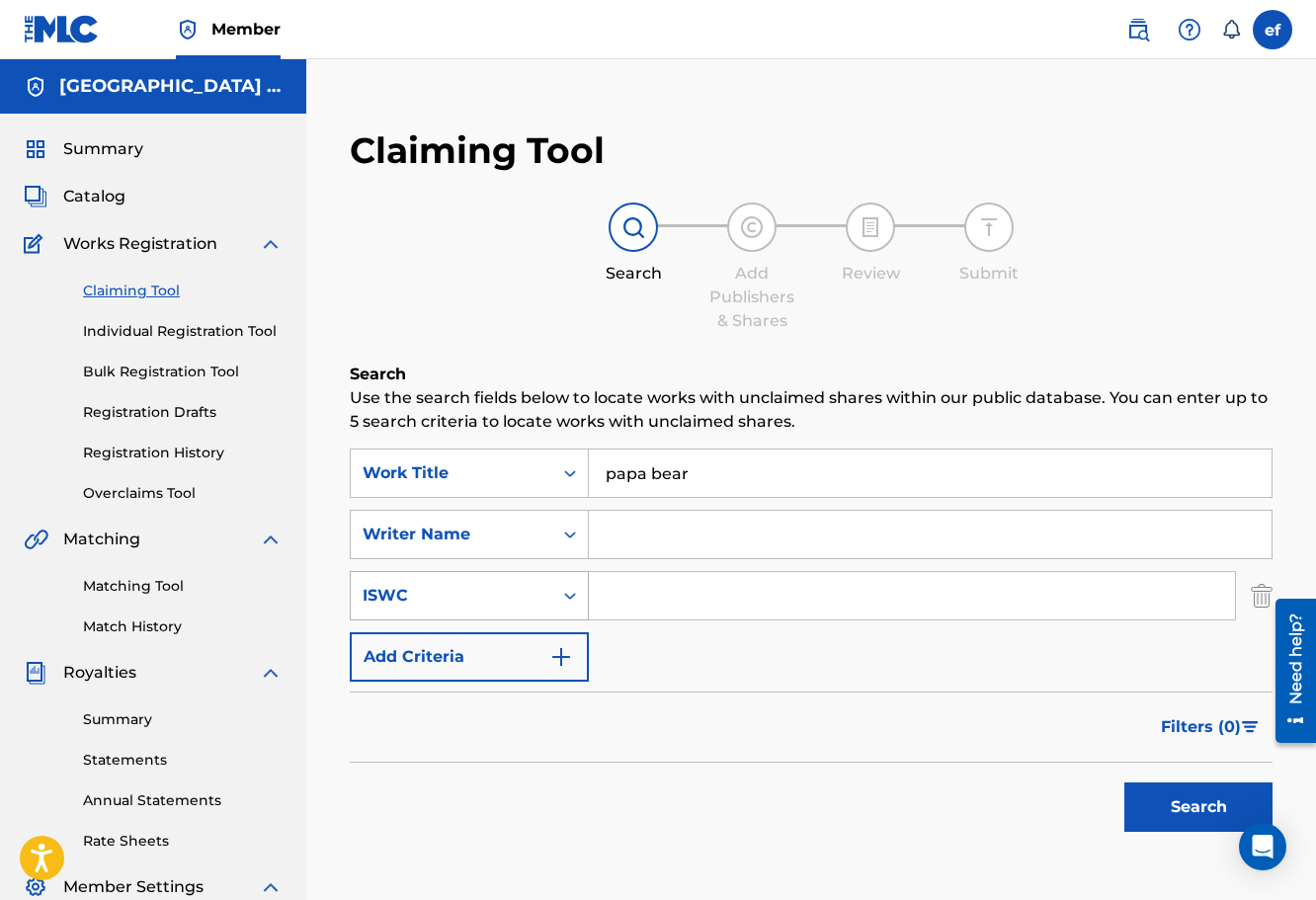 click on "ISWC" at bounding box center (452, 596) 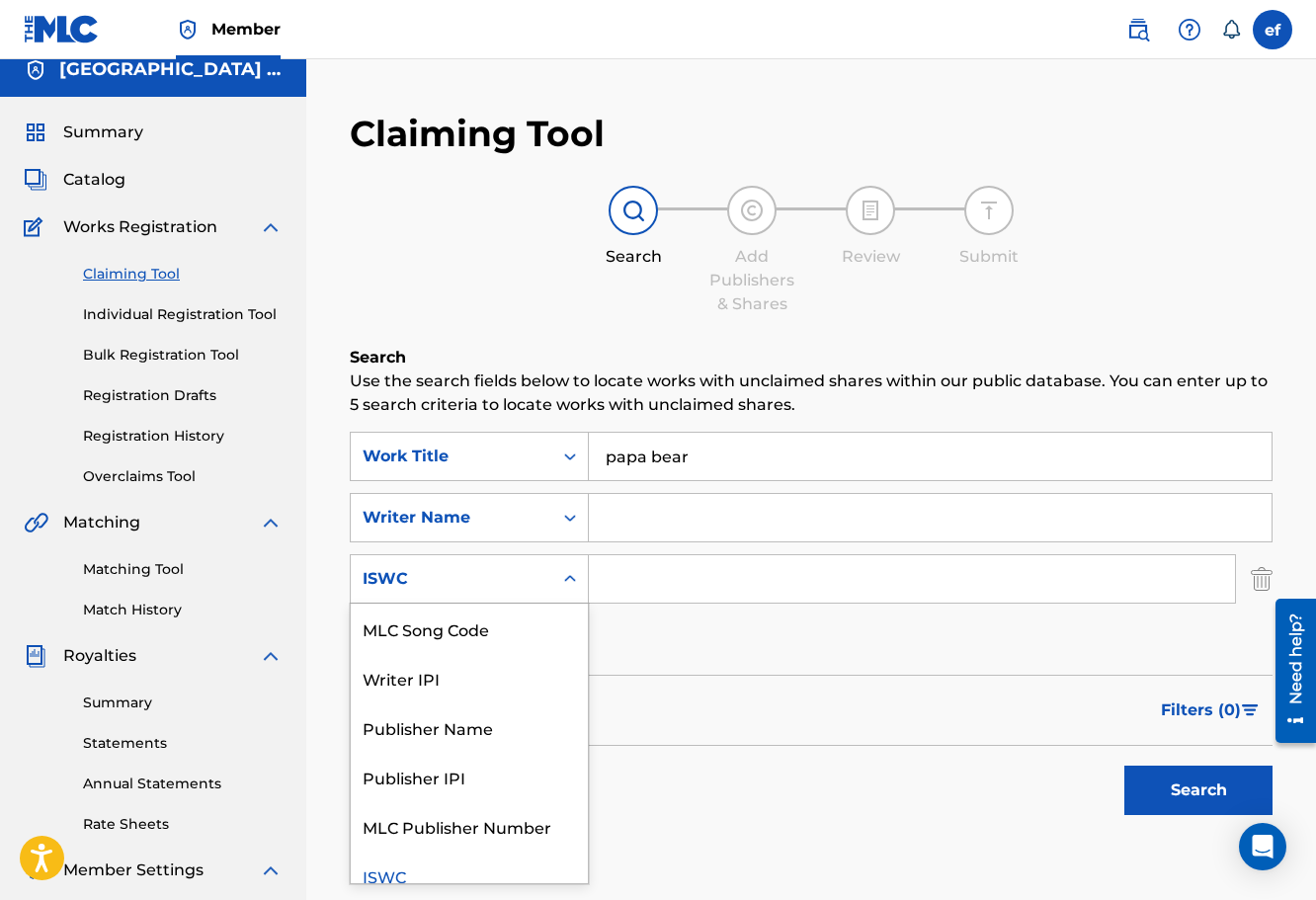 scroll, scrollTop: 18, scrollLeft: 0, axis: vertical 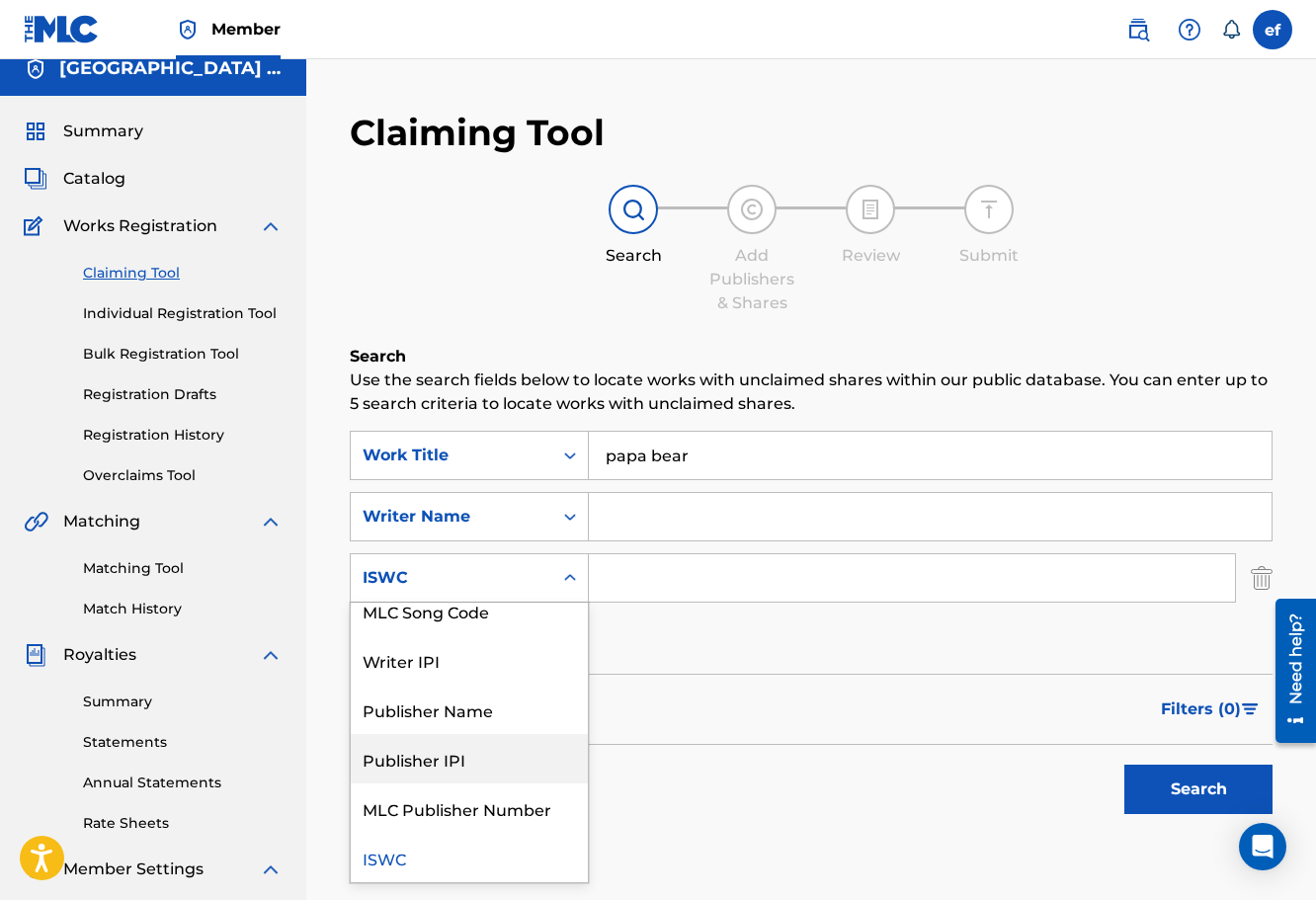click on "Publisher Name" at bounding box center (469, 709) 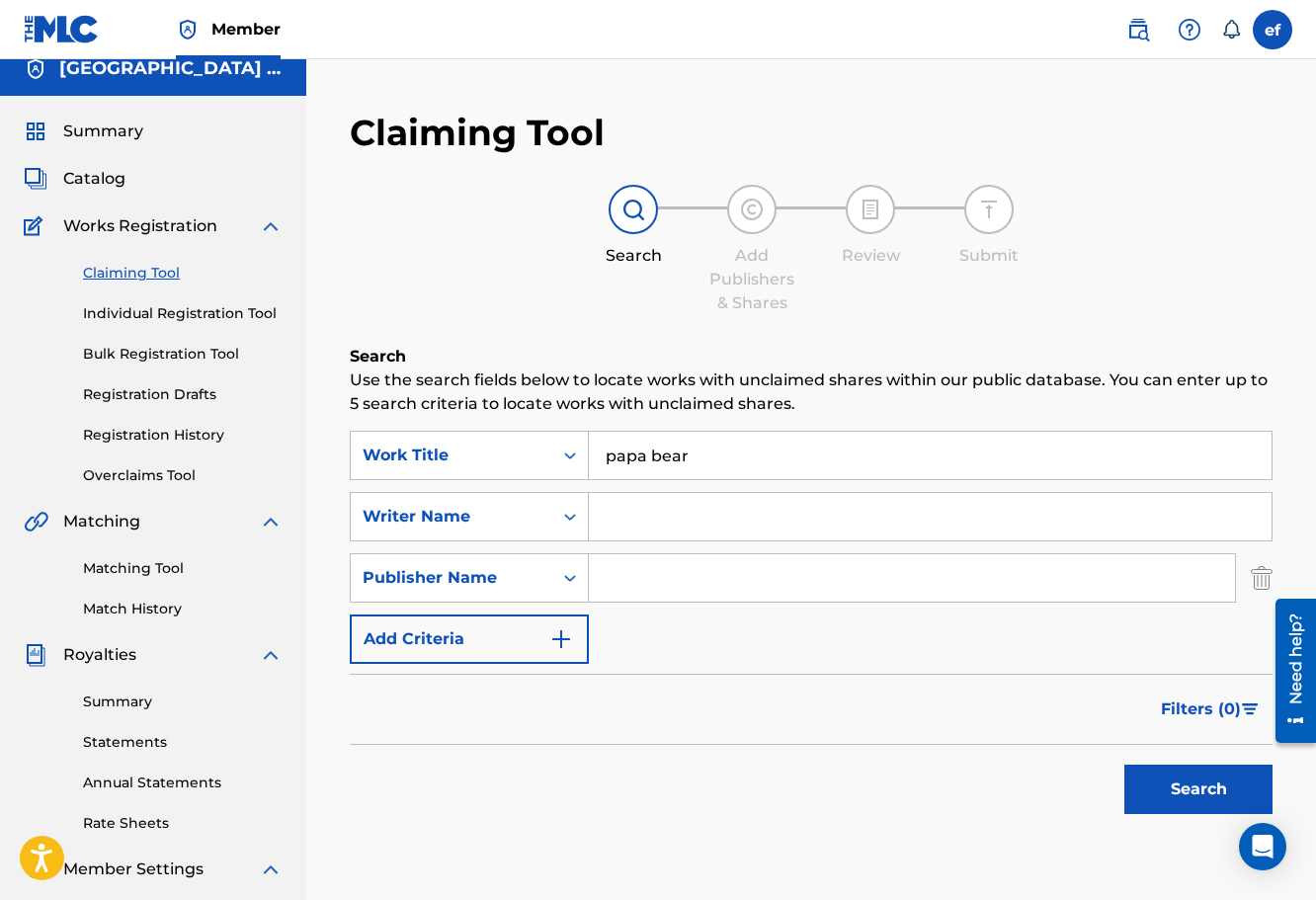 click at bounding box center (912, 578) 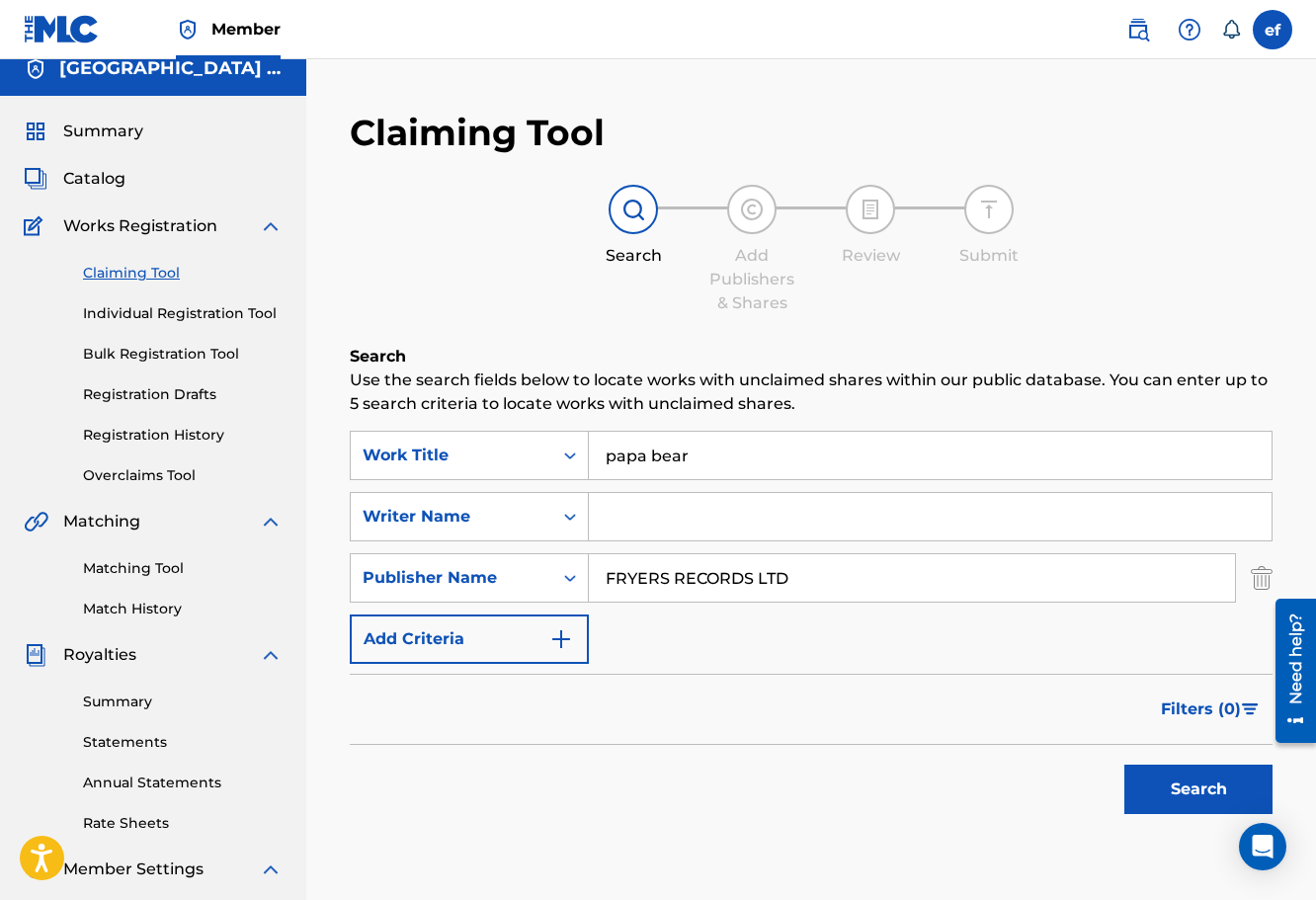type on "FRYERS RECORDS LTD" 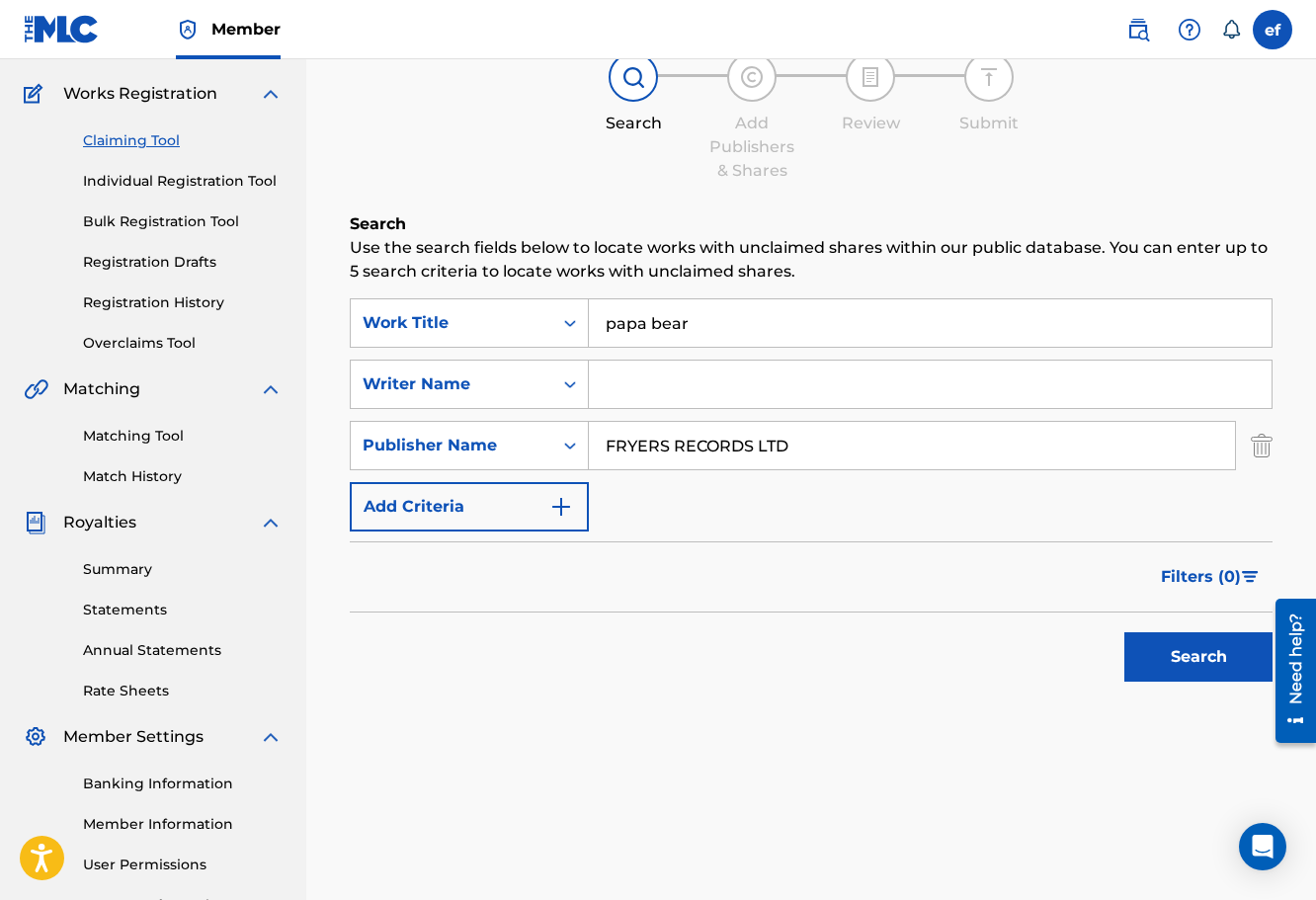 scroll, scrollTop: 151, scrollLeft: 0, axis: vertical 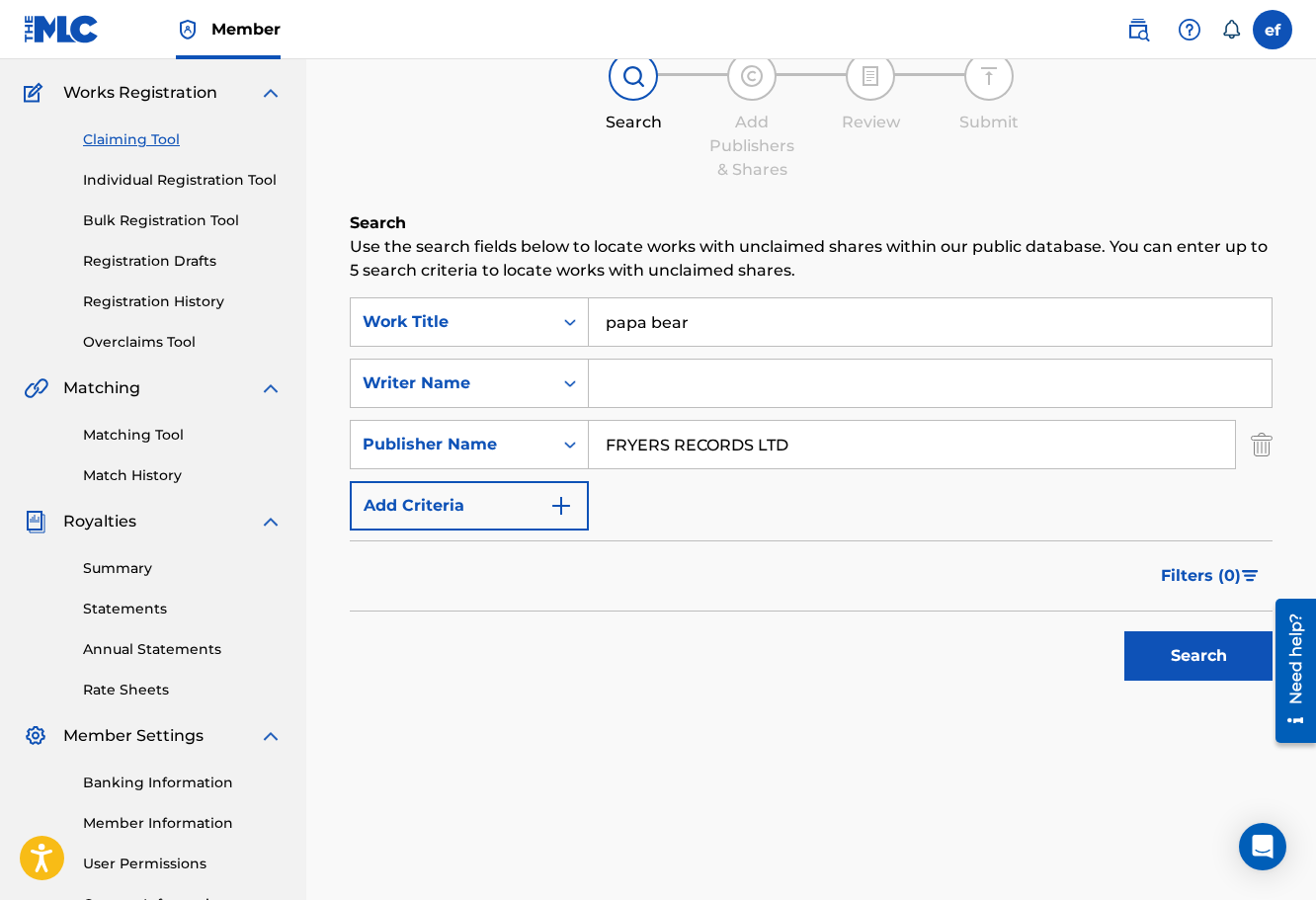 drag, startPoint x: 787, startPoint y: 332, endPoint x: 630, endPoint y: 313, distance: 158.1455 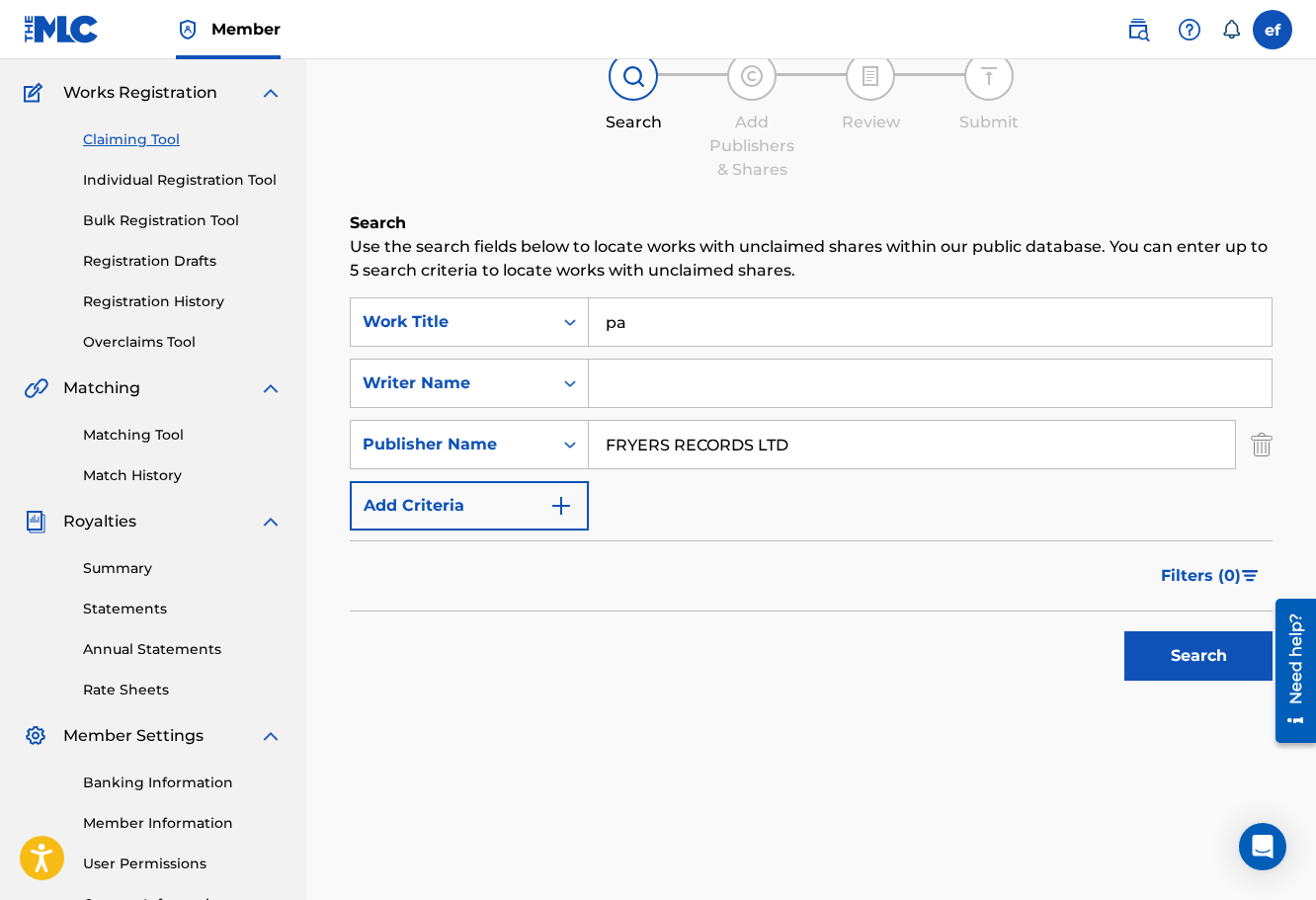 type on "p" 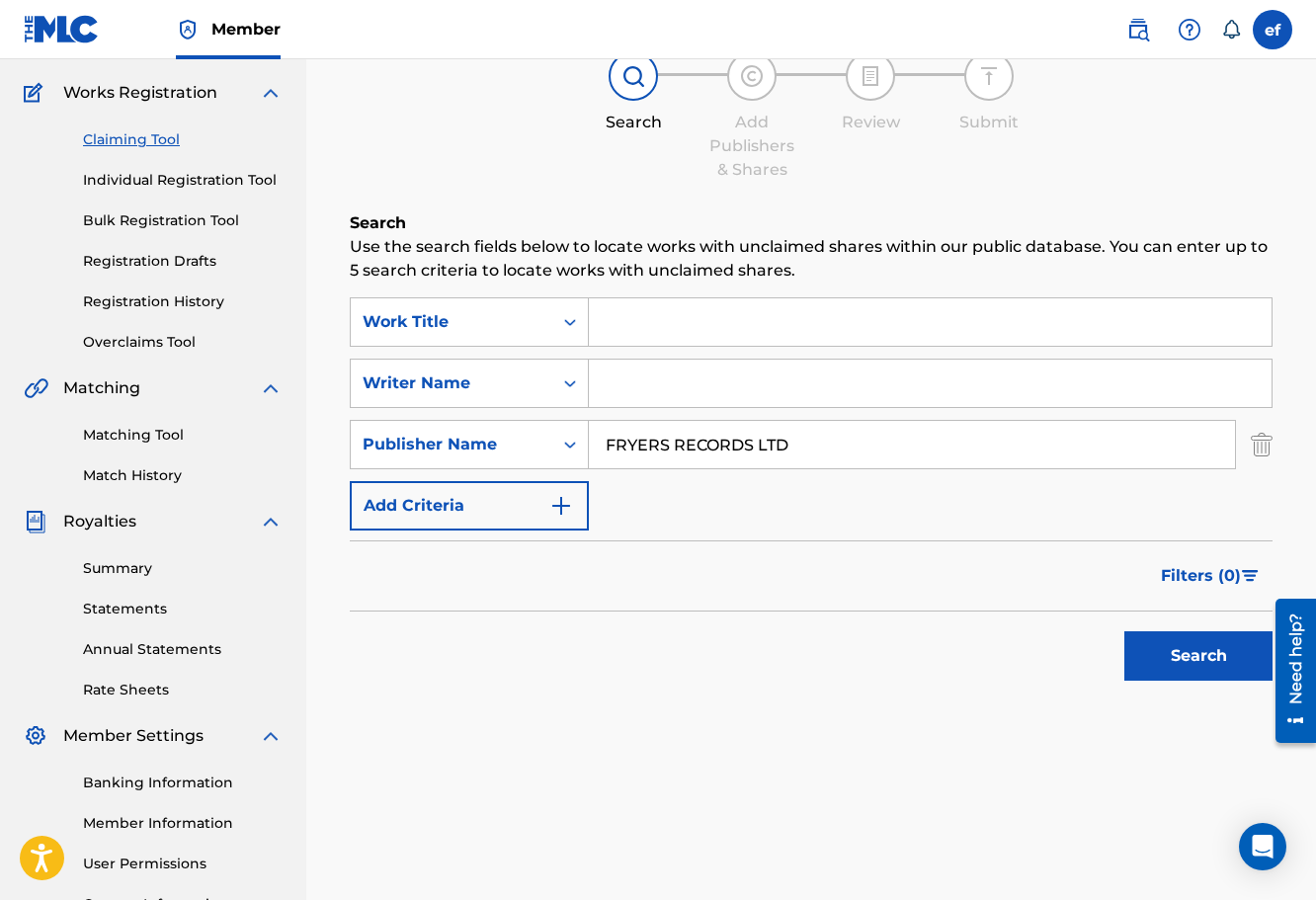 type 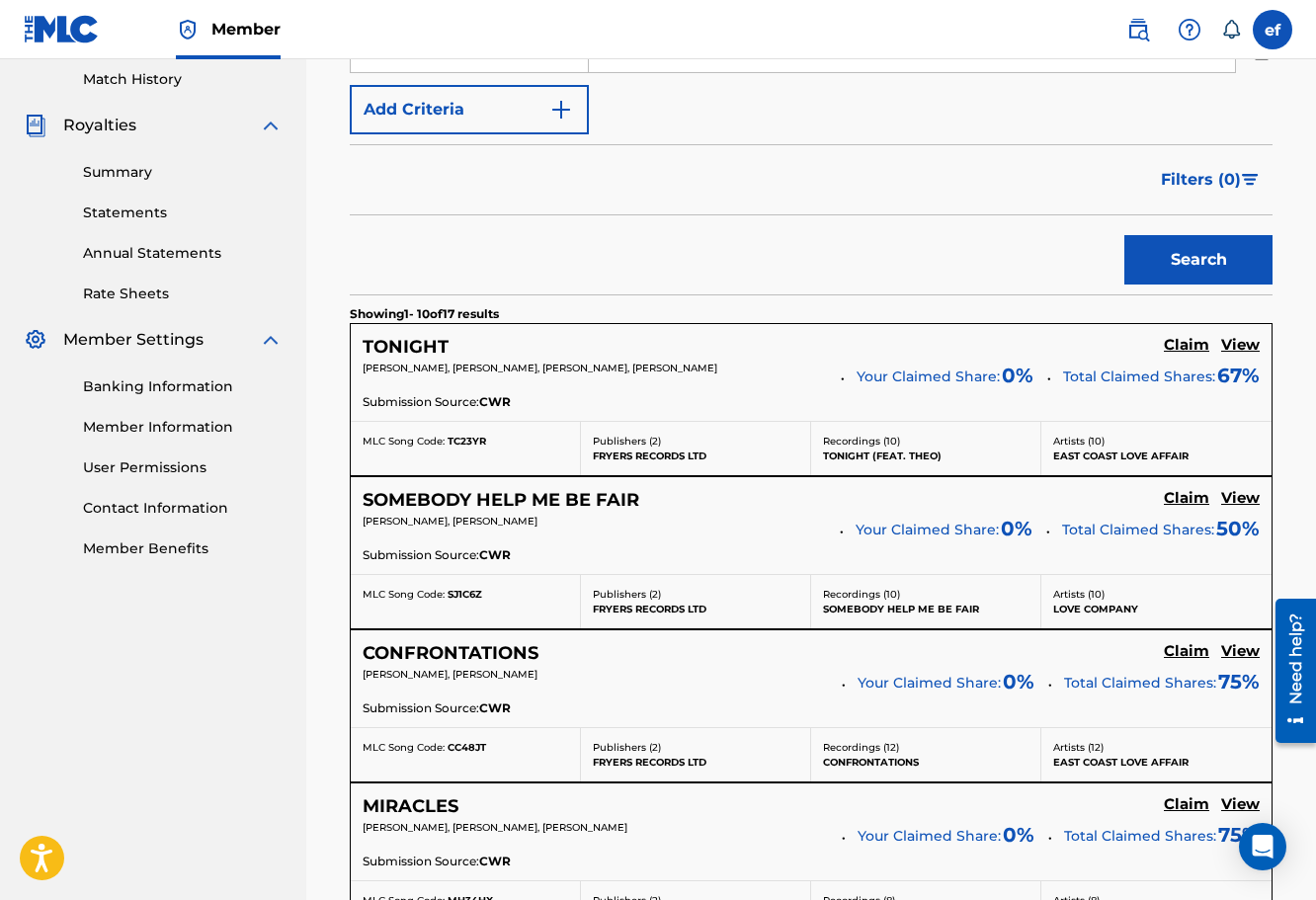 scroll, scrollTop: 555, scrollLeft: 0, axis: vertical 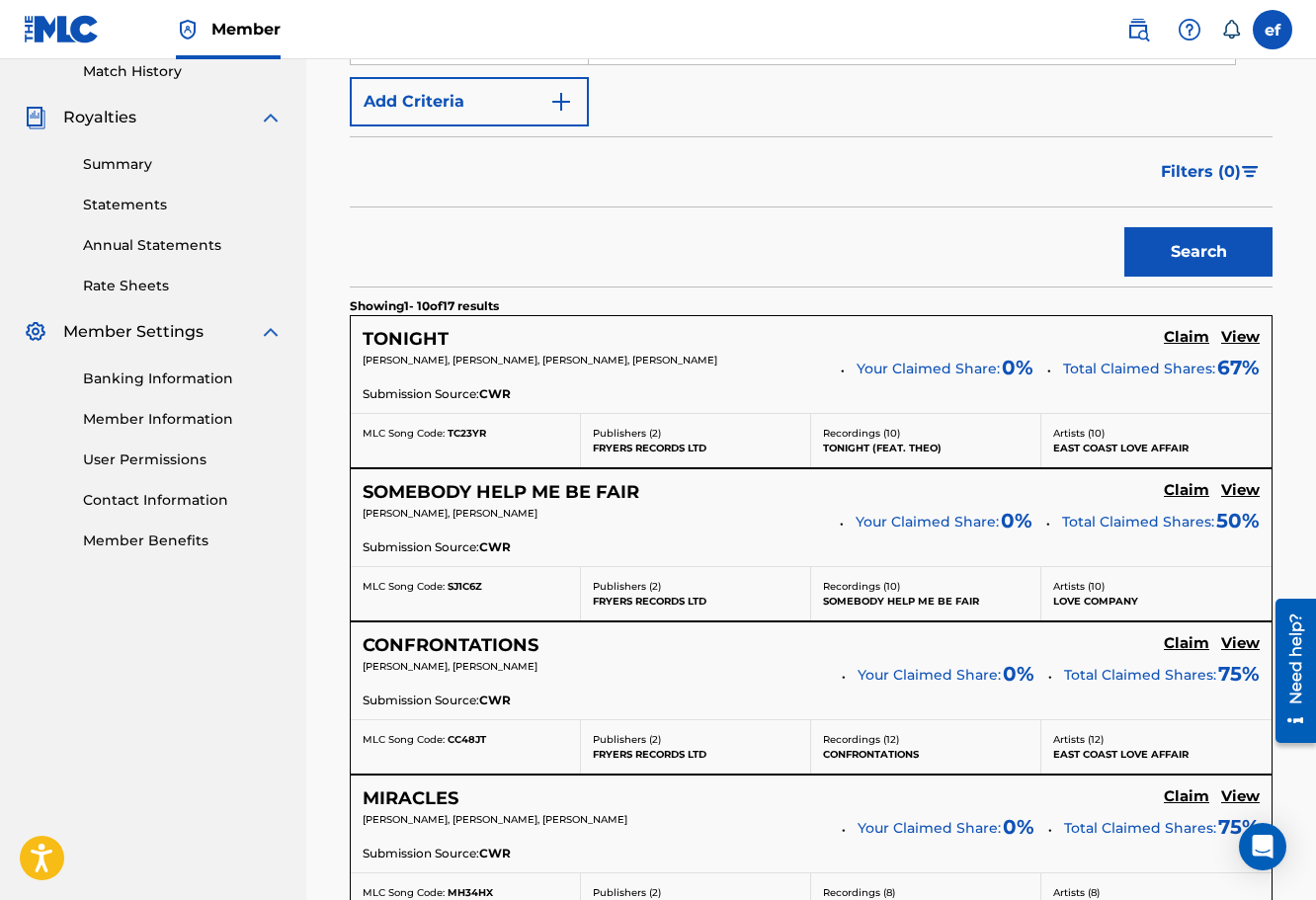 click on "Claim" at bounding box center (1187, 337) 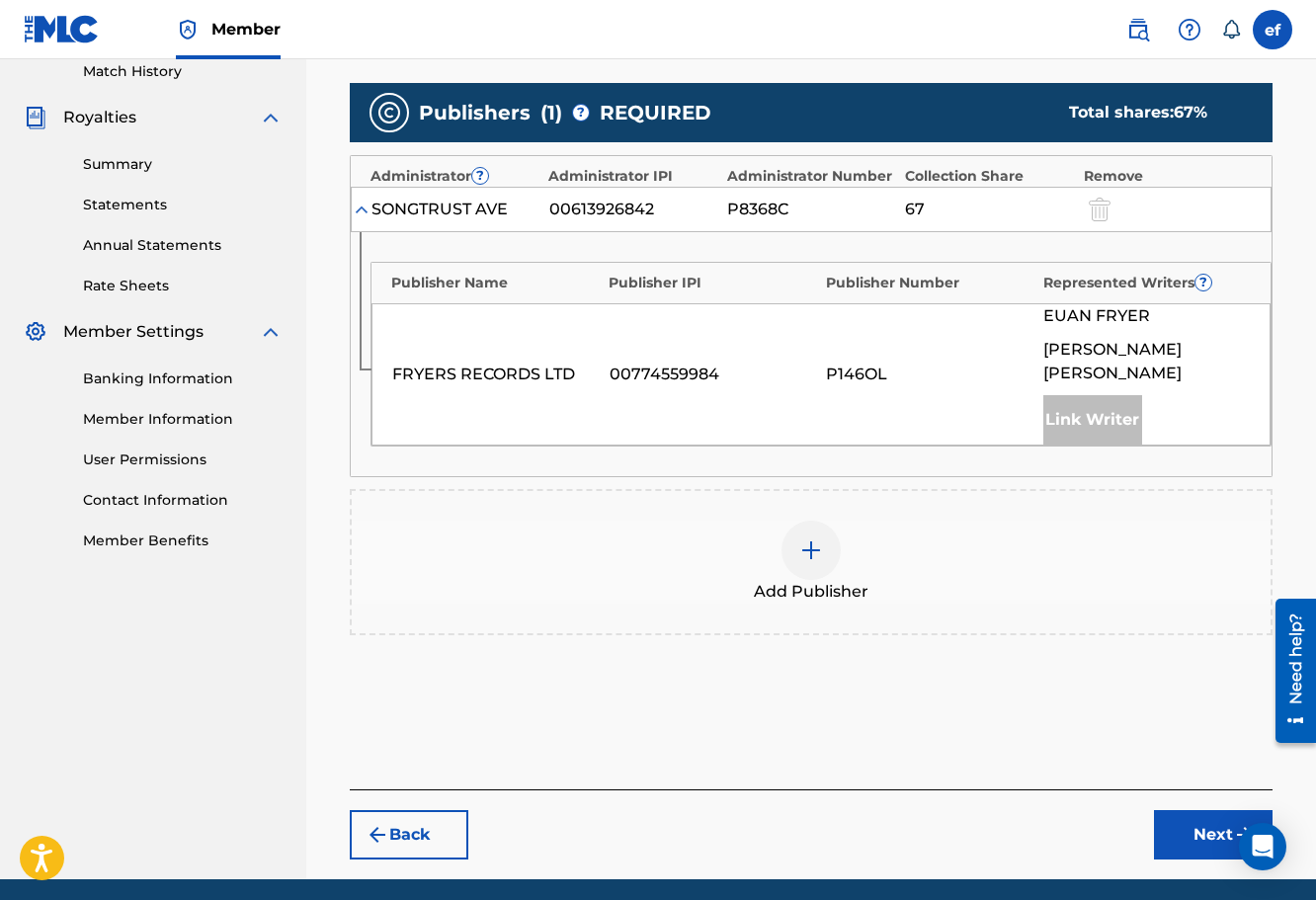 click at bounding box center (811, 550) 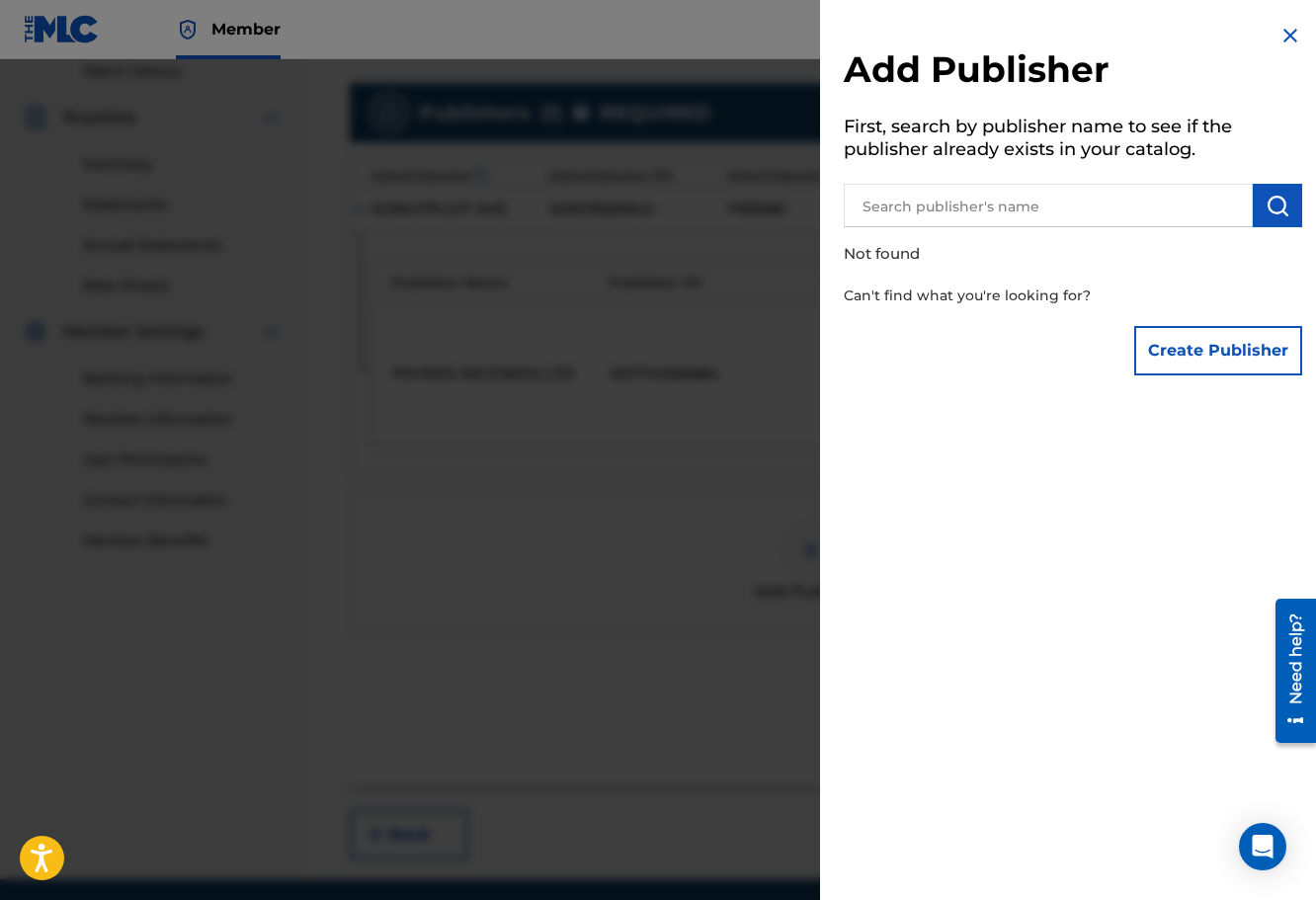 click on "Create Publisher" at bounding box center [1218, 351] 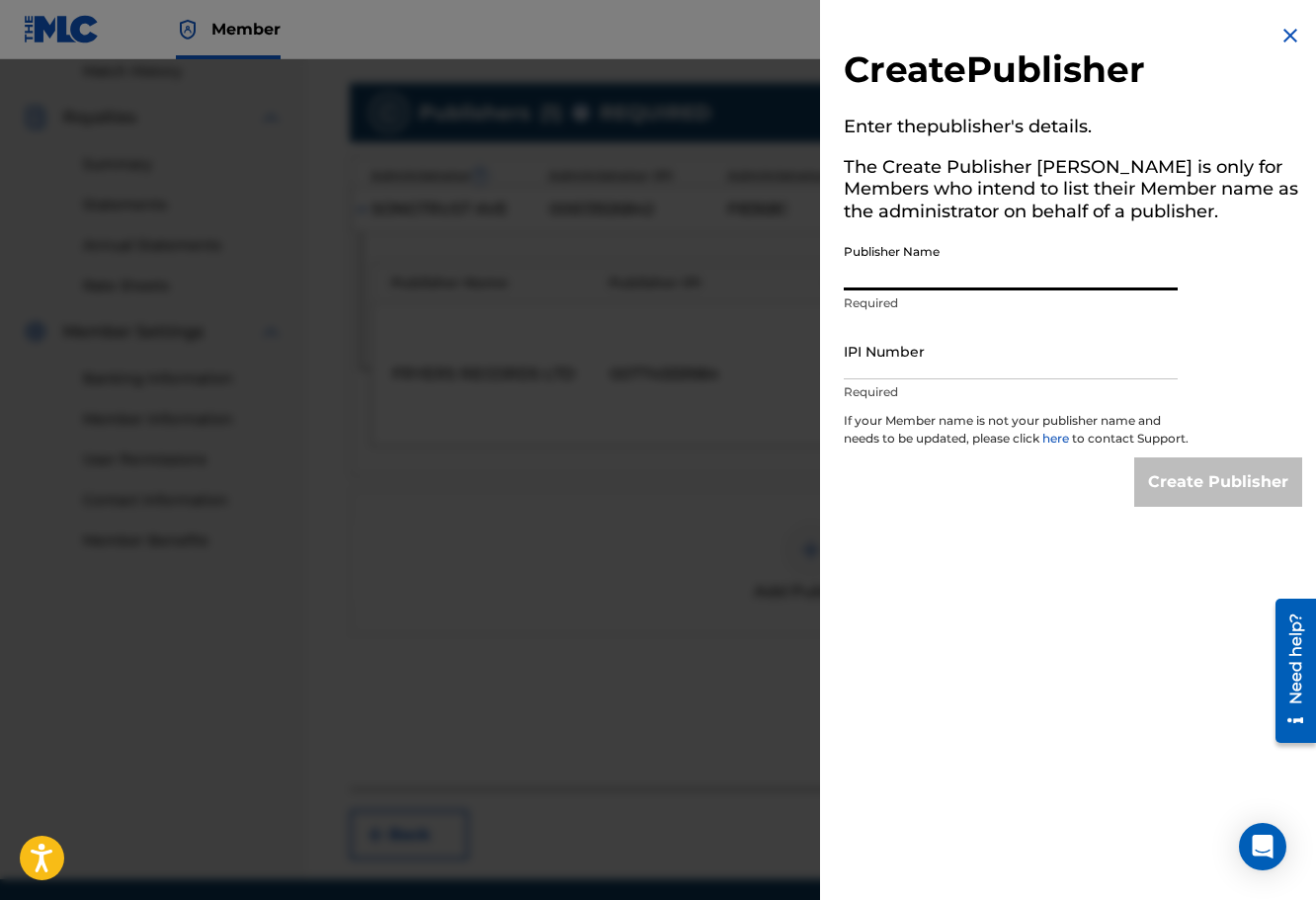 click on "Publisher Name" at bounding box center (1011, 262) 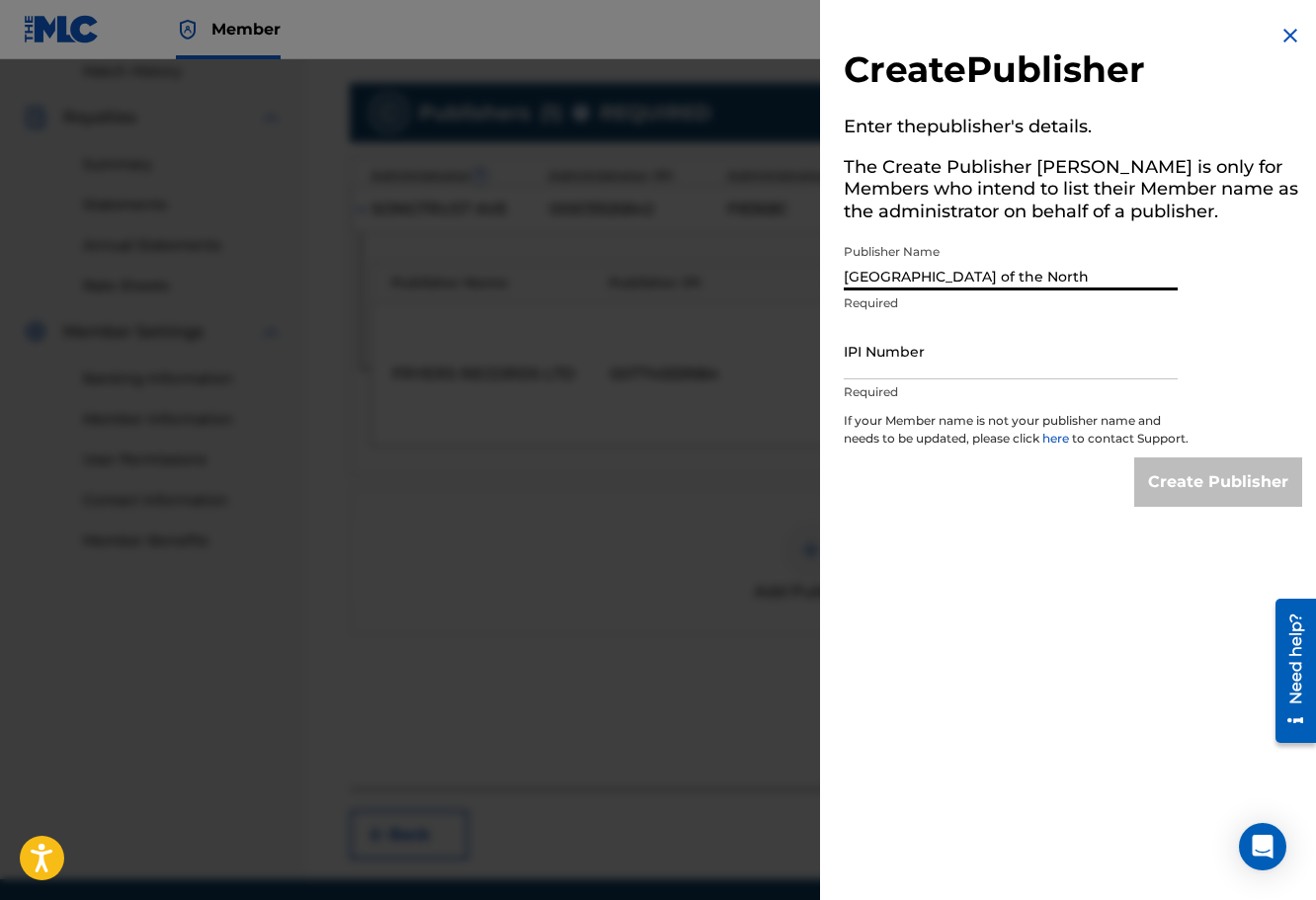 click on "[GEOGRAPHIC_DATA] of the North" at bounding box center [1011, 262] 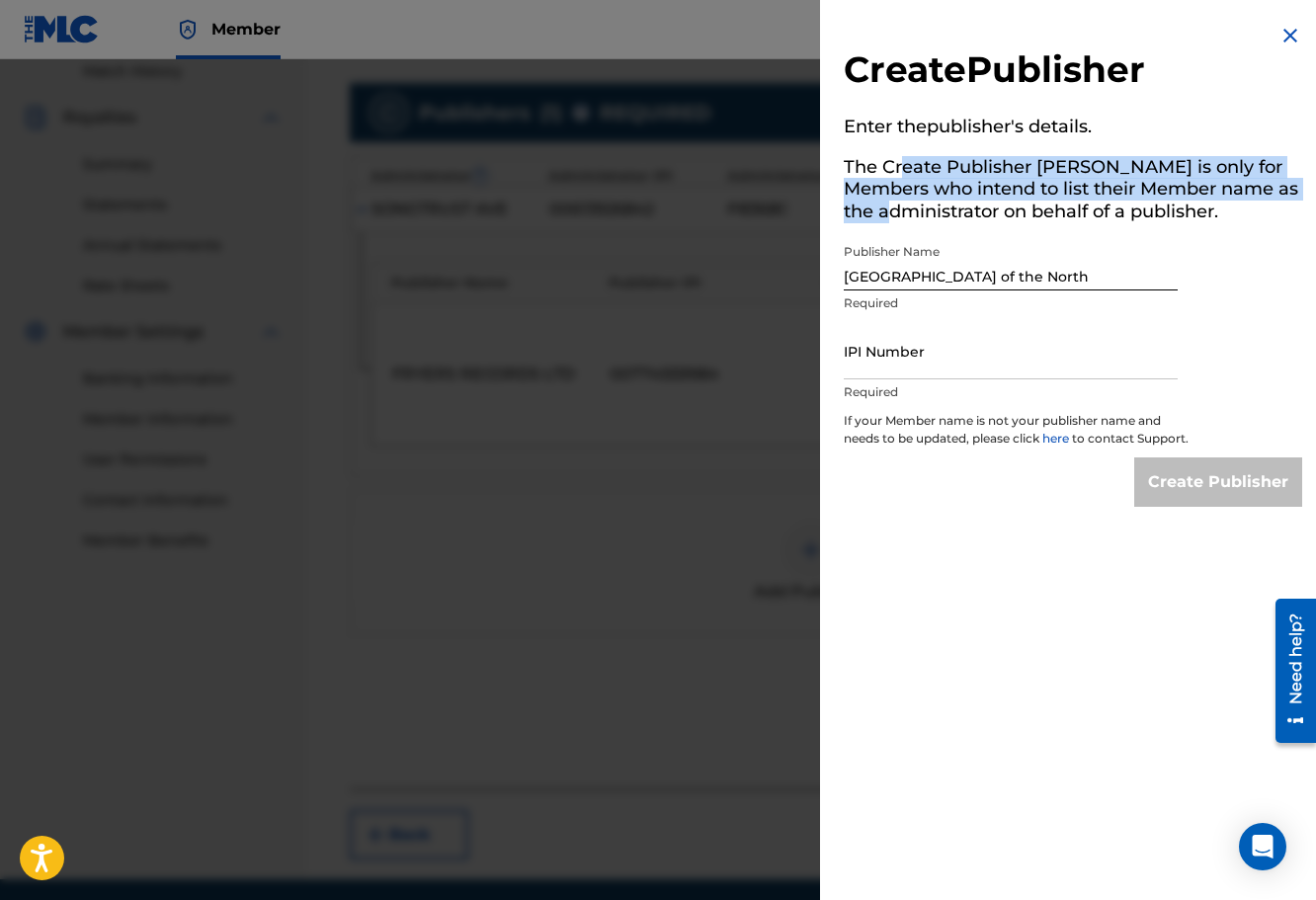 drag, startPoint x: 905, startPoint y: 170, endPoint x: 925, endPoint y: 213, distance: 47.423623 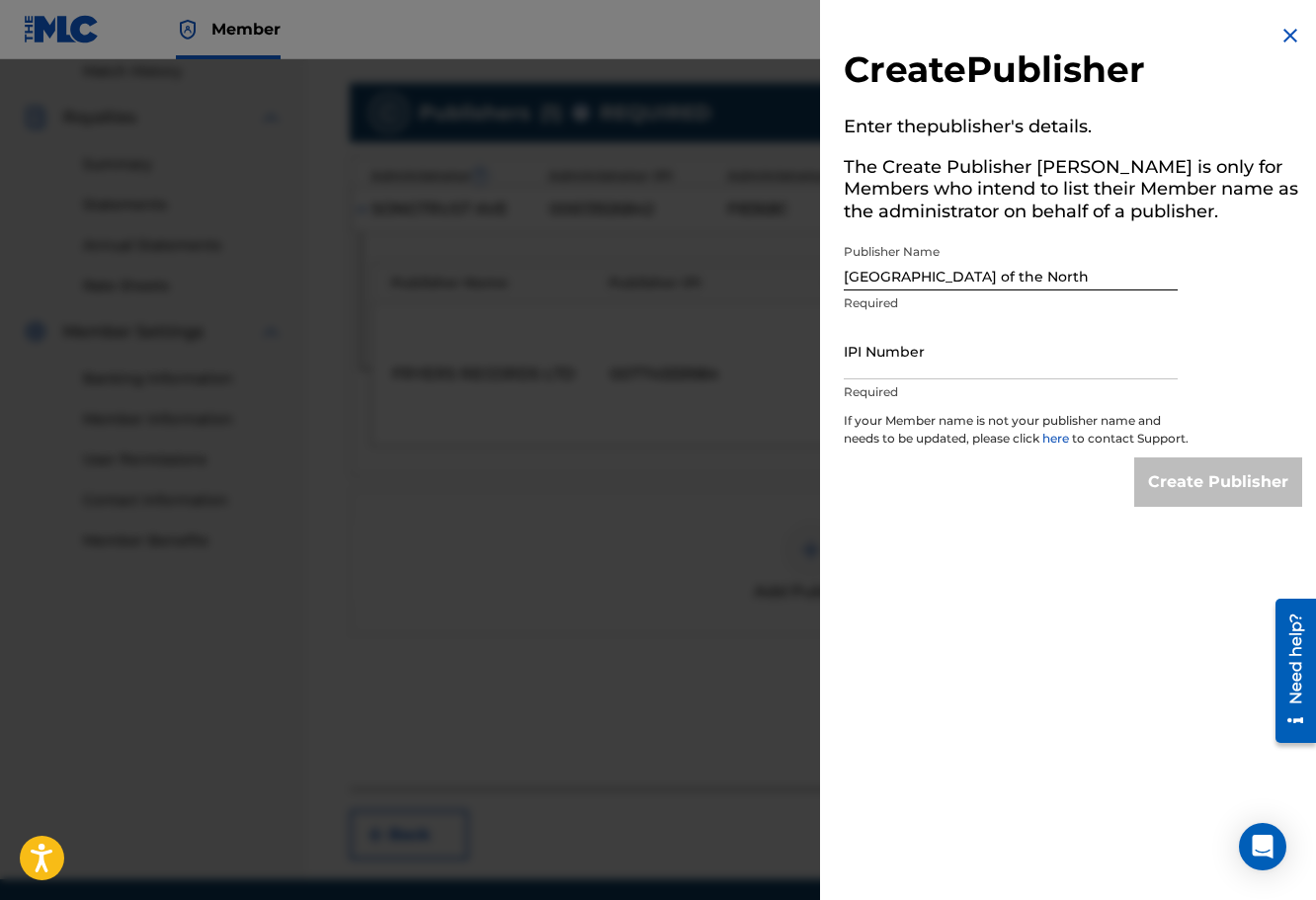 click on "The Create Publisher [PERSON_NAME] is only for Members who intend to list their Member name as the administrator on behalf of a publisher." at bounding box center (1073, 193) 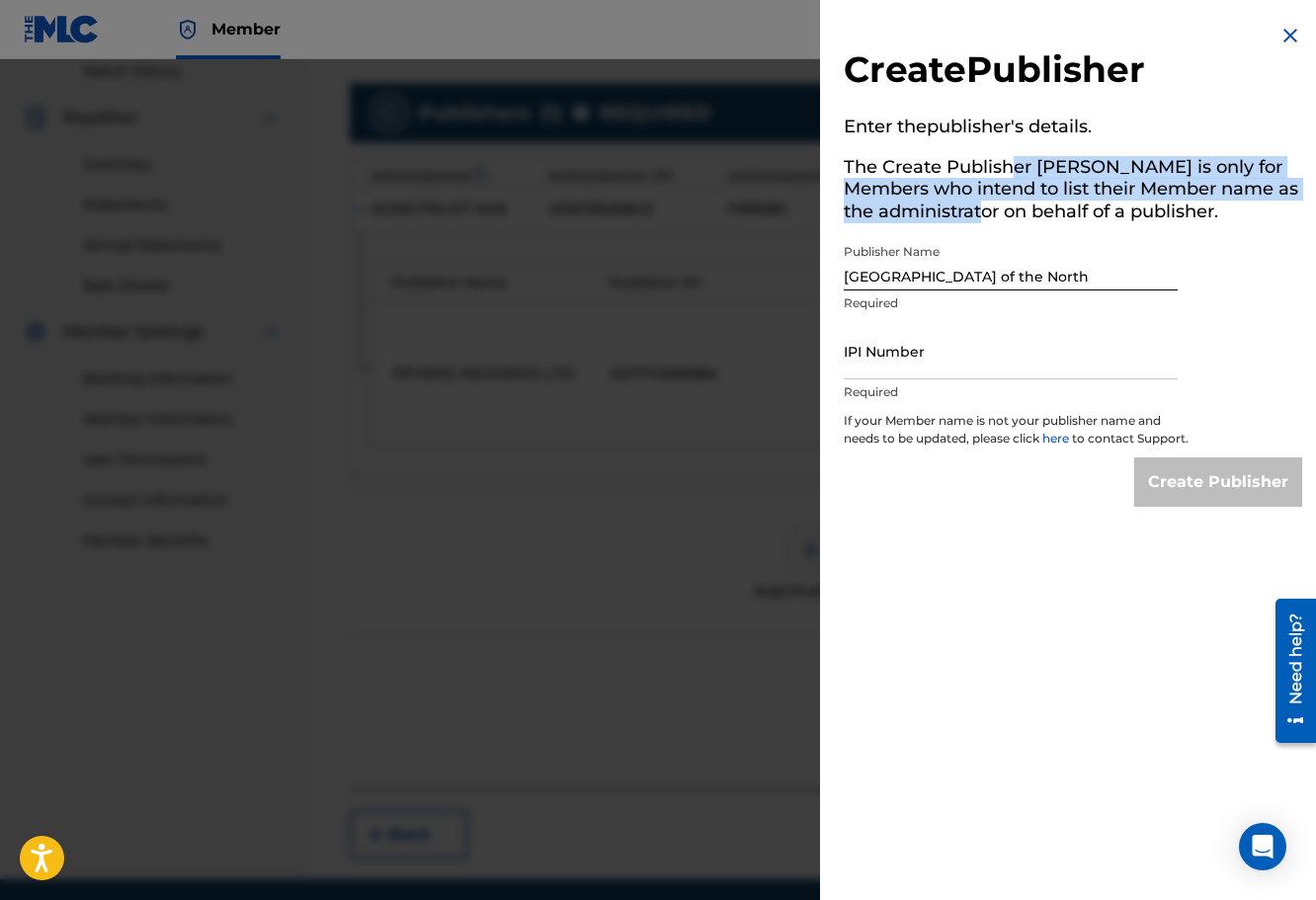 drag, startPoint x: 1016, startPoint y: 159, endPoint x: 1016, endPoint y: 215, distance: 56 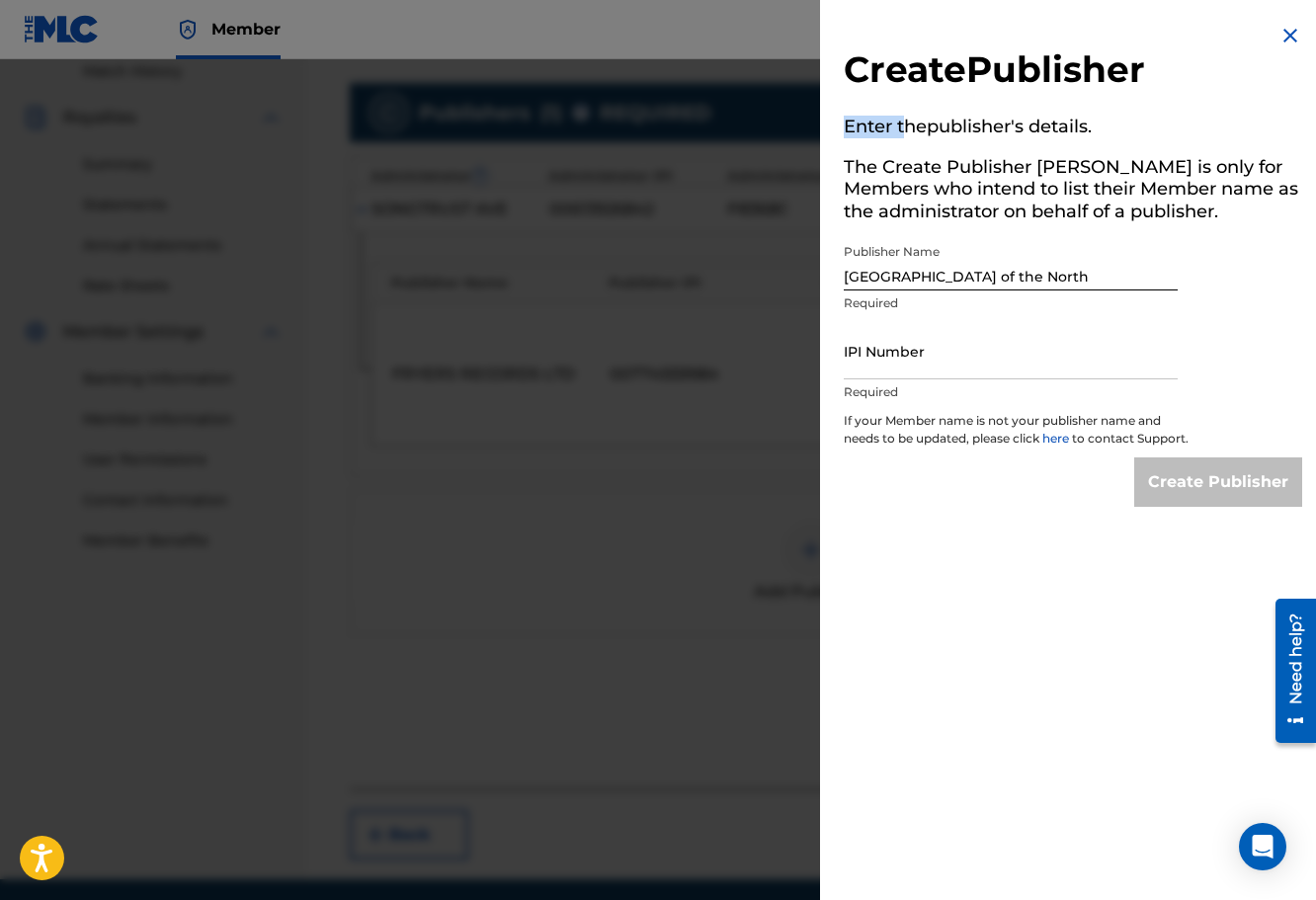 drag, startPoint x: 848, startPoint y: 118, endPoint x: 916, endPoint y: 124, distance: 68.264193 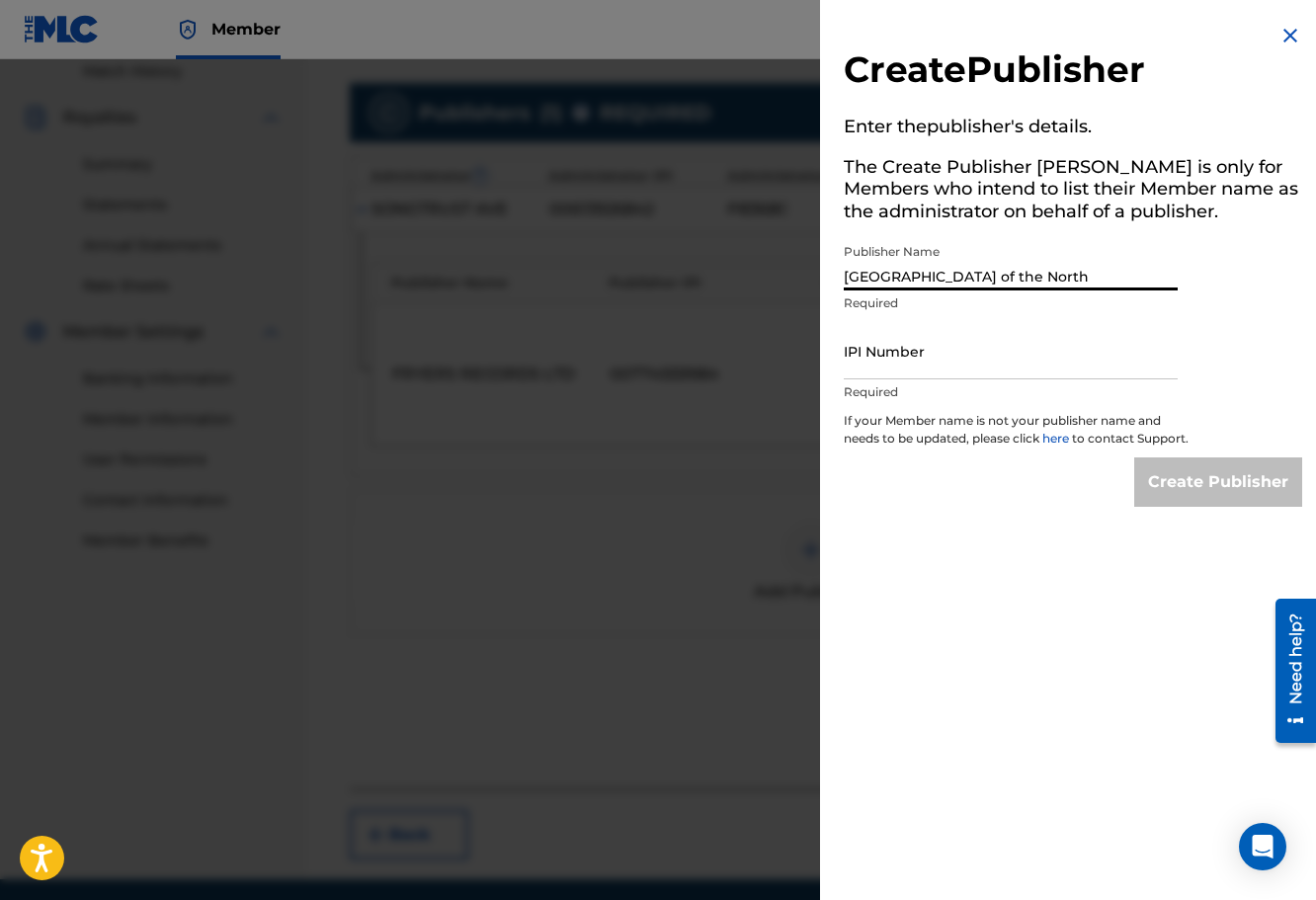 drag, startPoint x: 980, startPoint y: 273, endPoint x: 789, endPoint y: 264, distance: 191.21192 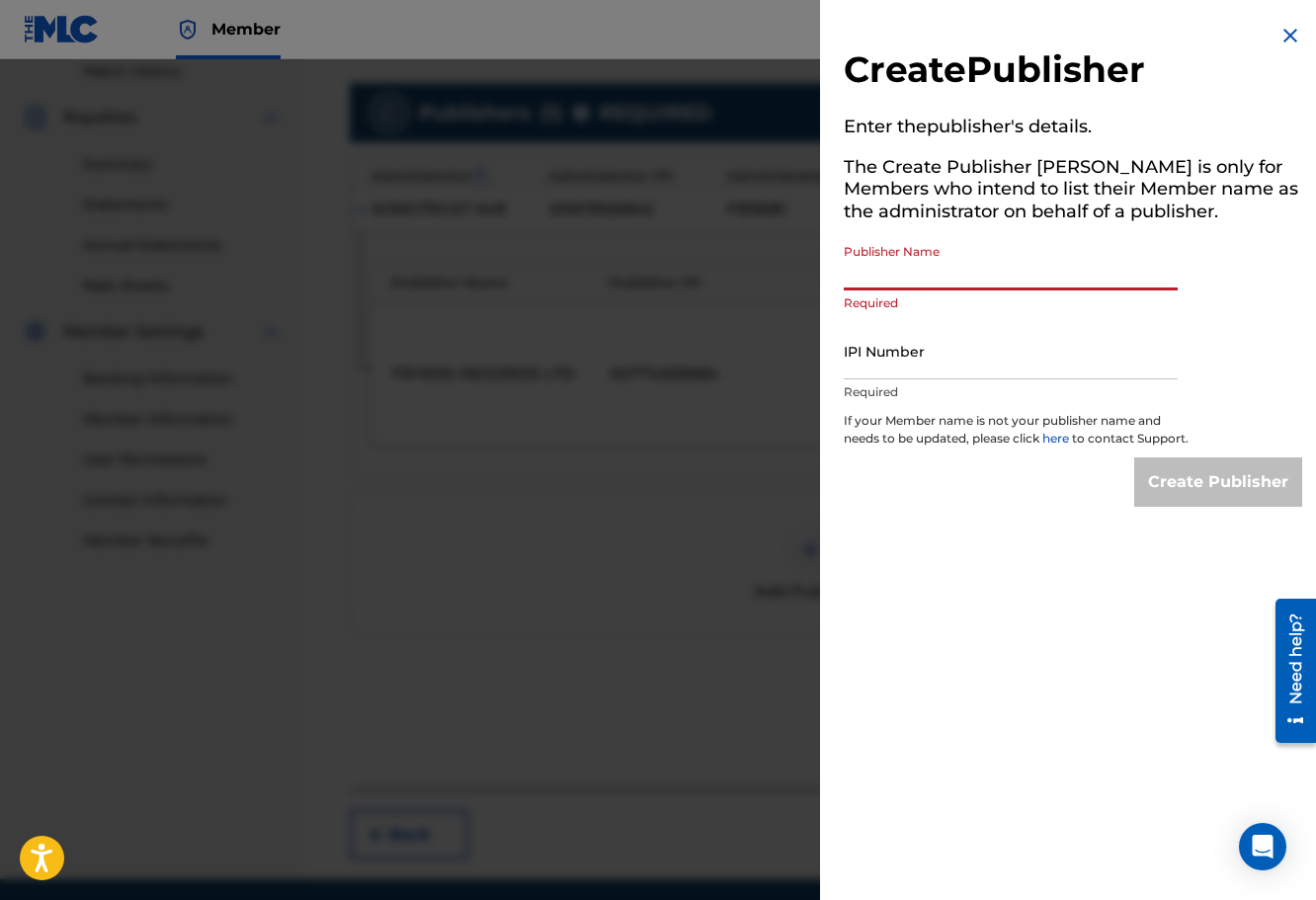 type 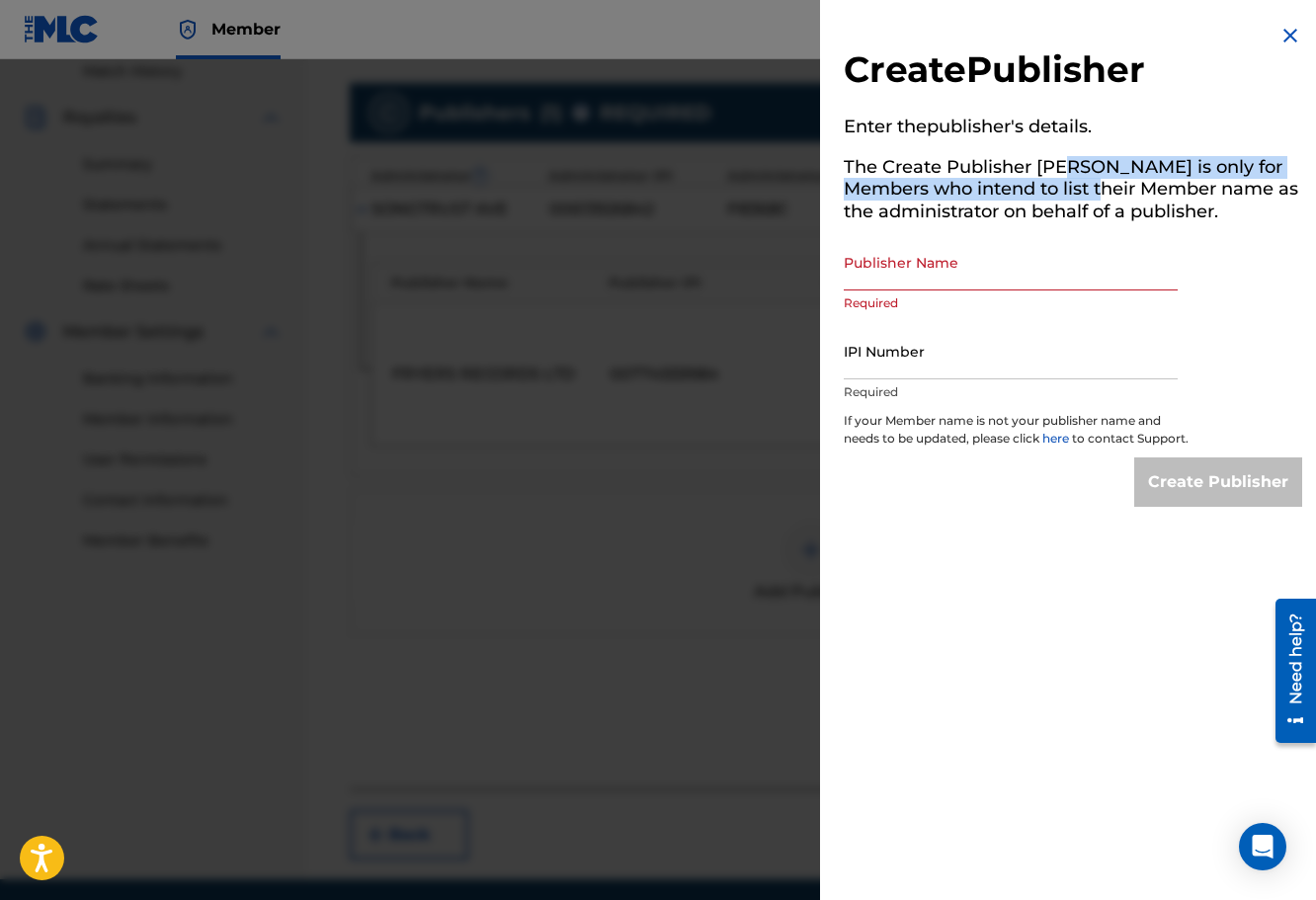drag, startPoint x: 1066, startPoint y: 170, endPoint x: 1083, endPoint y: 200, distance: 34.48188 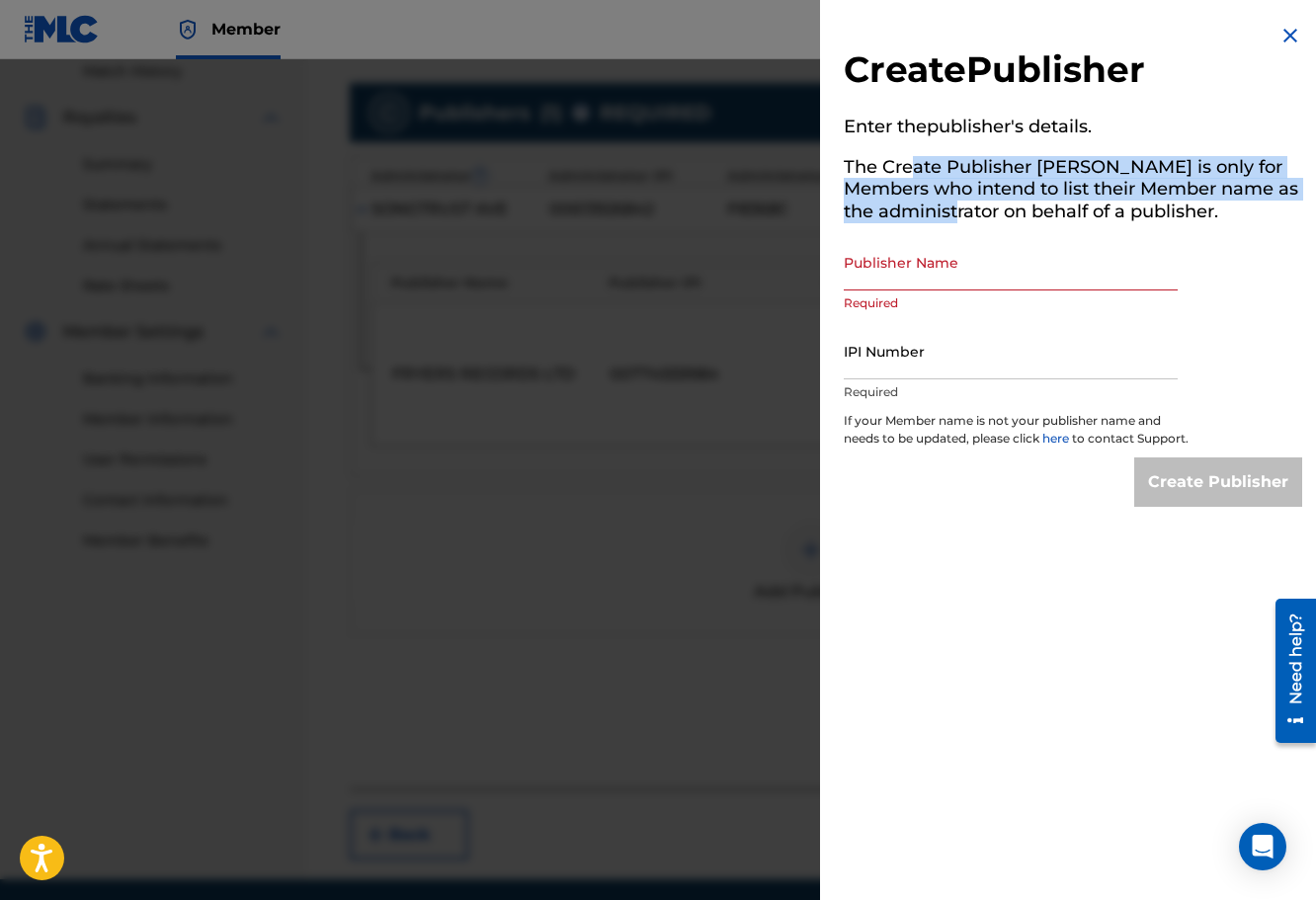 drag, startPoint x: 912, startPoint y: 161, endPoint x: 986, endPoint y: 202, distance: 84.59905 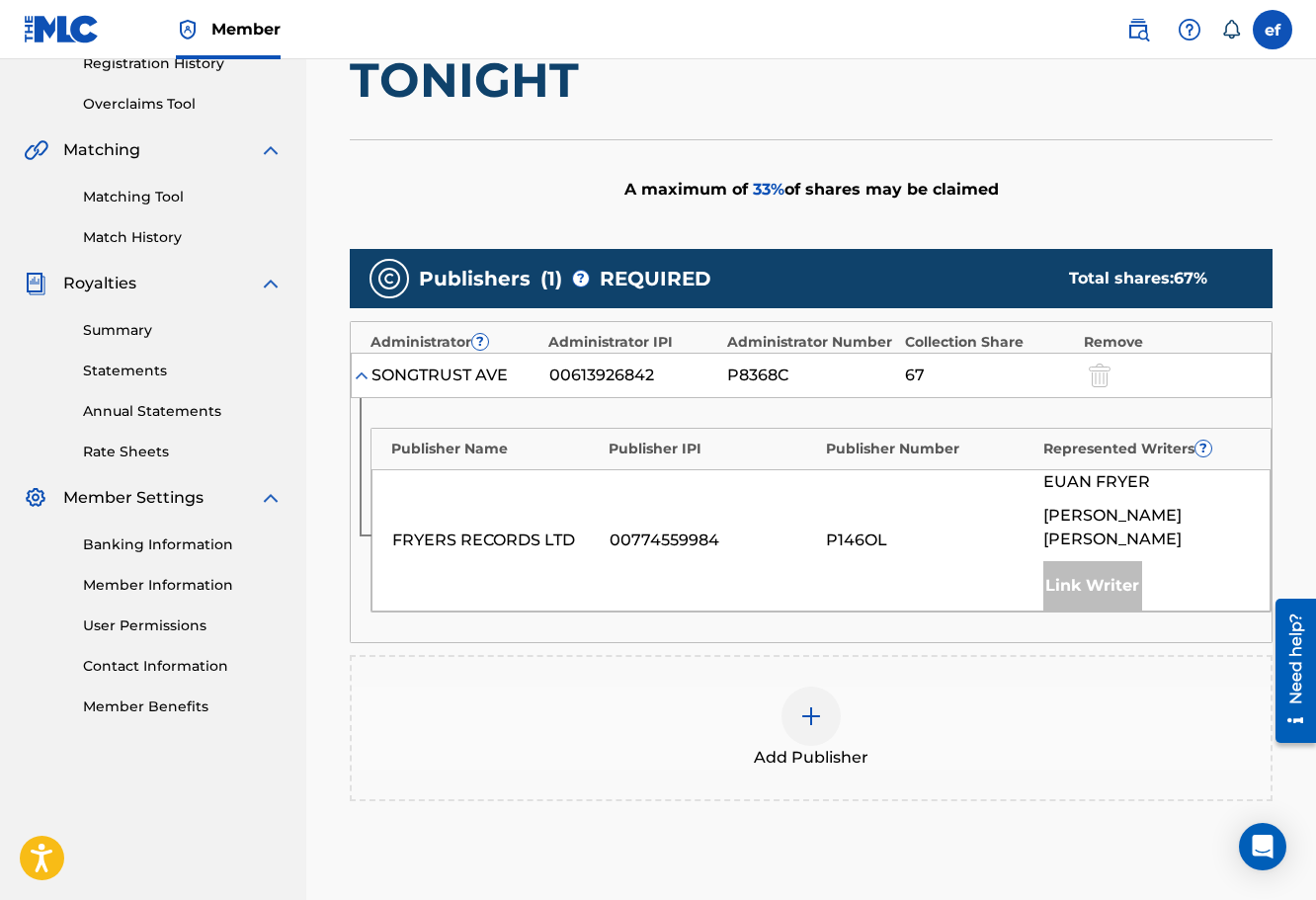 scroll, scrollTop: 396, scrollLeft: 0, axis: vertical 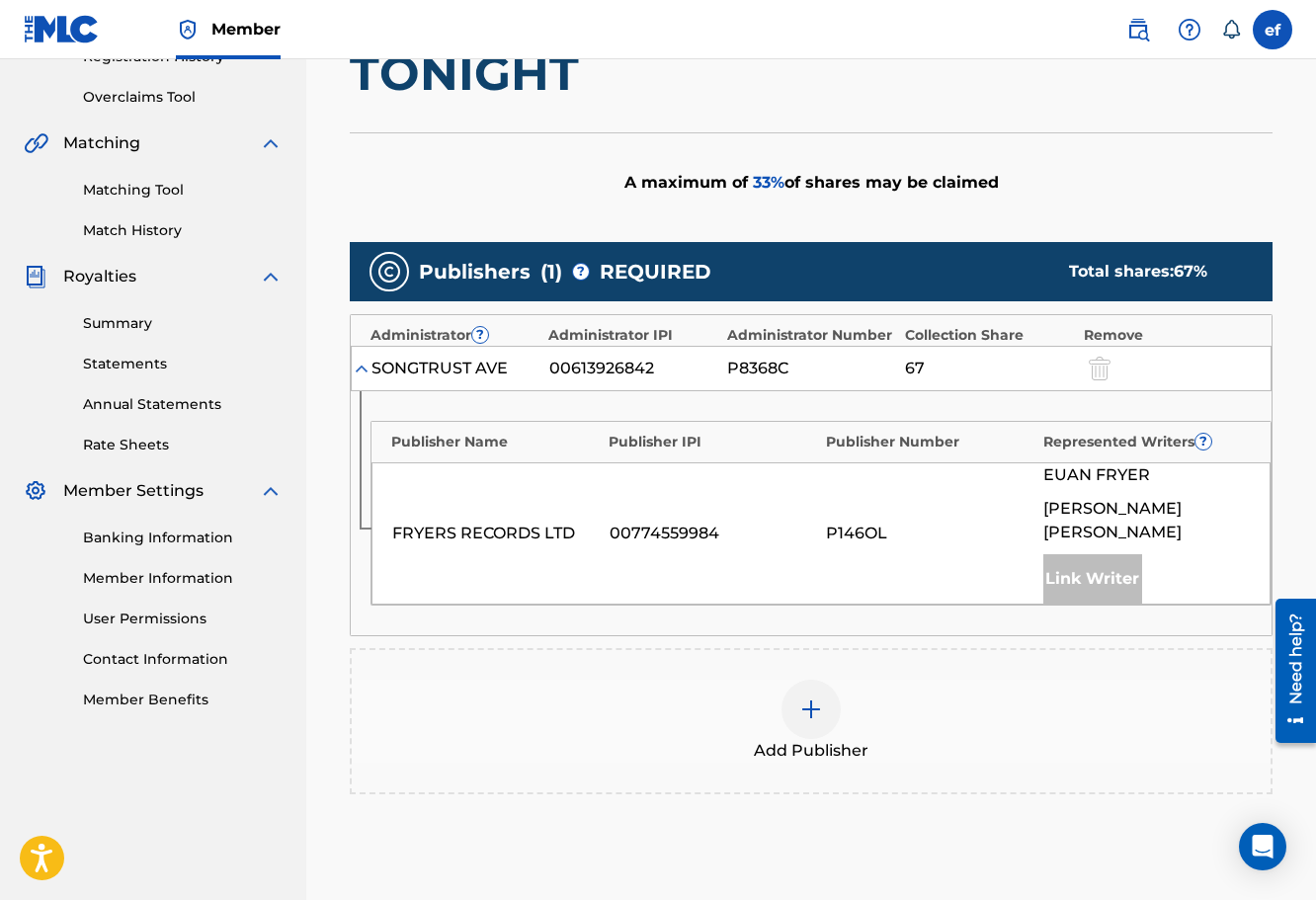 click on "[PERSON_NAME]" at bounding box center (1147, 521) 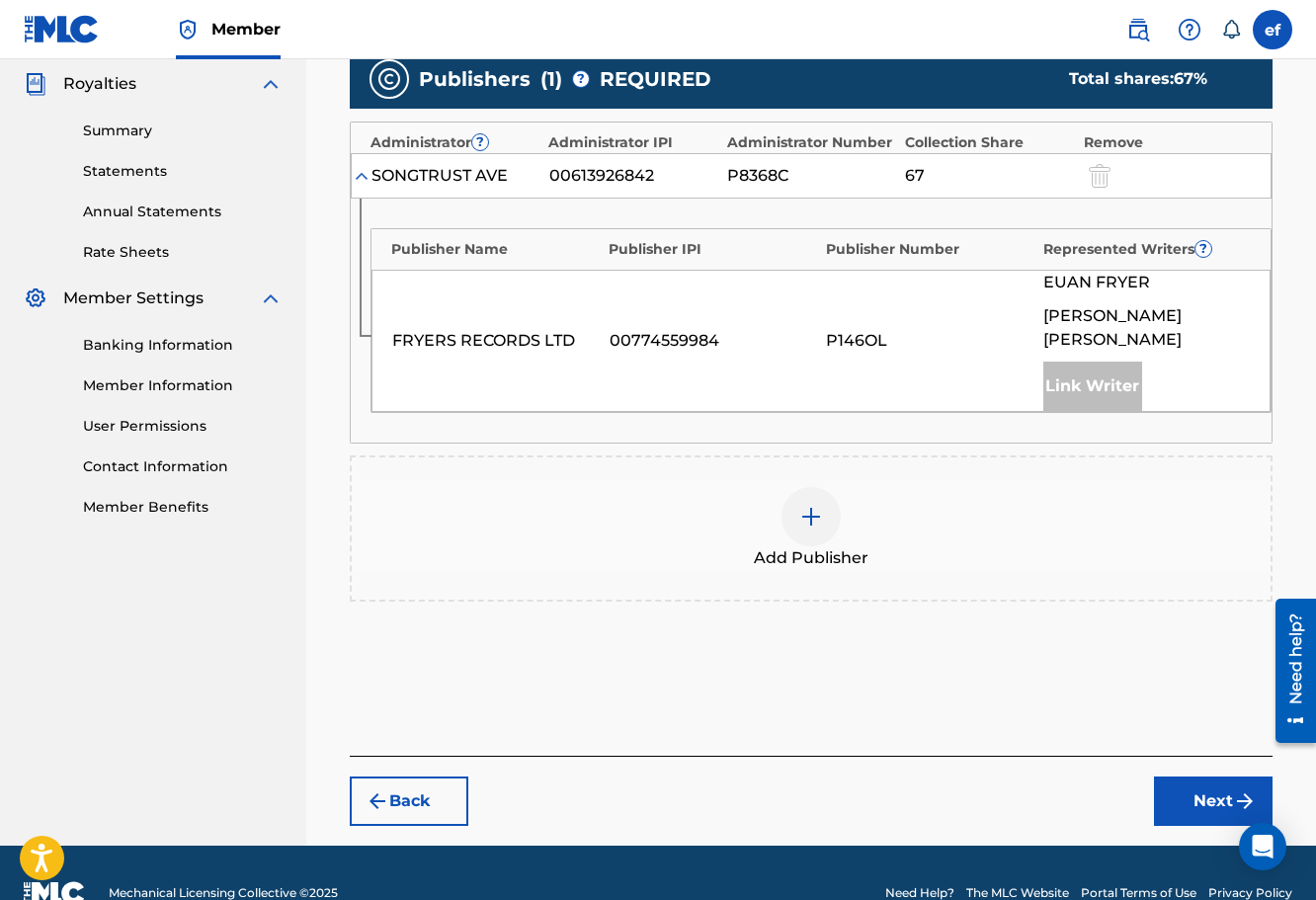 scroll, scrollTop: 595, scrollLeft: 0, axis: vertical 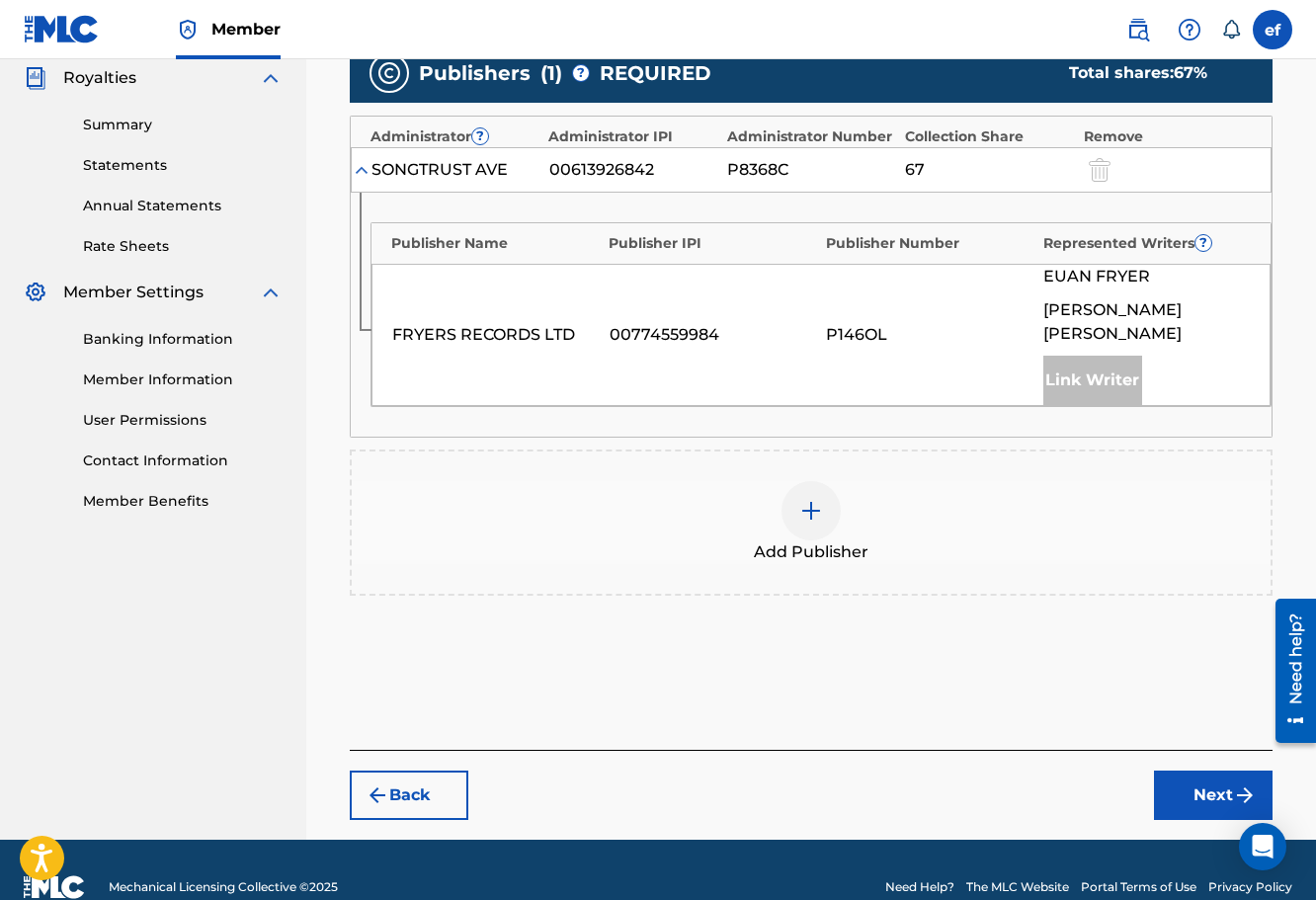 click on "Next" at bounding box center [1213, 795] 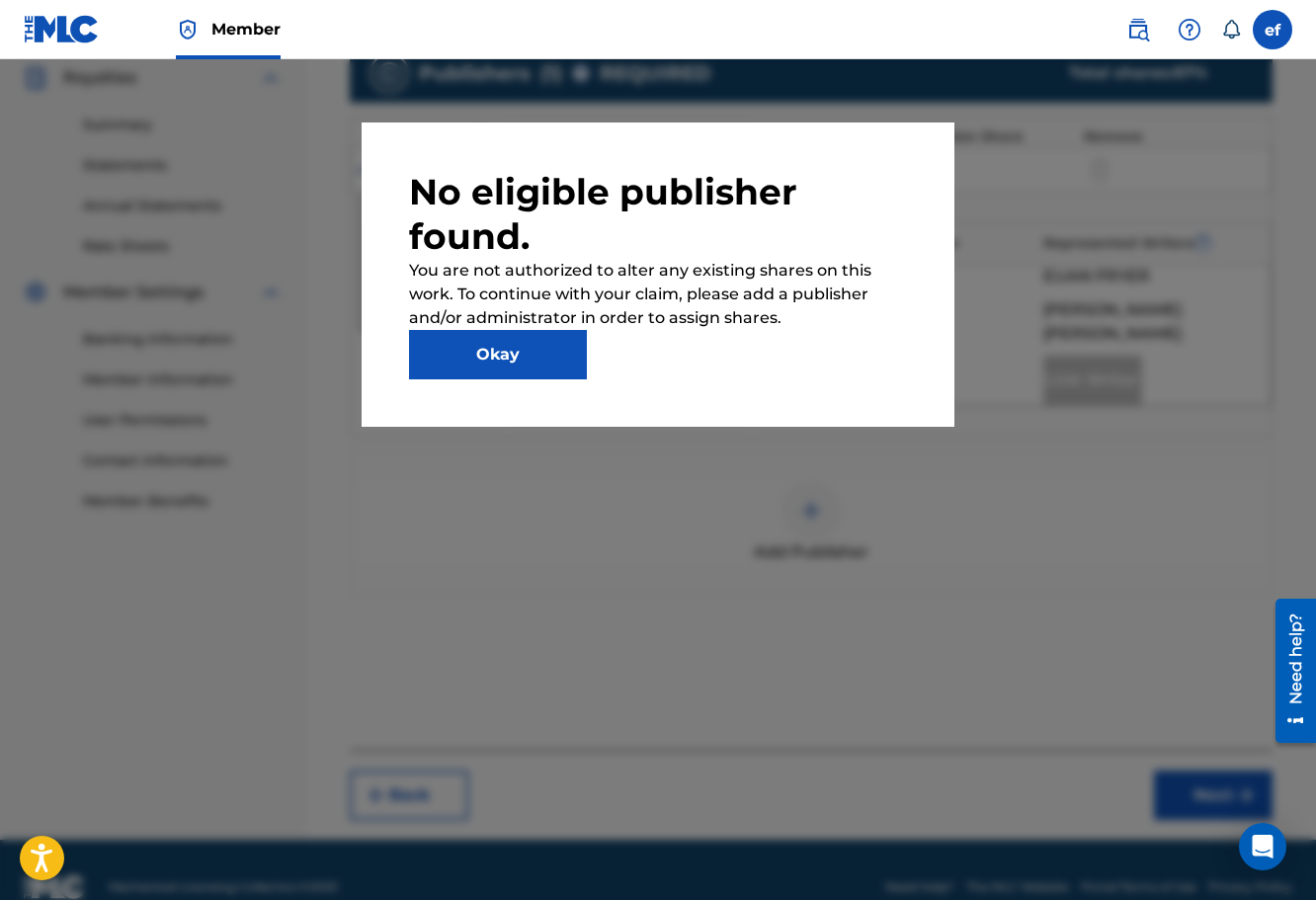 click on "Okay" at bounding box center [498, 355] 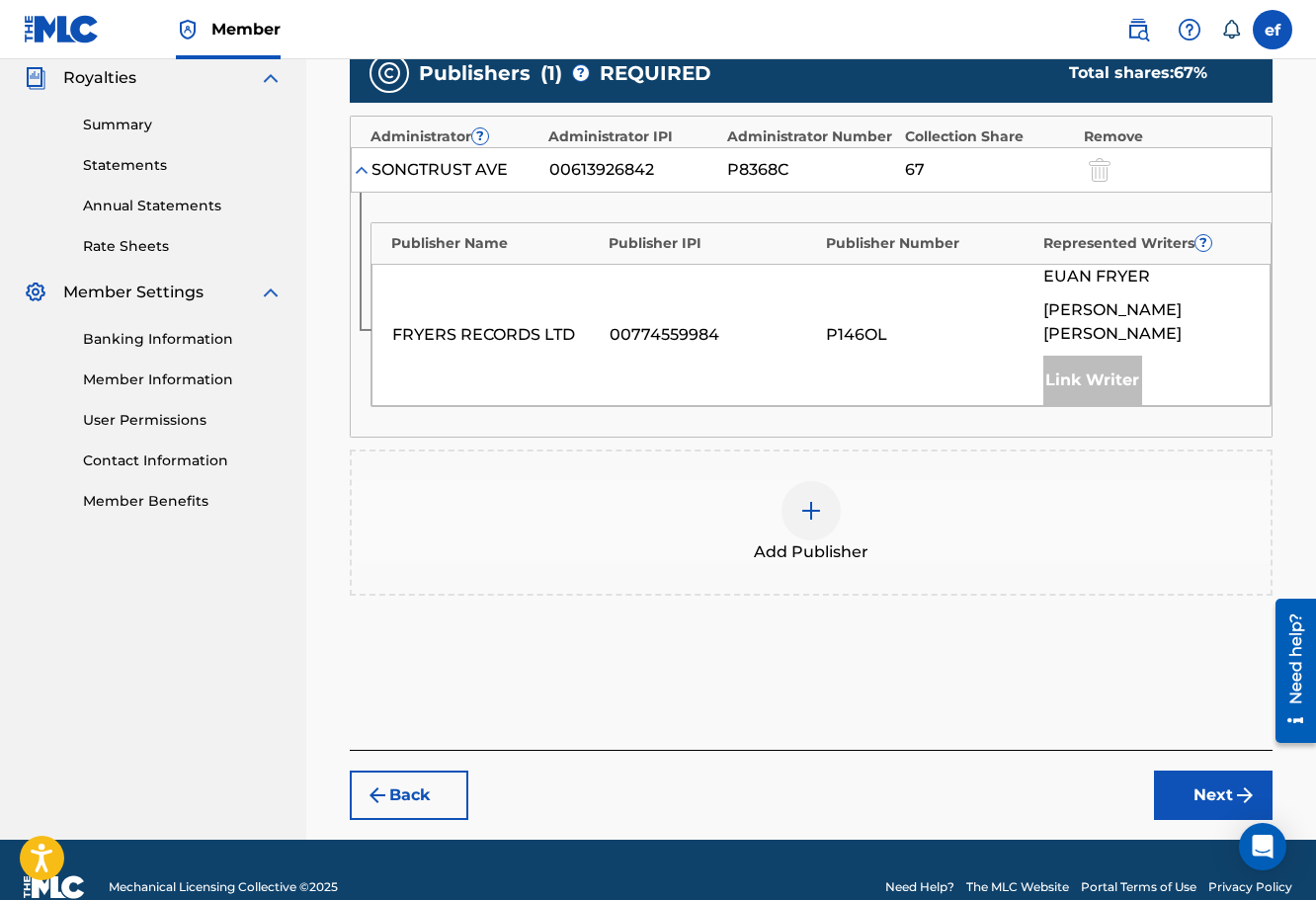 click on "Link Writer" at bounding box center [1093, 380] 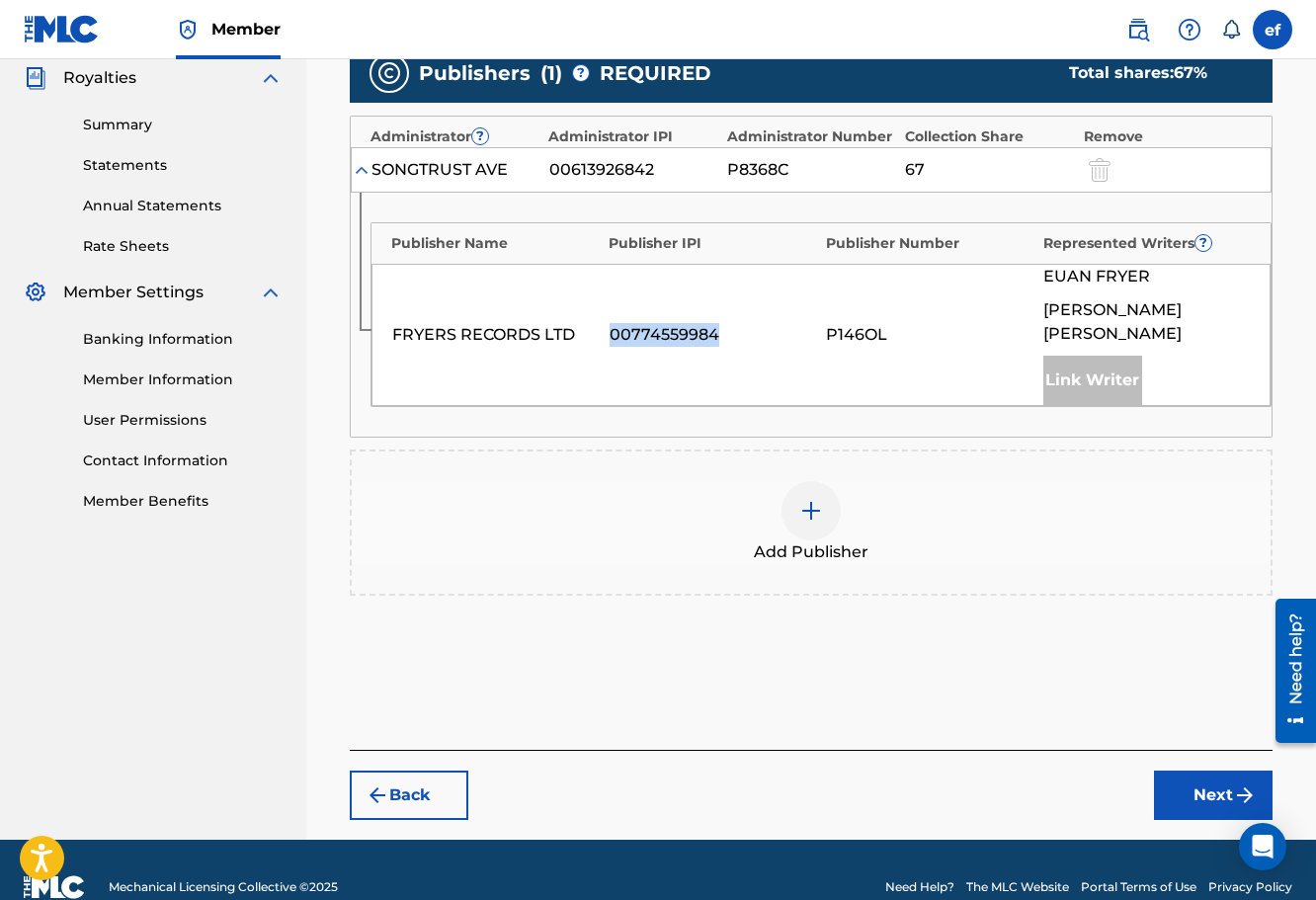 drag, startPoint x: 611, startPoint y: 320, endPoint x: 731, endPoint y: 327, distance: 120.20399 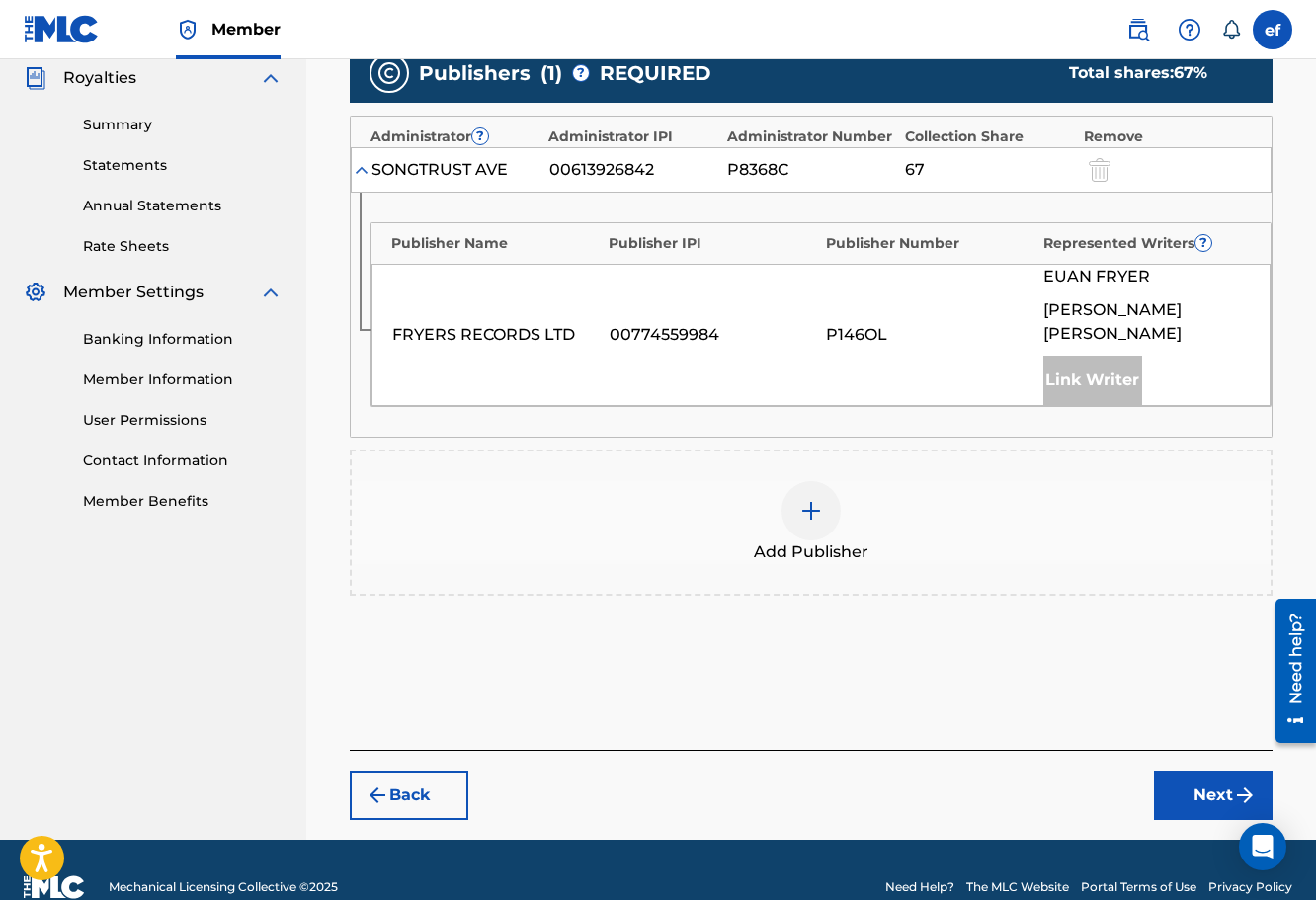 click at bounding box center [811, 511] 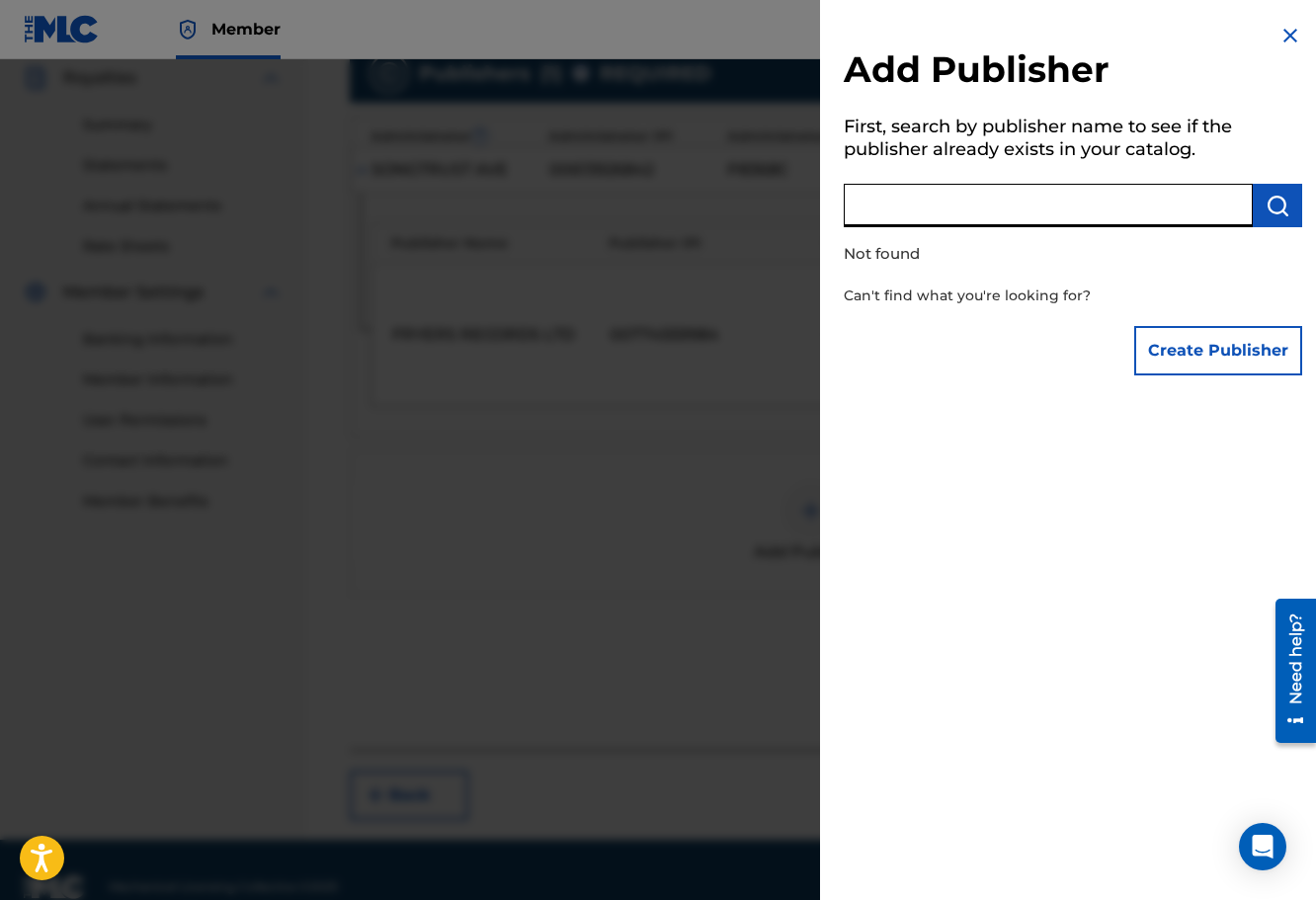click at bounding box center (1048, 205) 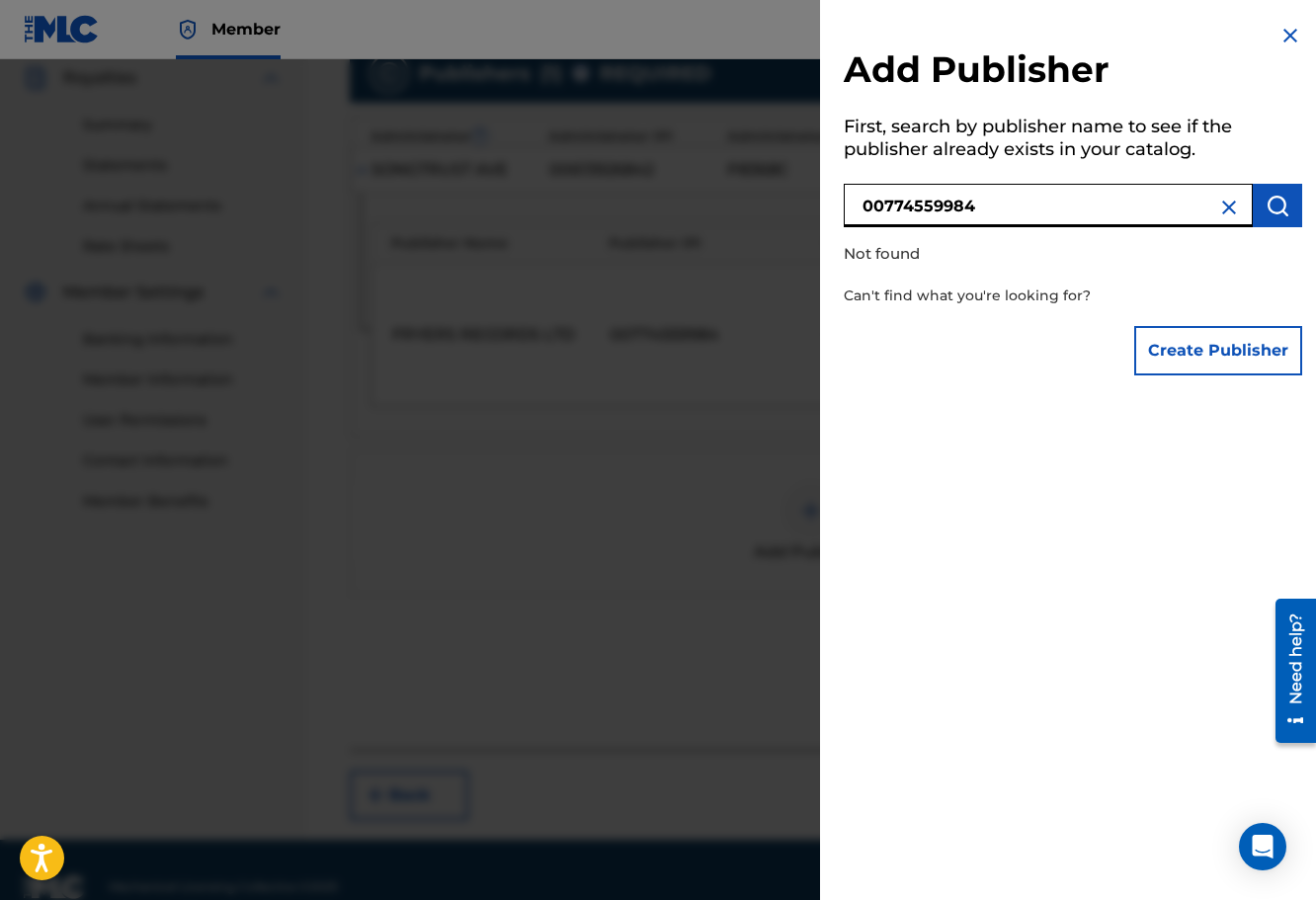 type on "00774559984" 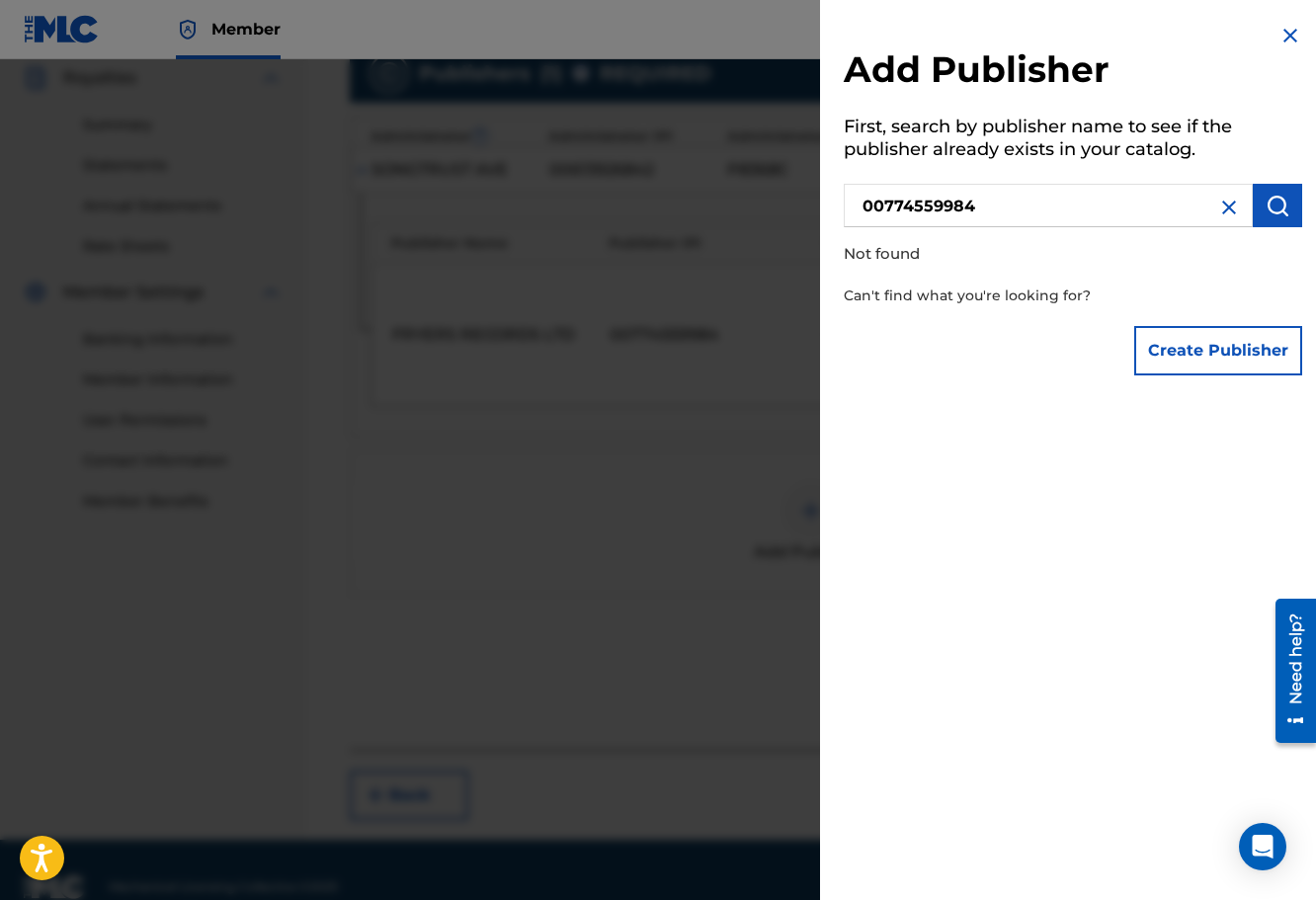 click at bounding box center [658, 509] 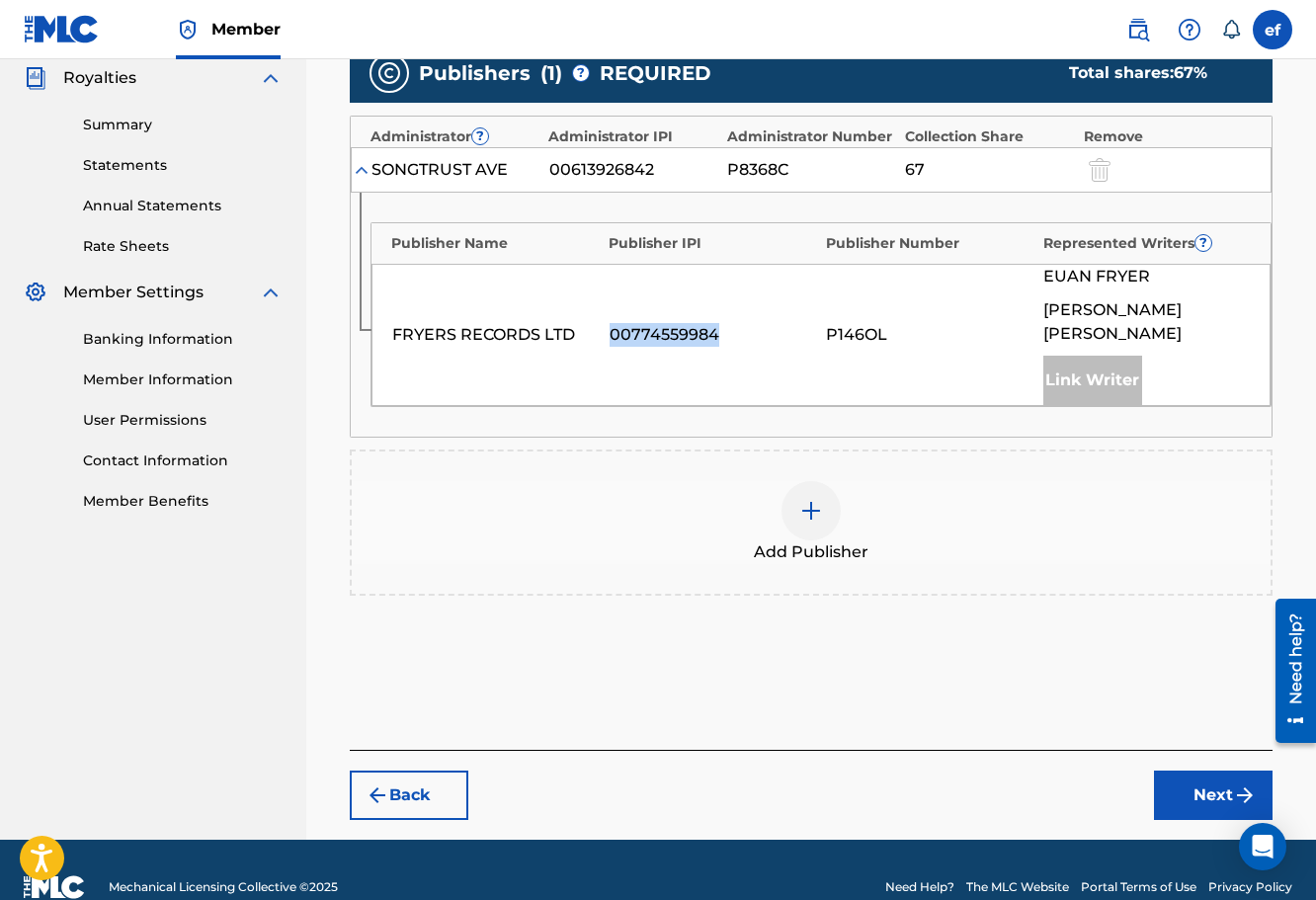 drag, startPoint x: 611, startPoint y: 322, endPoint x: 748, endPoint y: 322, distance: 137 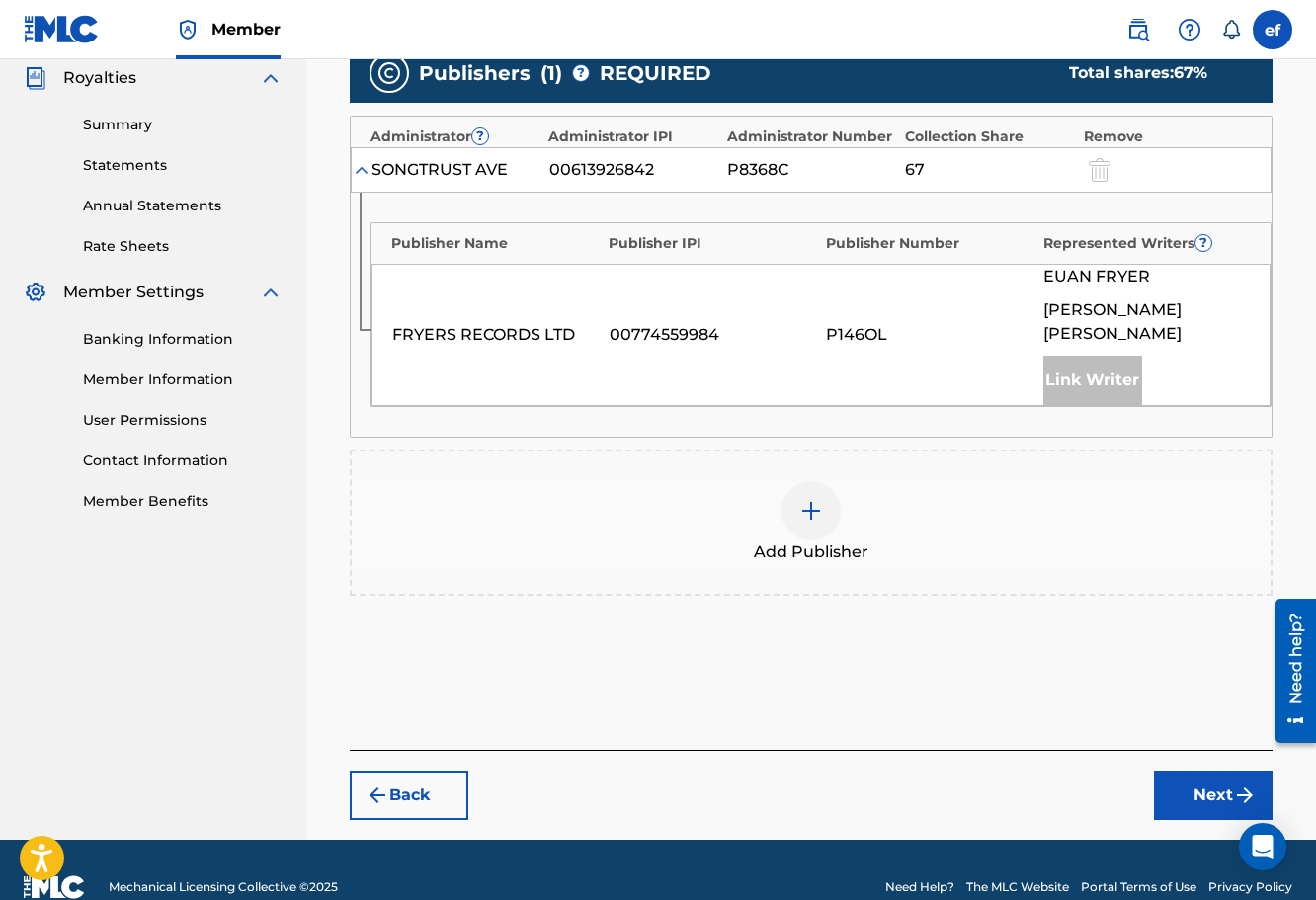 click at bounding box center (811, 511) 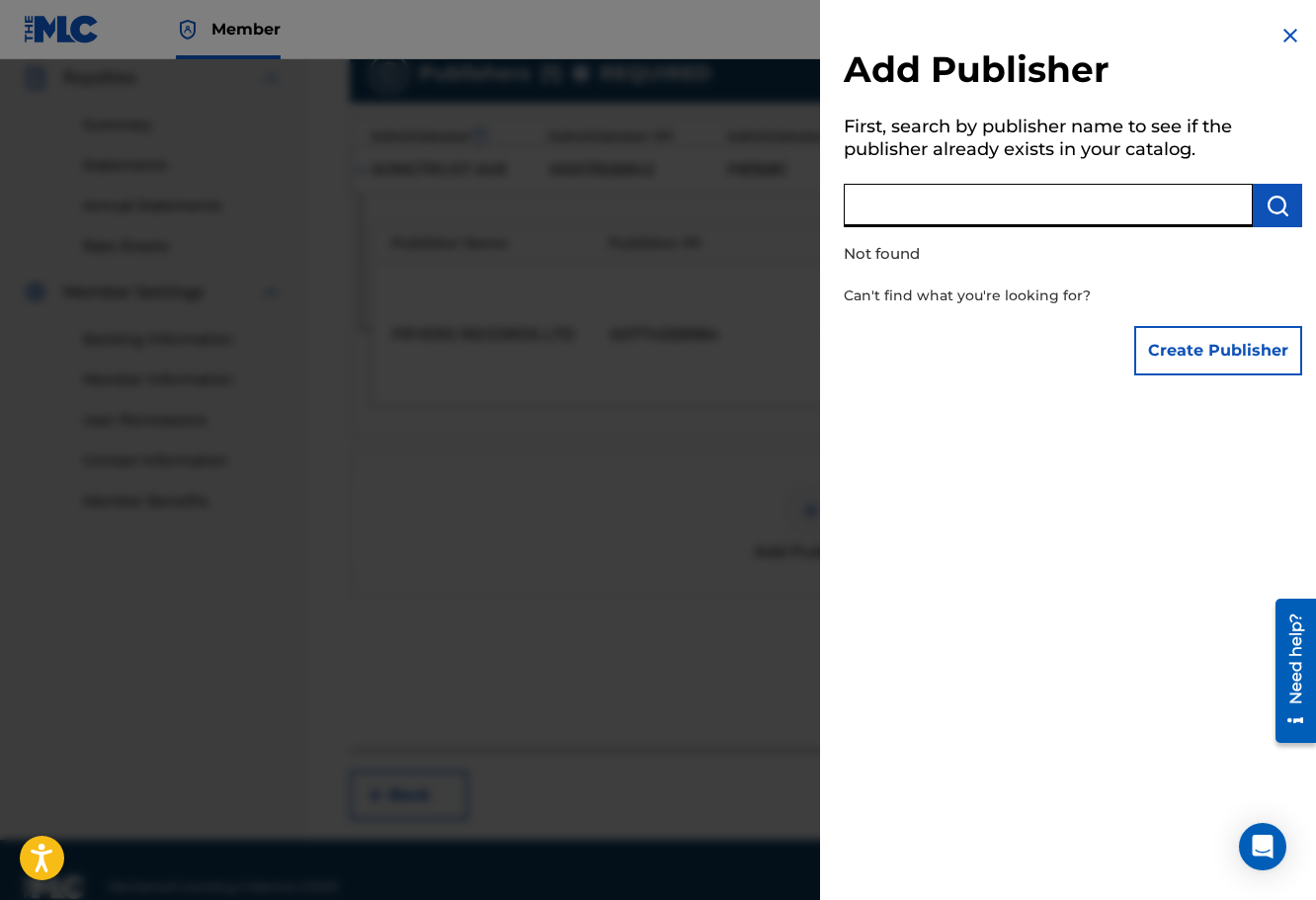 click at bounding box center [1048, 205] 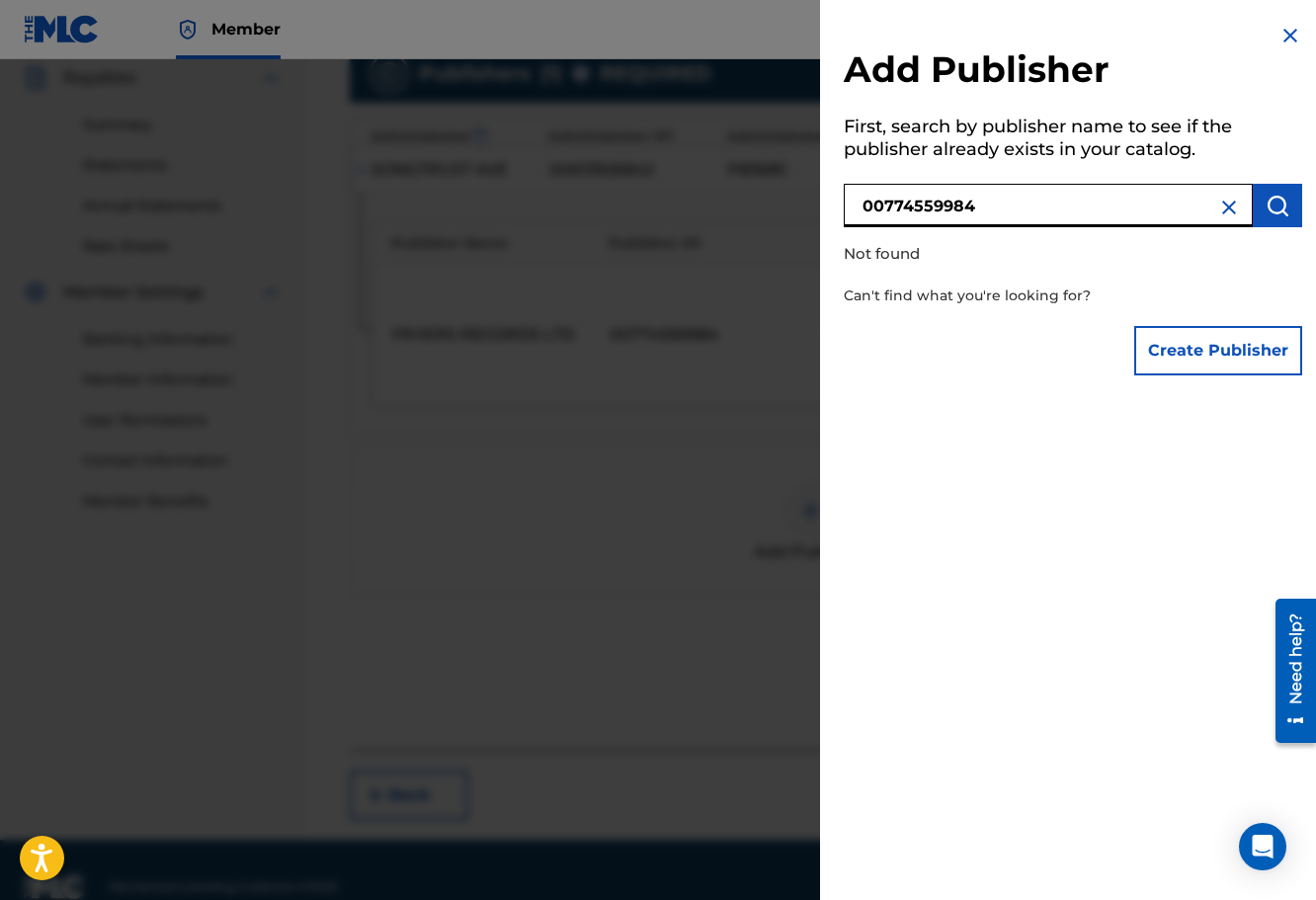 drag, startPoint x: 993, startPoint y: 219, endPoint x: 799, endPoint y: 174, distance: 199.1507 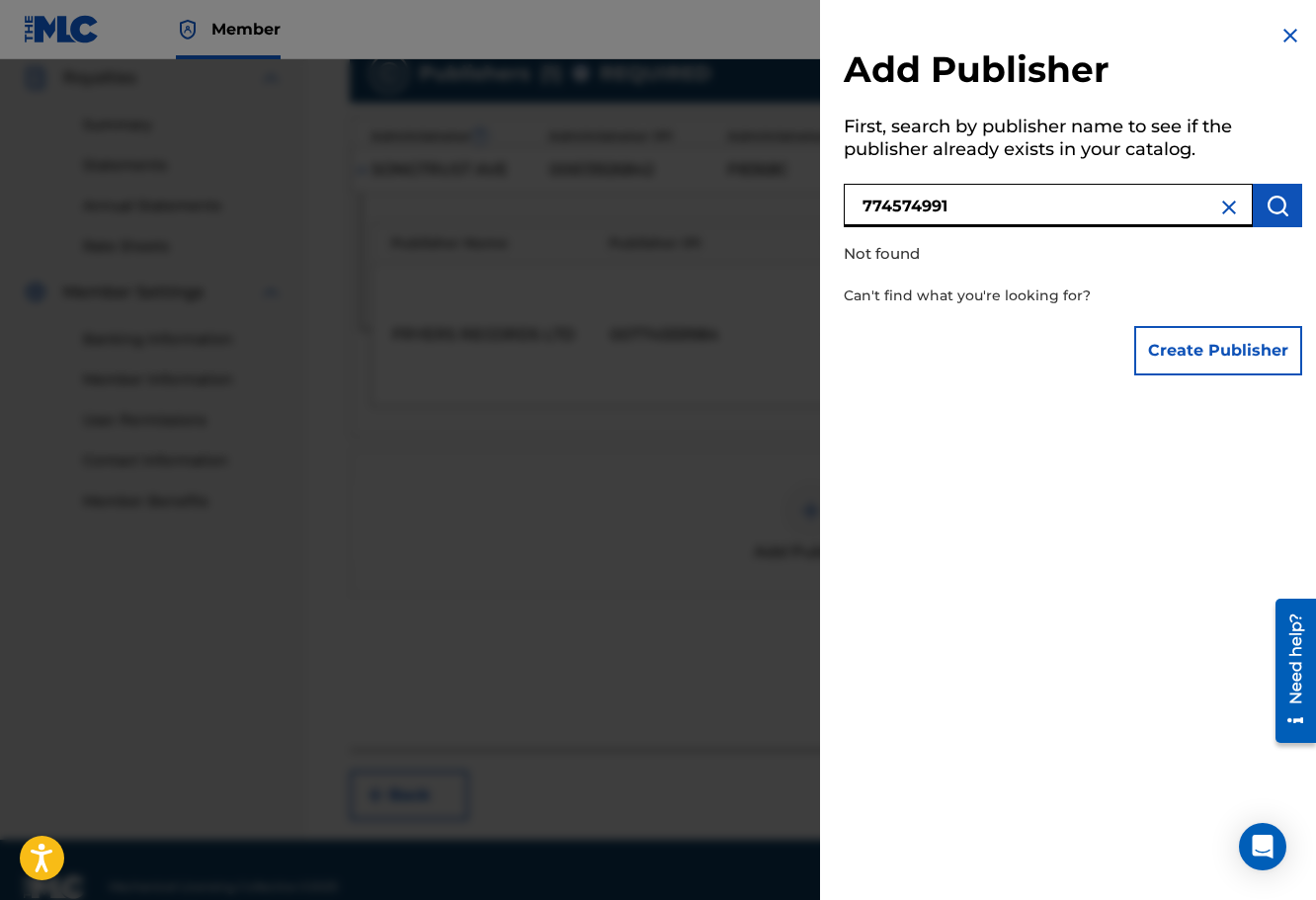 click at bounding box center [1277, 205] 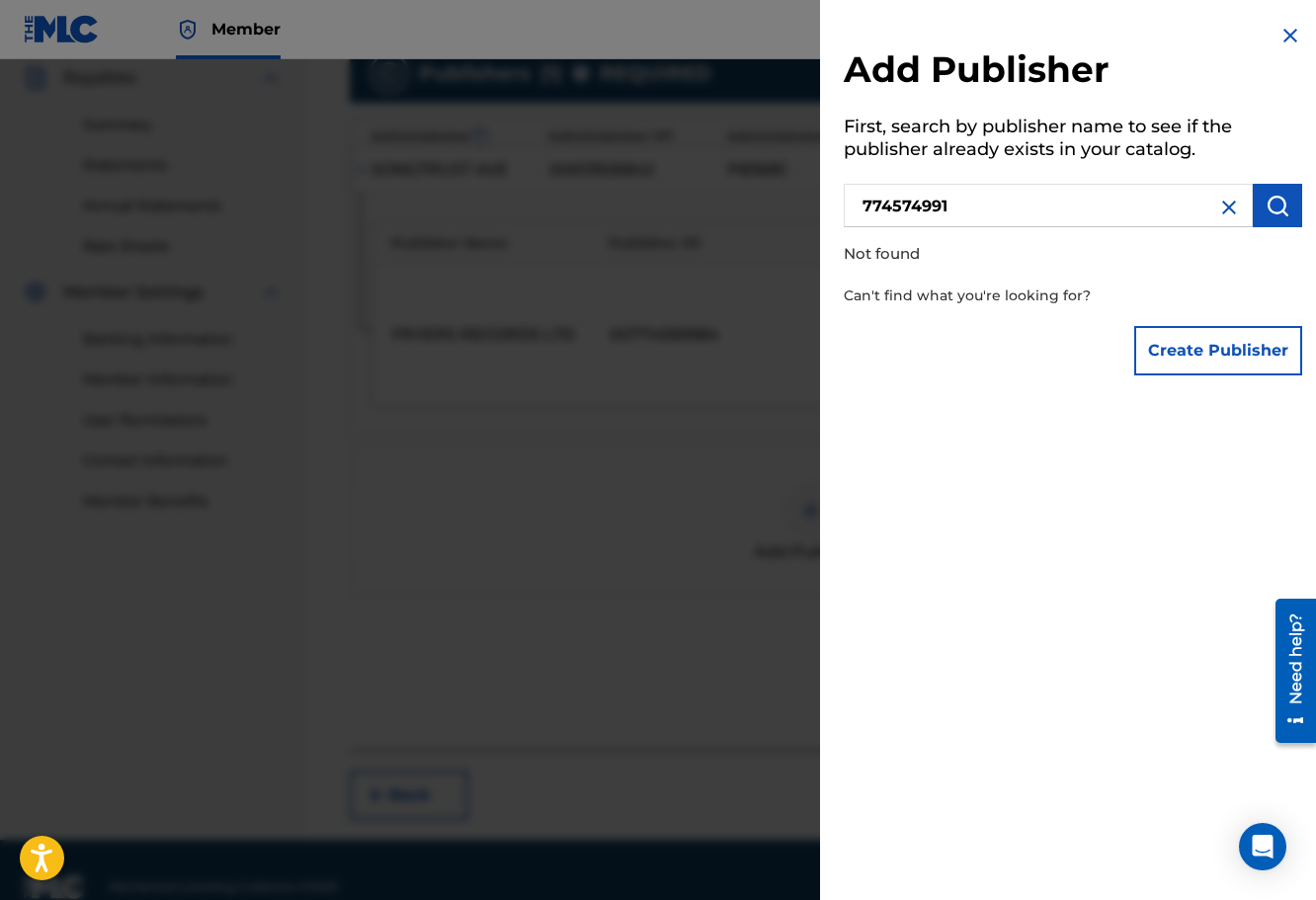 click at bounding box center (1277, 205) 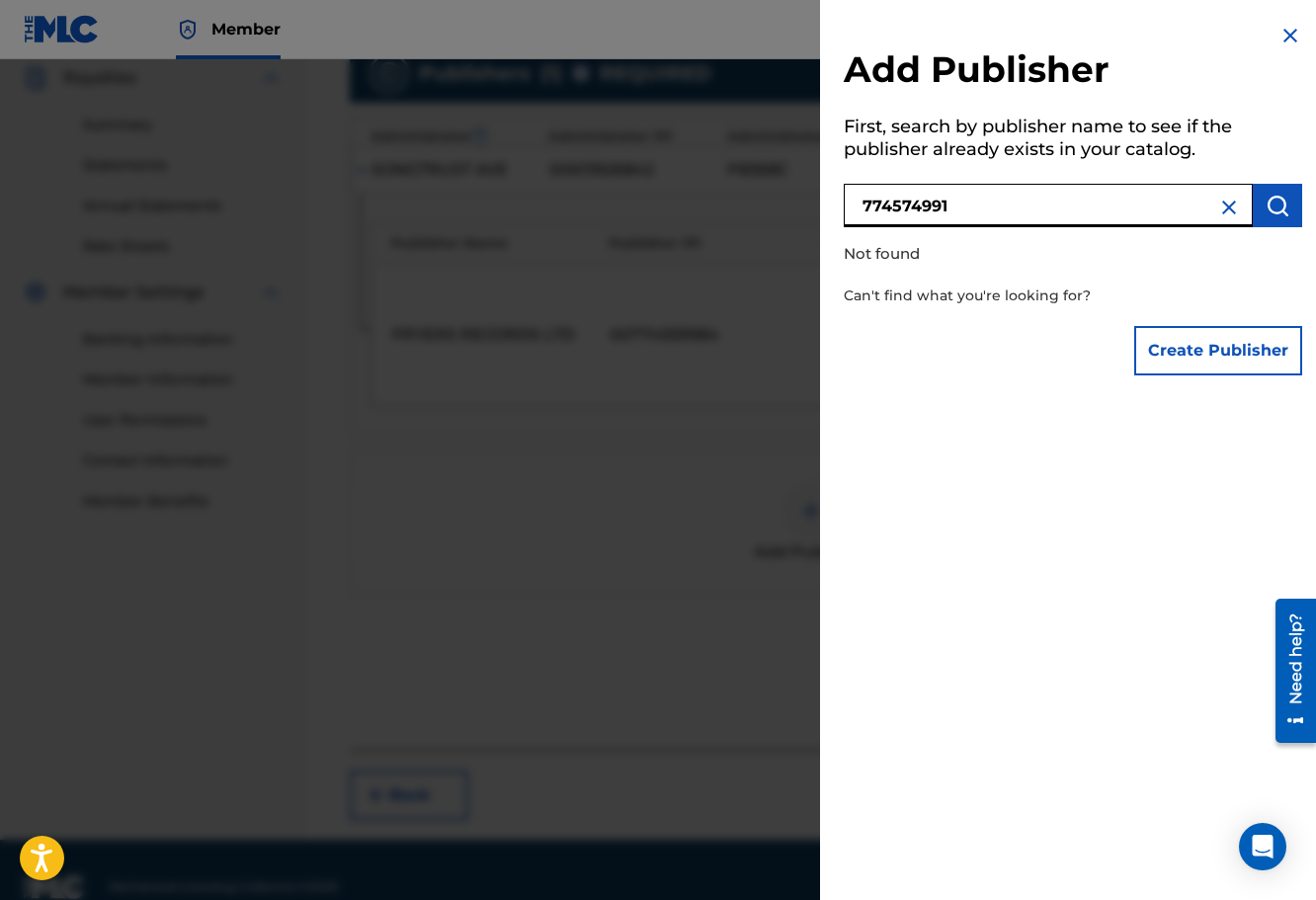 click on "774574991" at bounding box center (1048, 205) 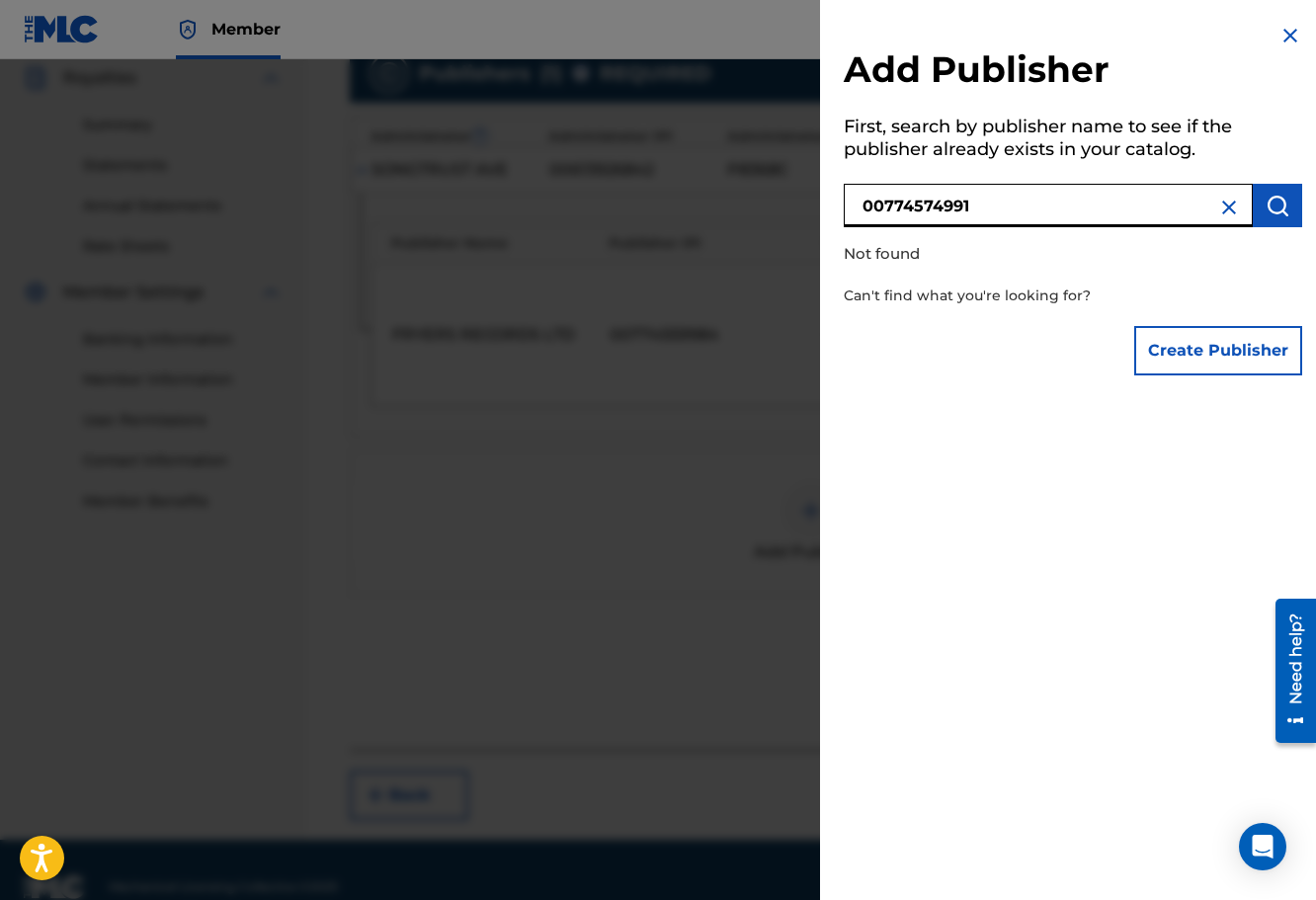 type on "00774574991" 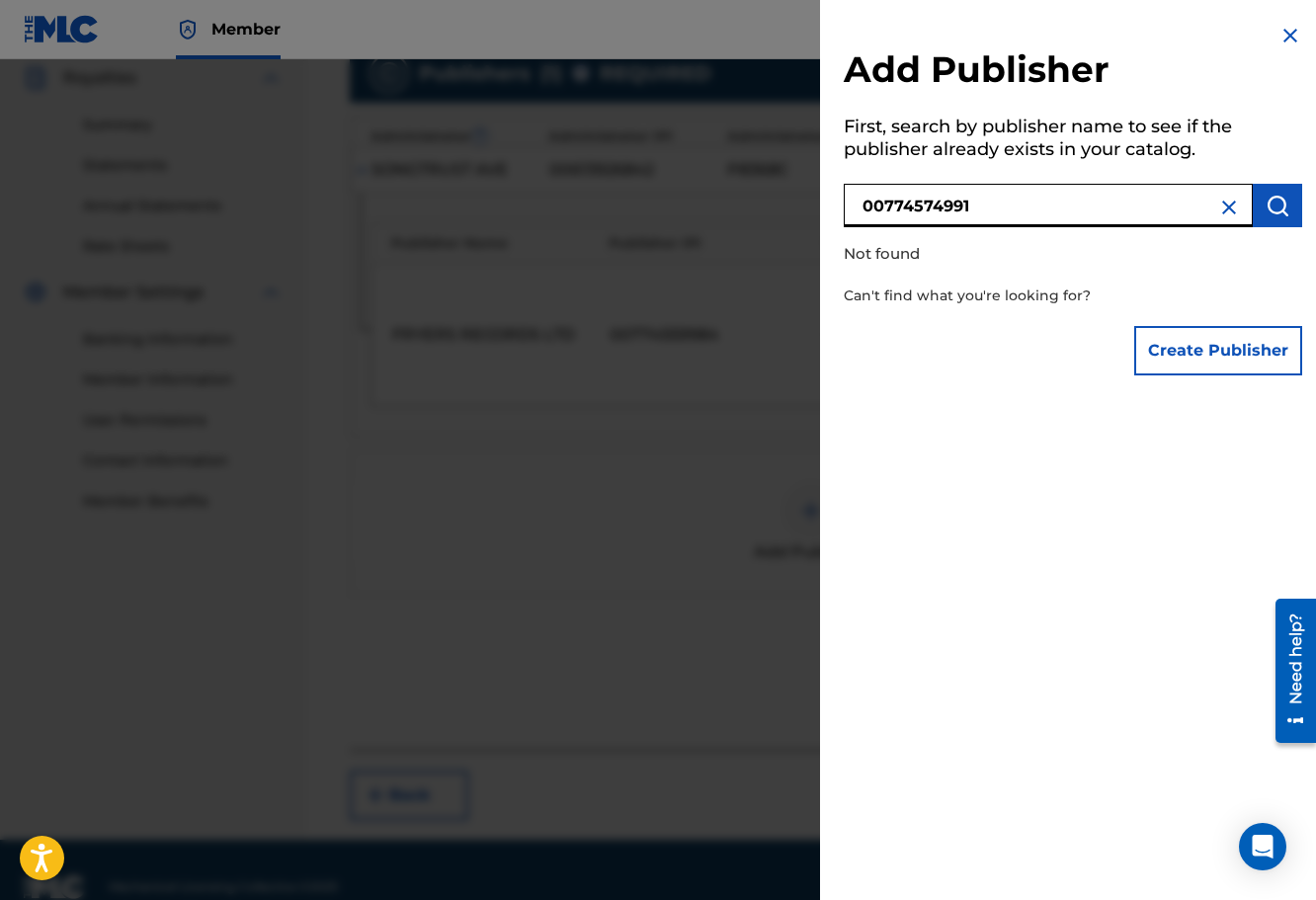 click on "Not found" at bounding box center [1017, 254] 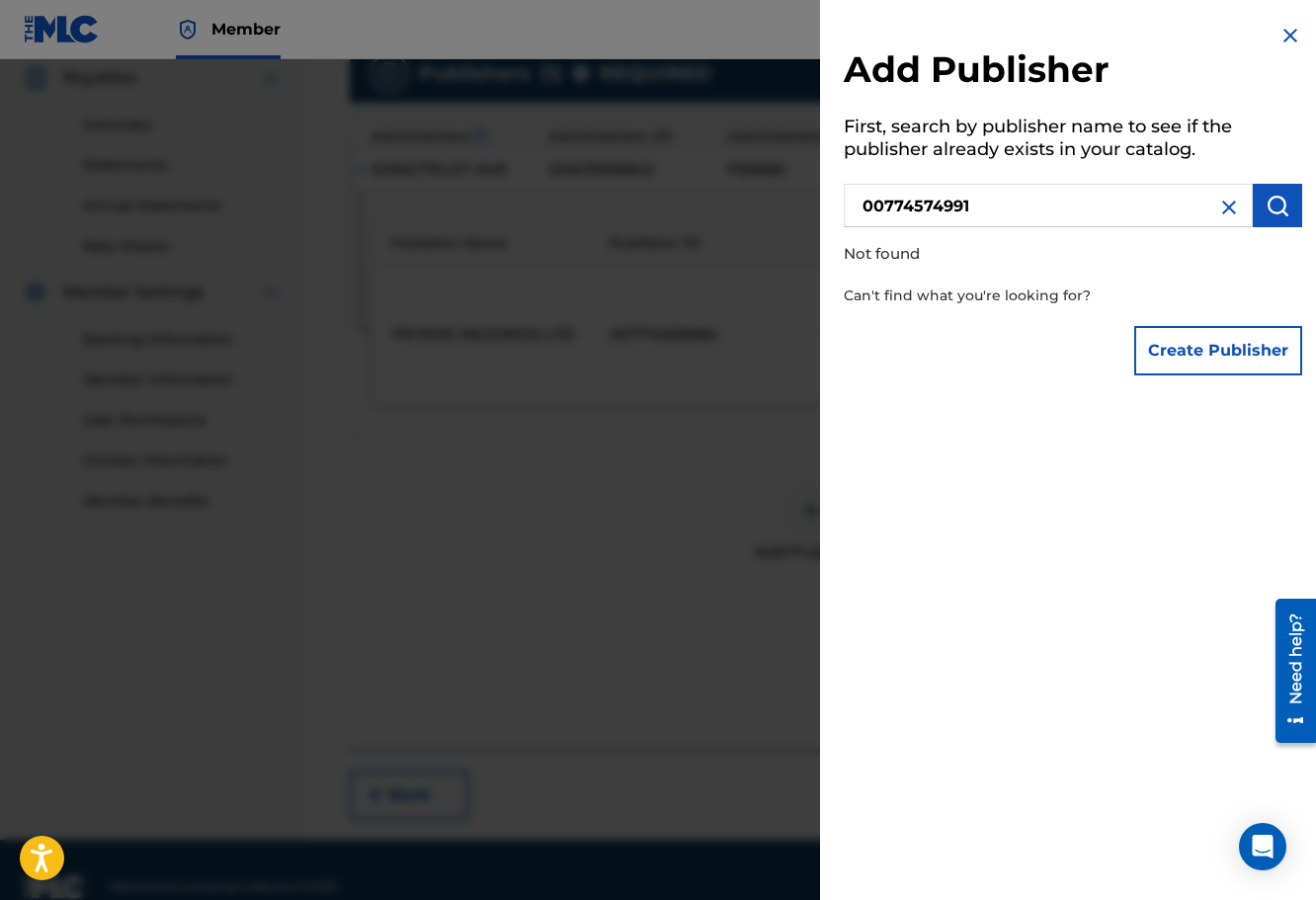 click on "Create Publisher" at bounding box center [1218, 351] 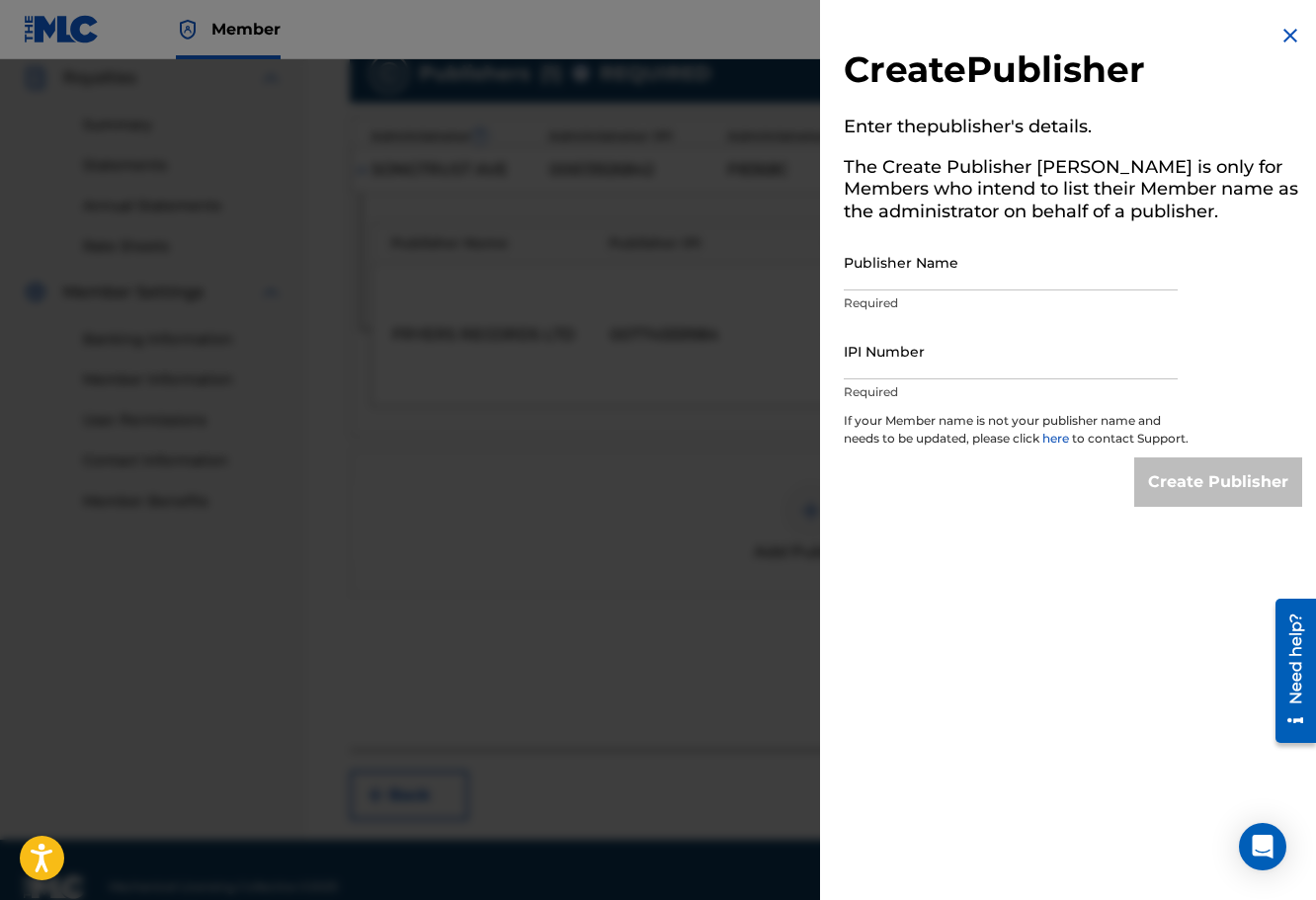 click on "IPI Number Required" at bounding box center (1011, 368) 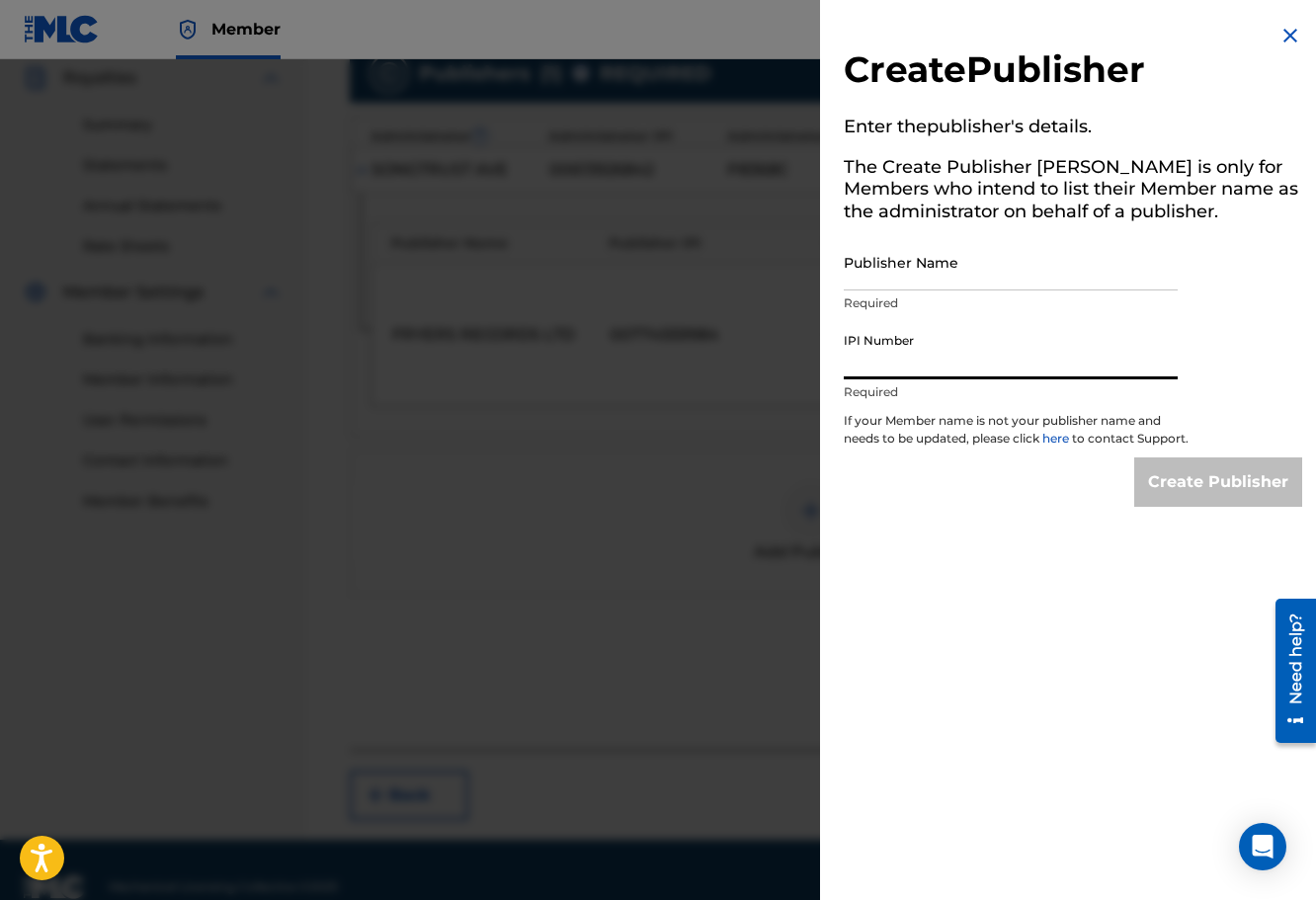 click on "IPI Number" at bounding box center [1011, 351] 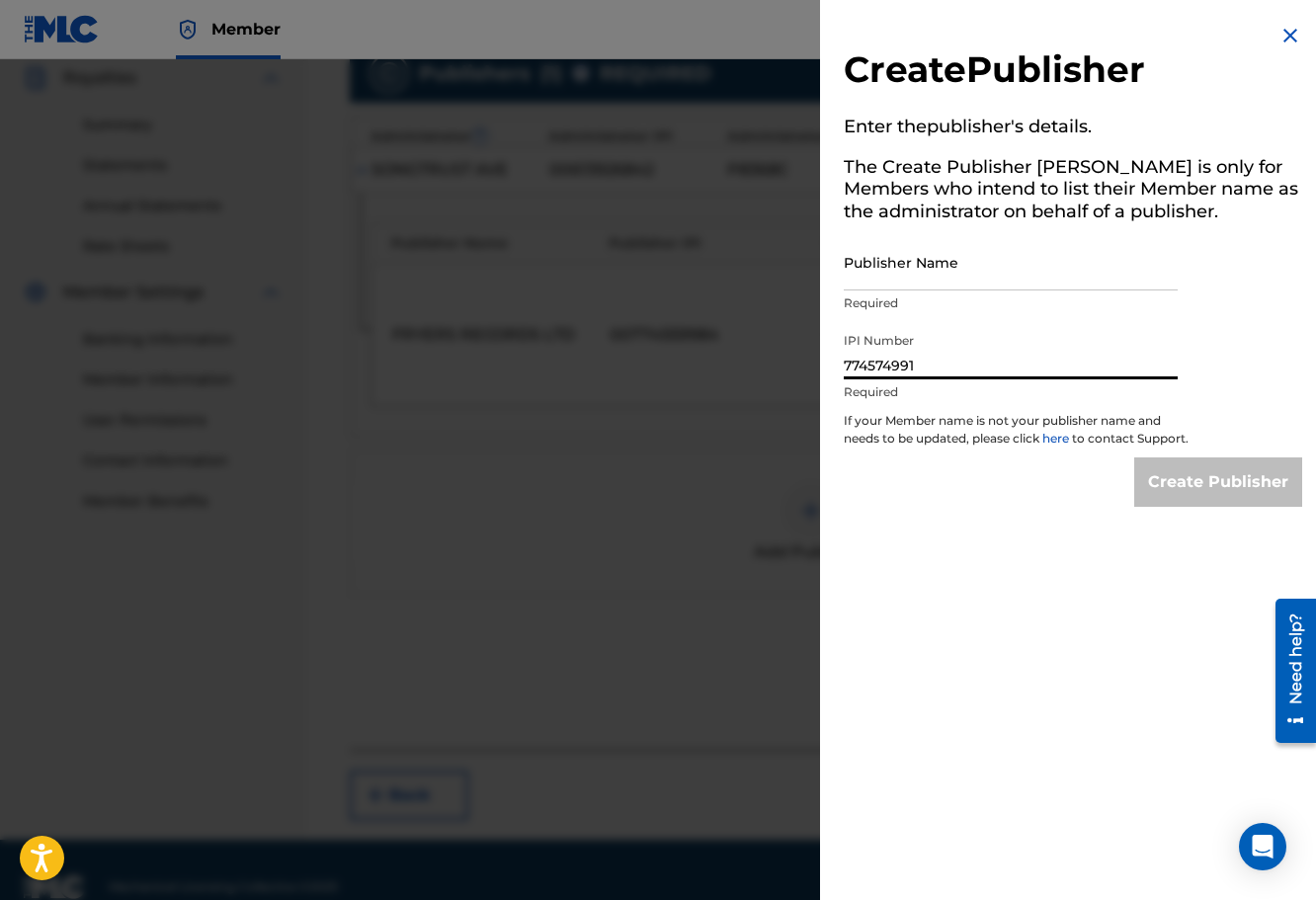 type on "774574991" 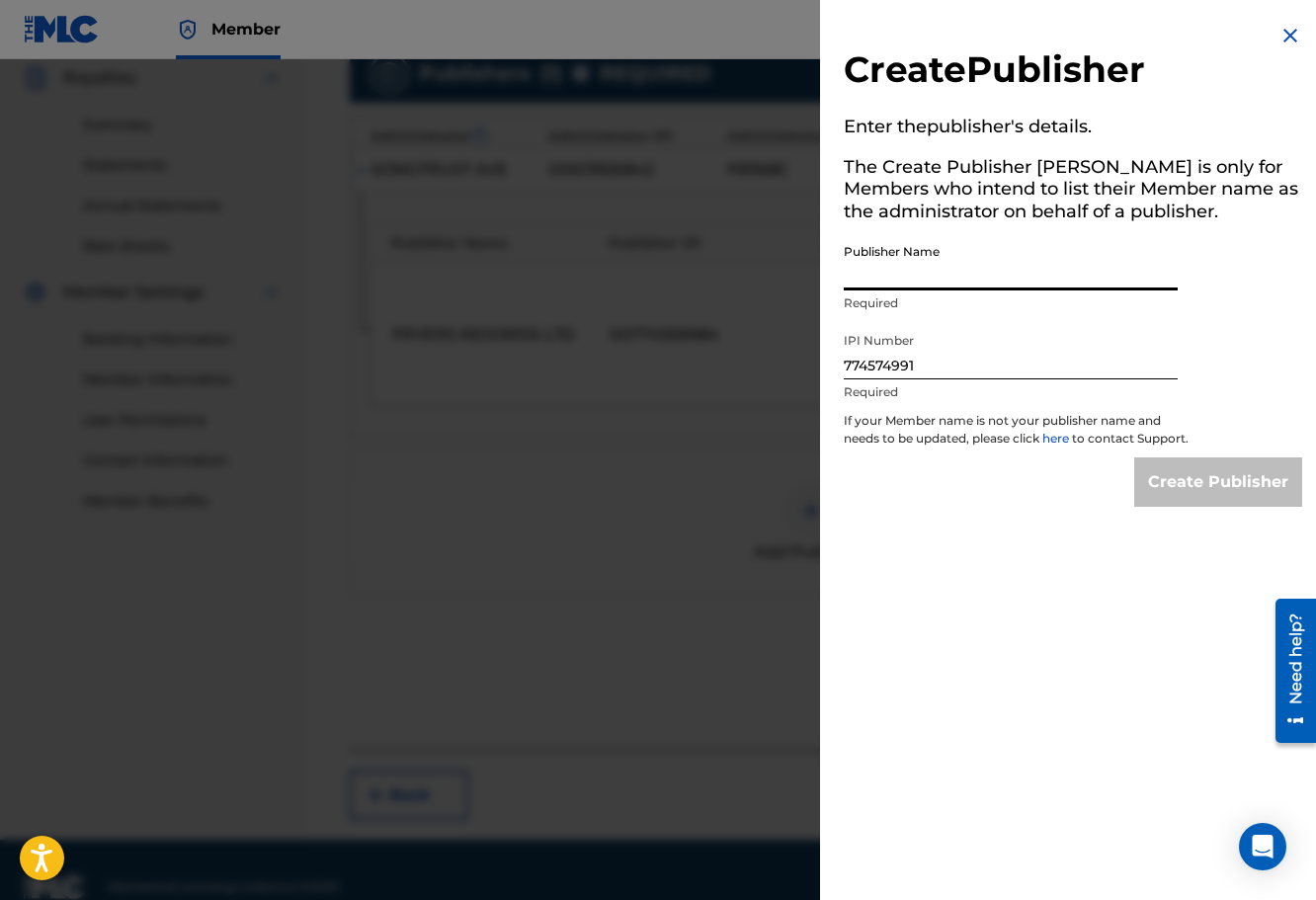 click on "Publisher Name" at bounding box center [1011, 262] 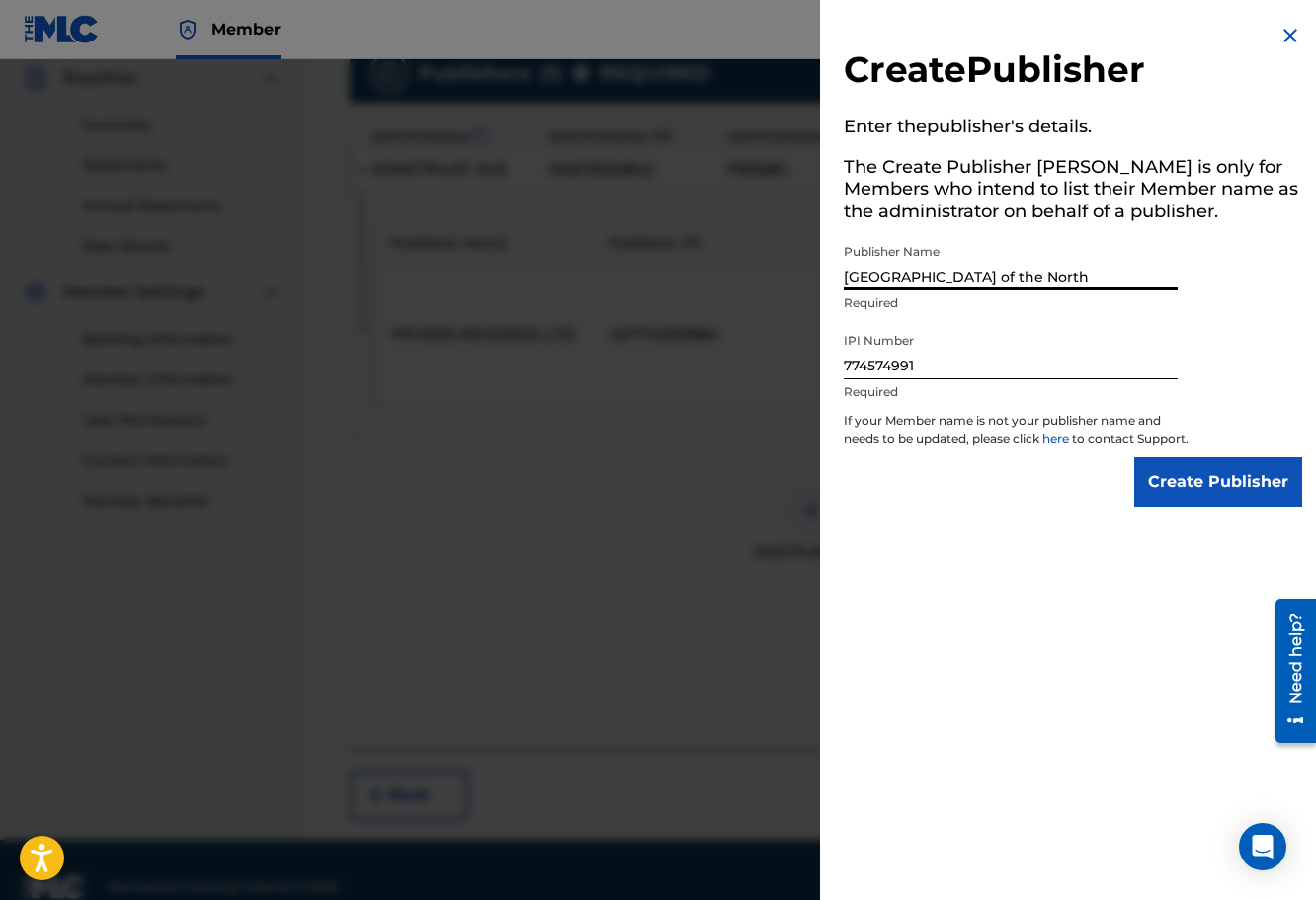 type on "[GEOGRAPHIC_DATA] of the North" 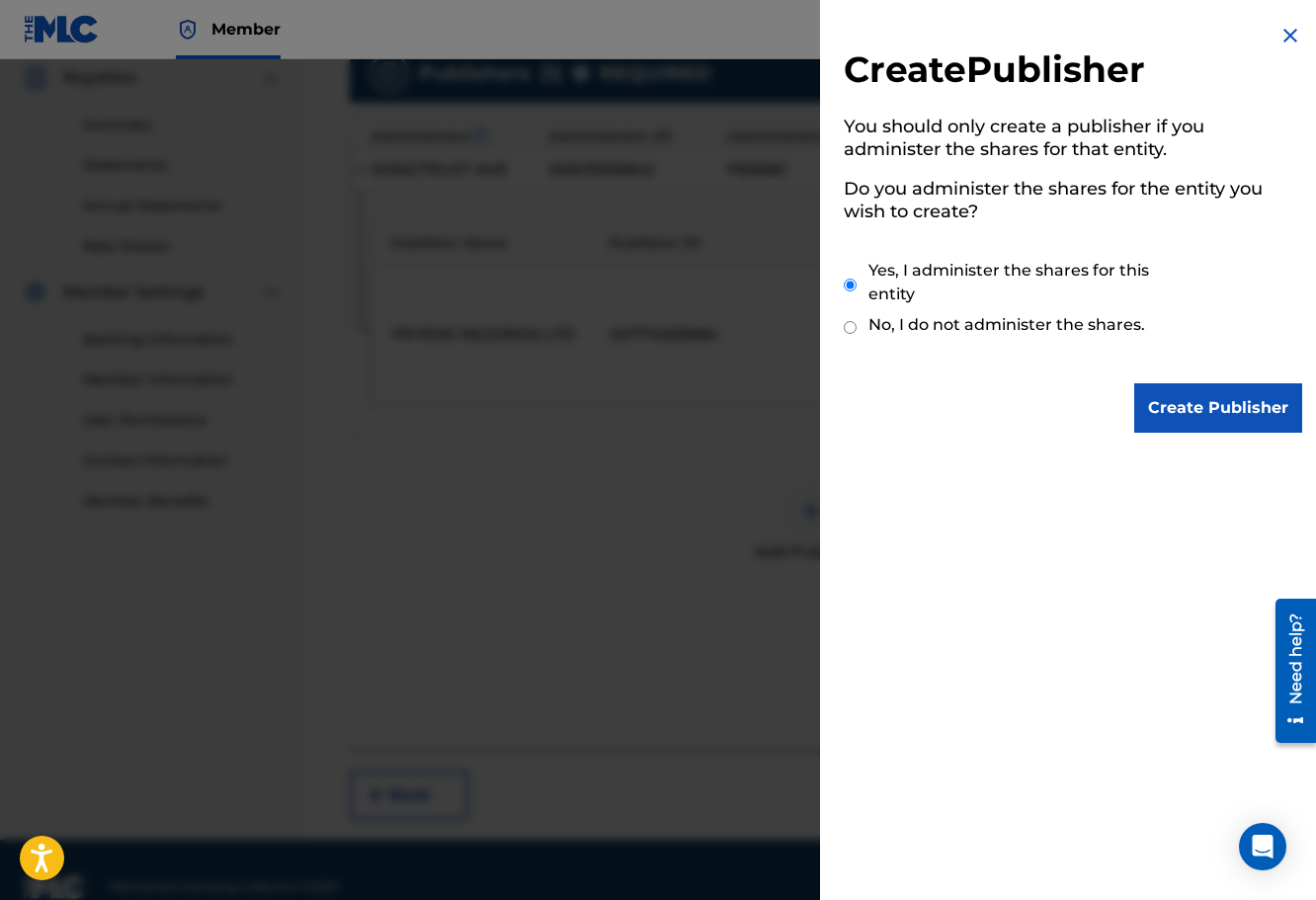 click on "Create Publisher" at bounding box center [1218, 408] 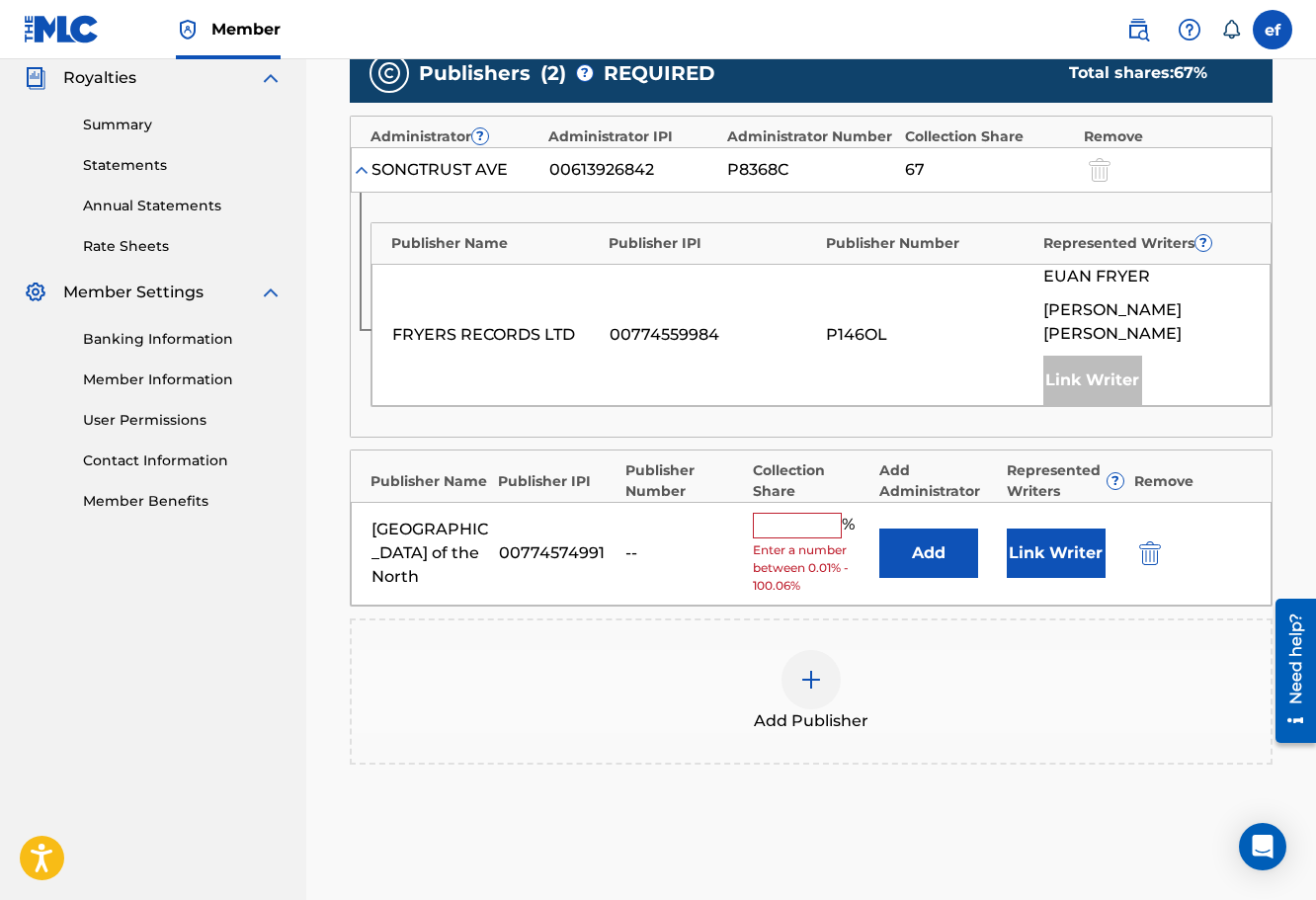 click at bounding box center [797, 526] 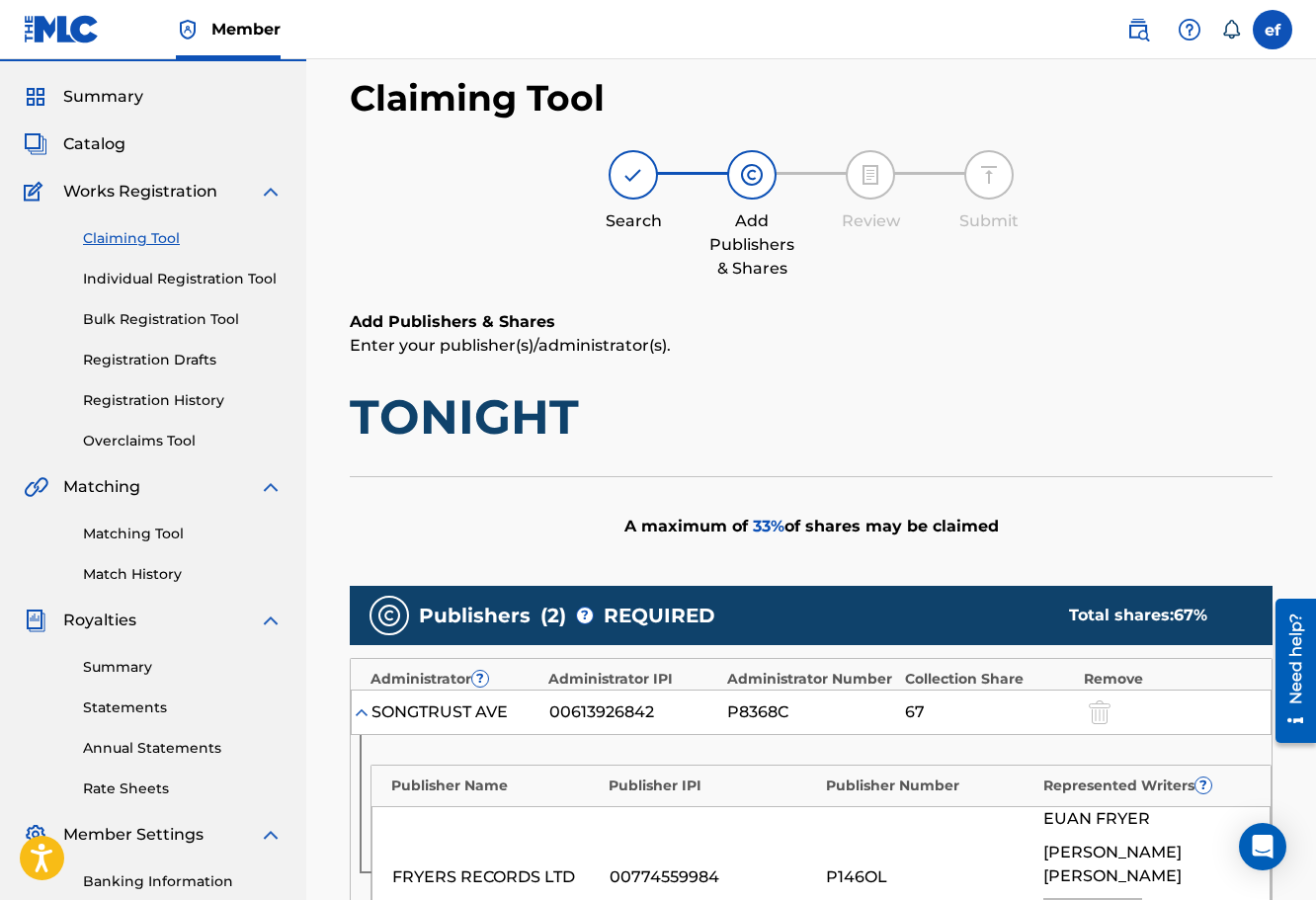 scroll, scrollTop: 56, scrollLeft: 0, axis: vertical 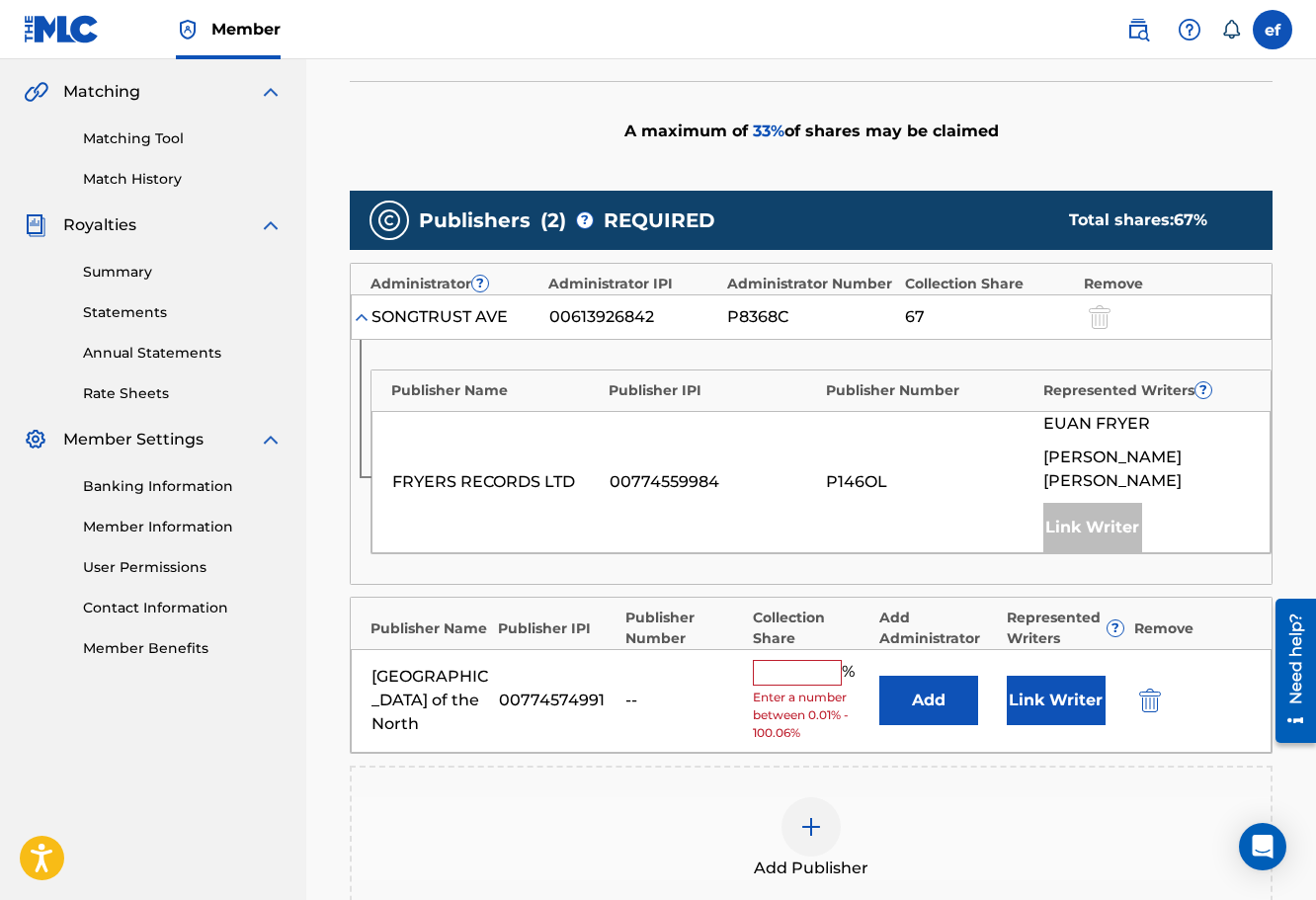 click at bounding box center (797, 673) 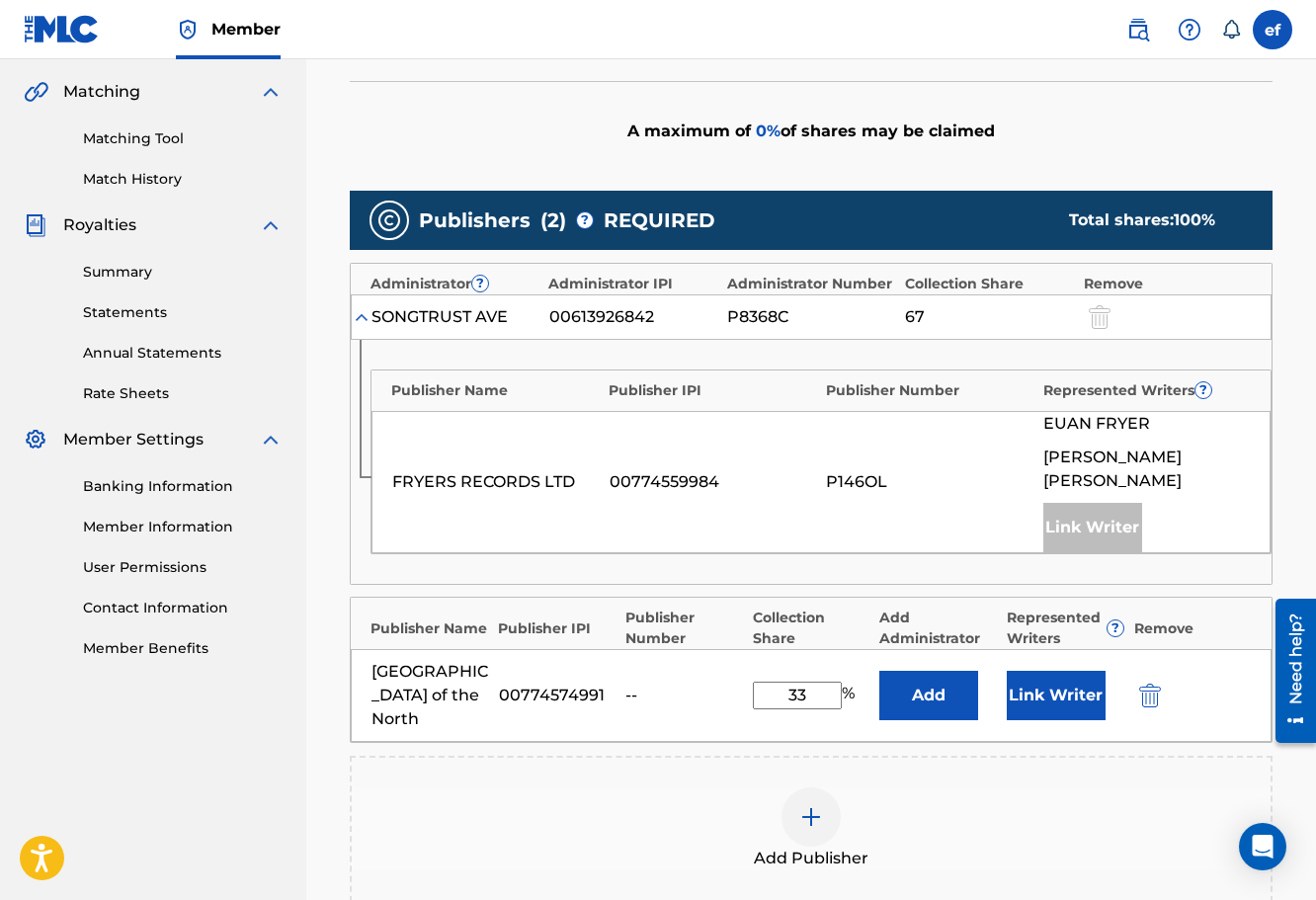 type on "33" 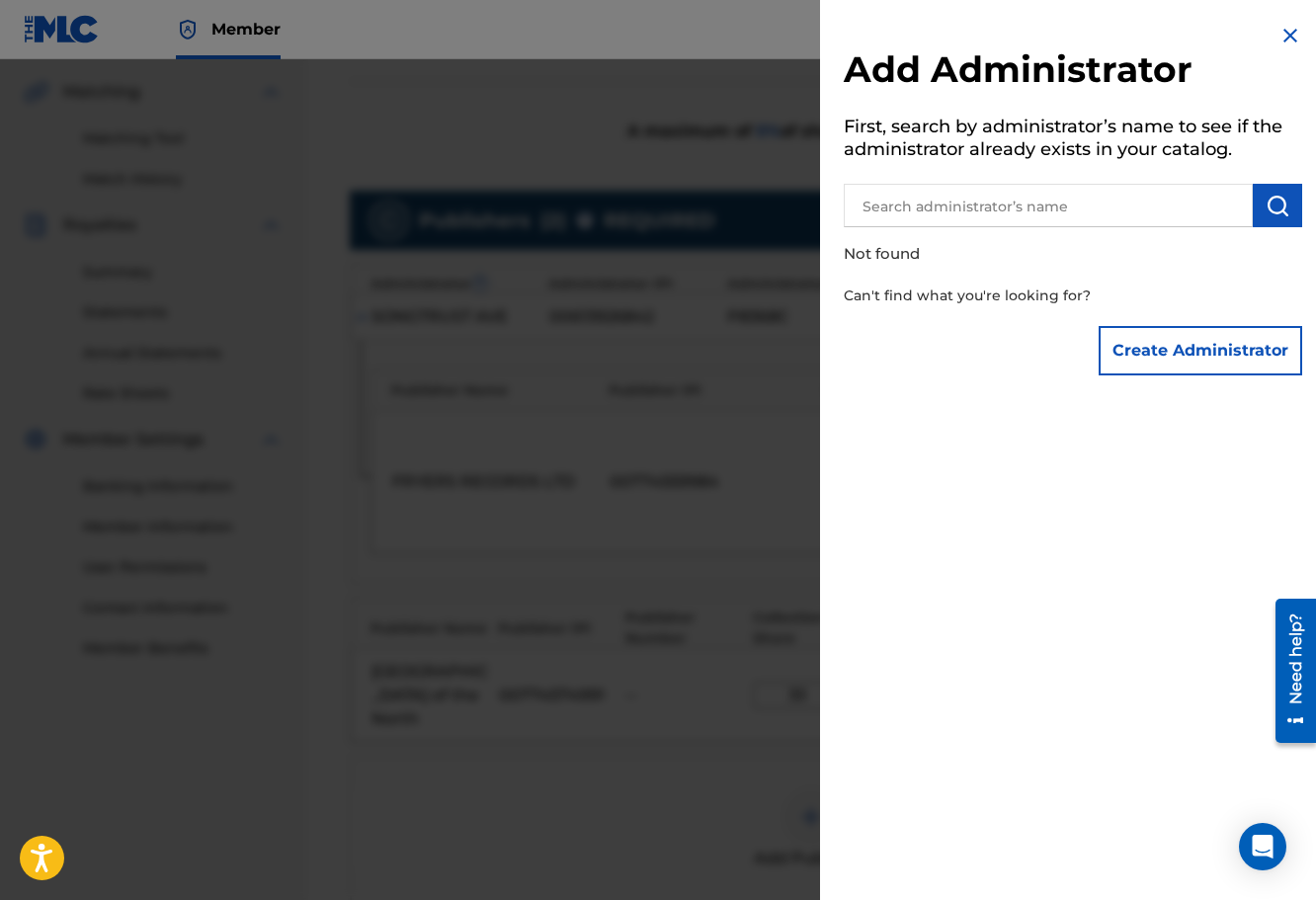 click at bounding box center [658, 509] 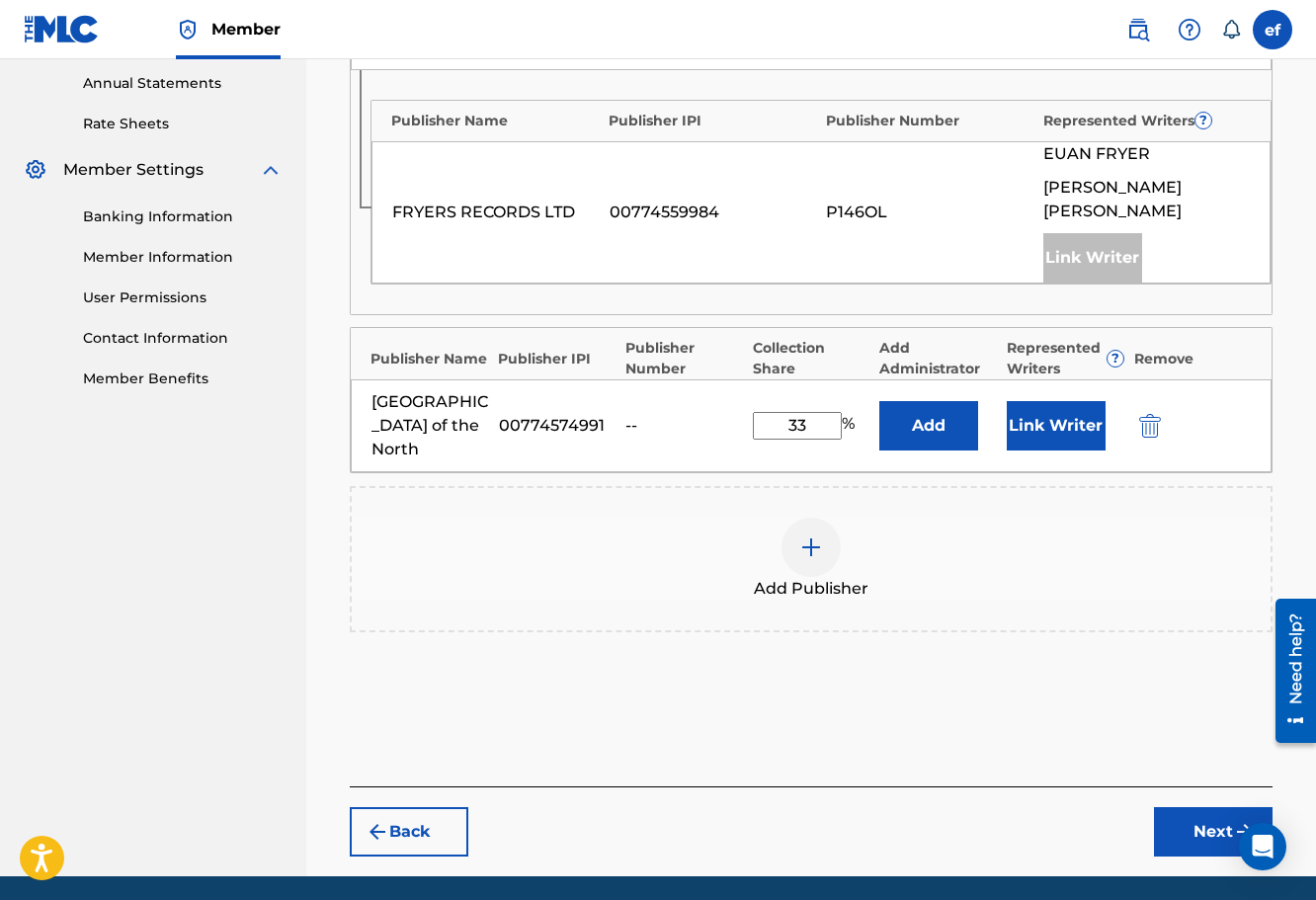 click on "Next" at bounding box center (1213, 832) 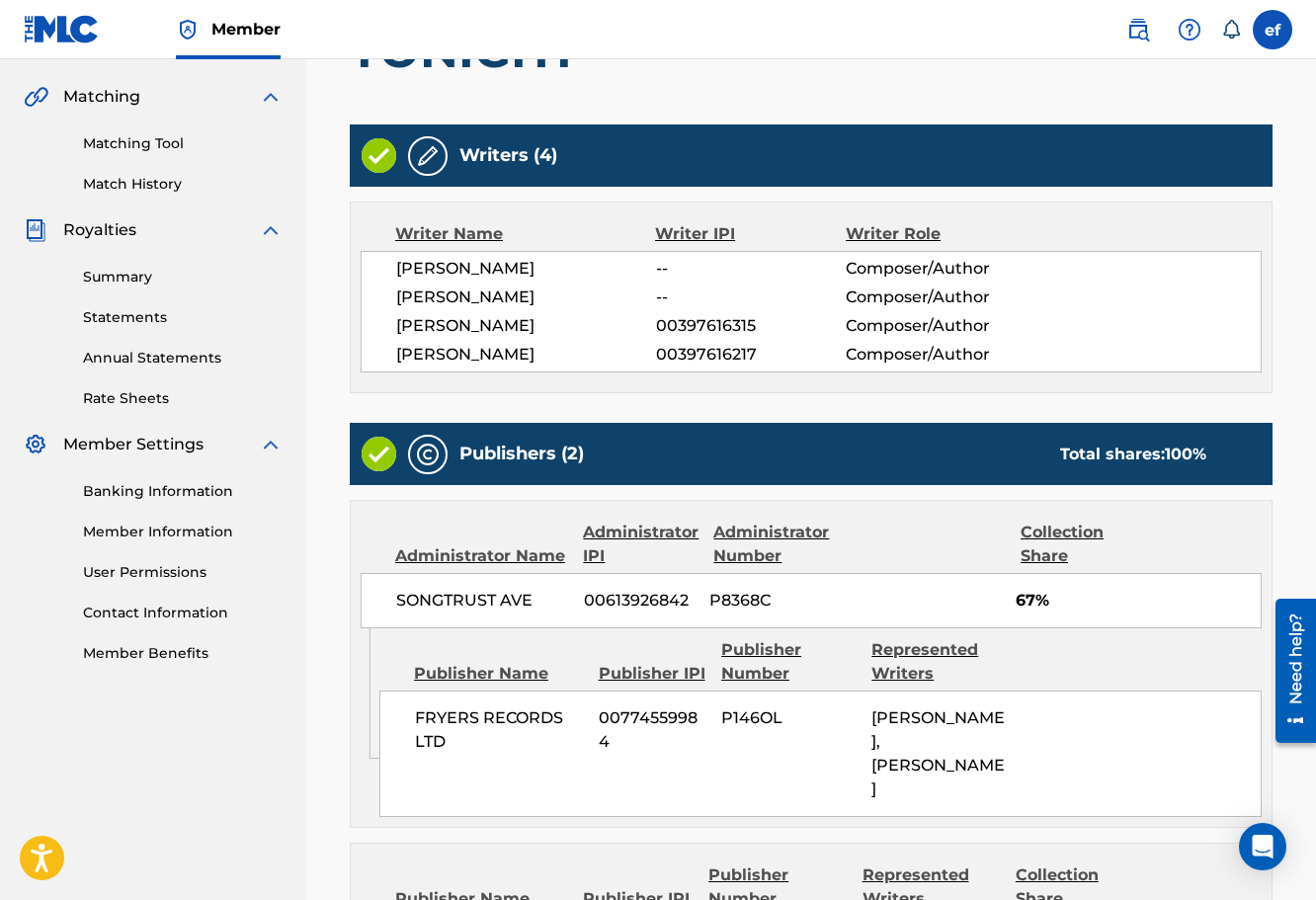 scroll, scrollTop: 721, scrollLeft: 0, axis: vertical 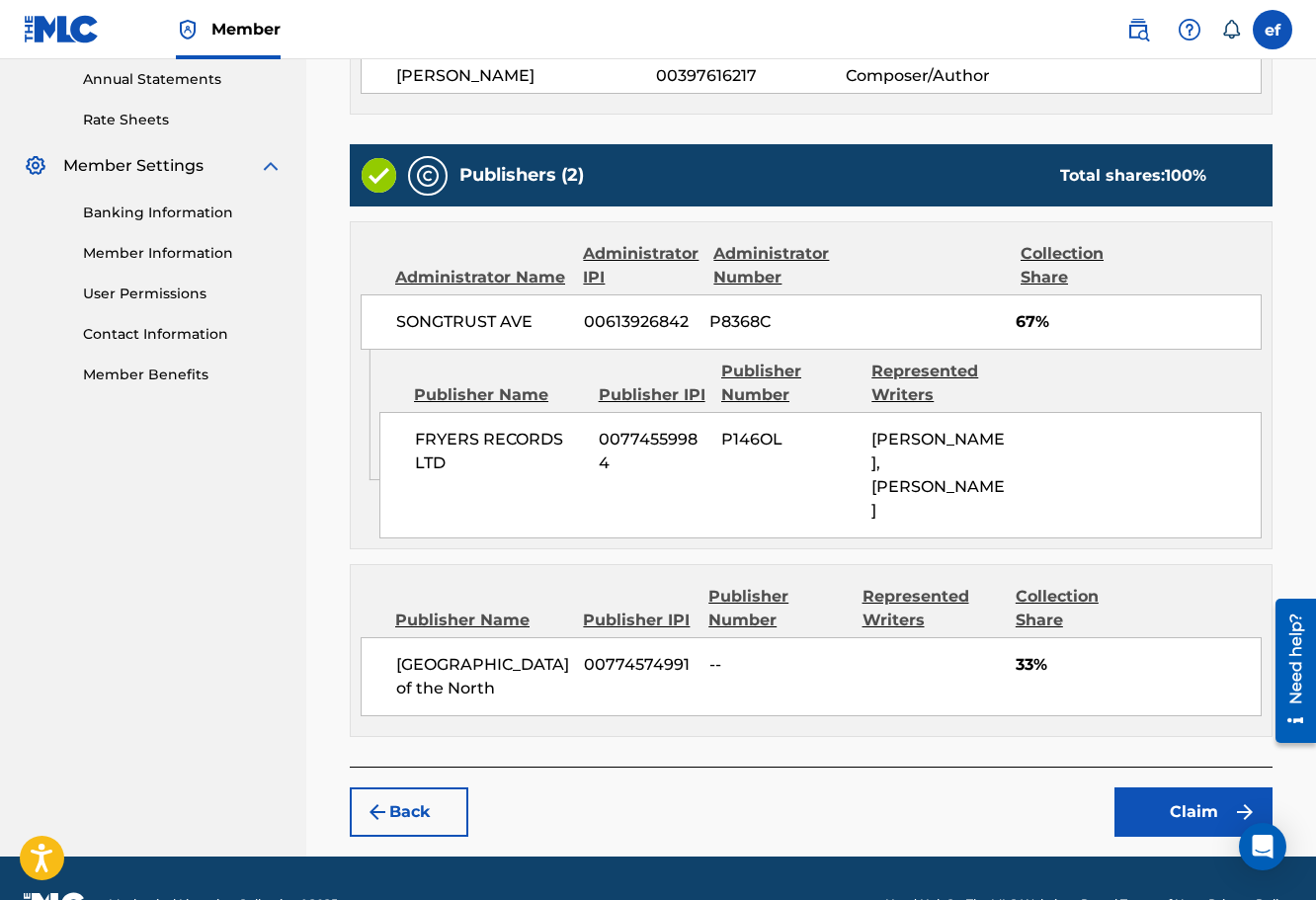 click on "Claim" at bounding box center [1193, 812] 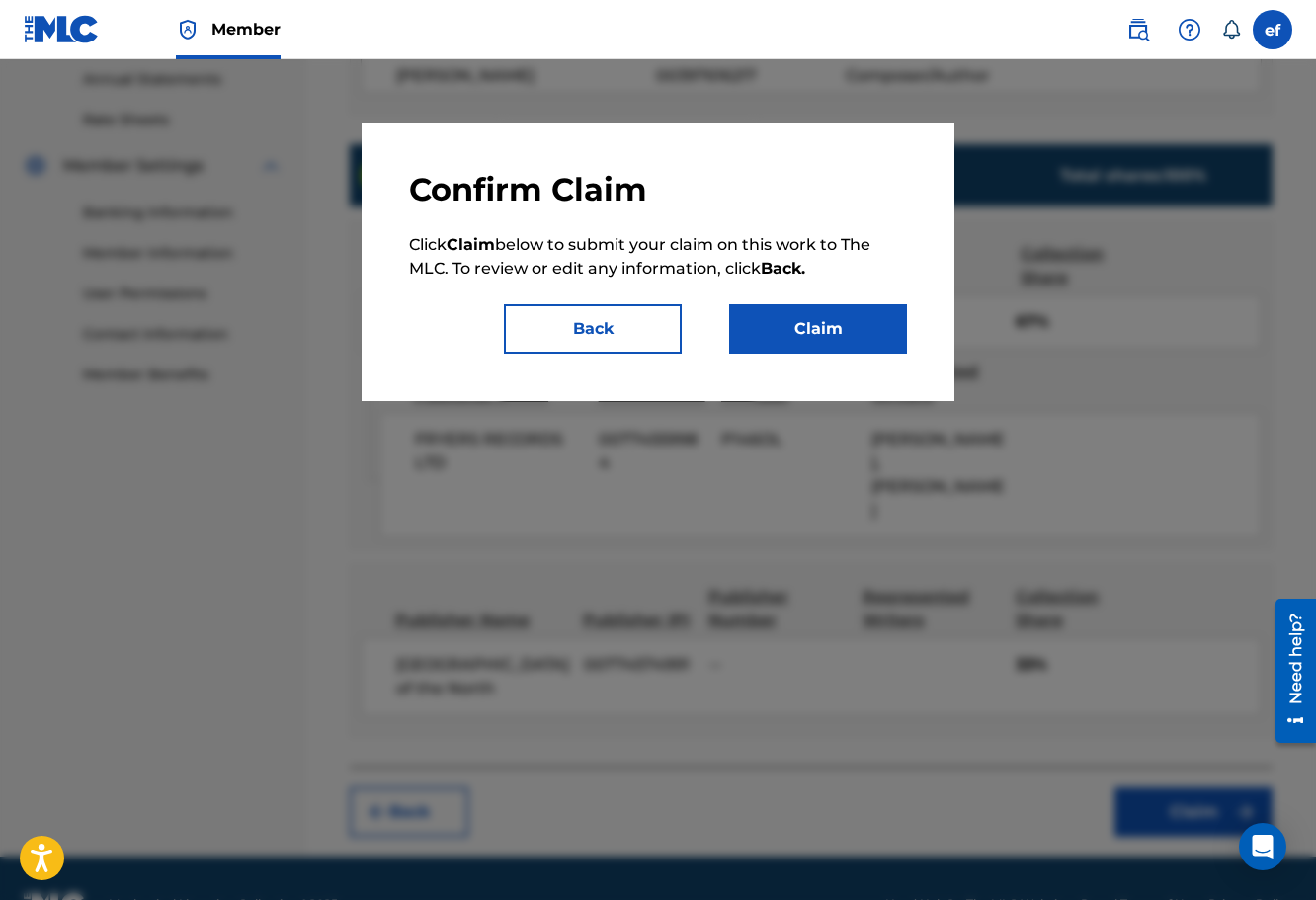 click on "Claim" at bounding box center (818, 329) 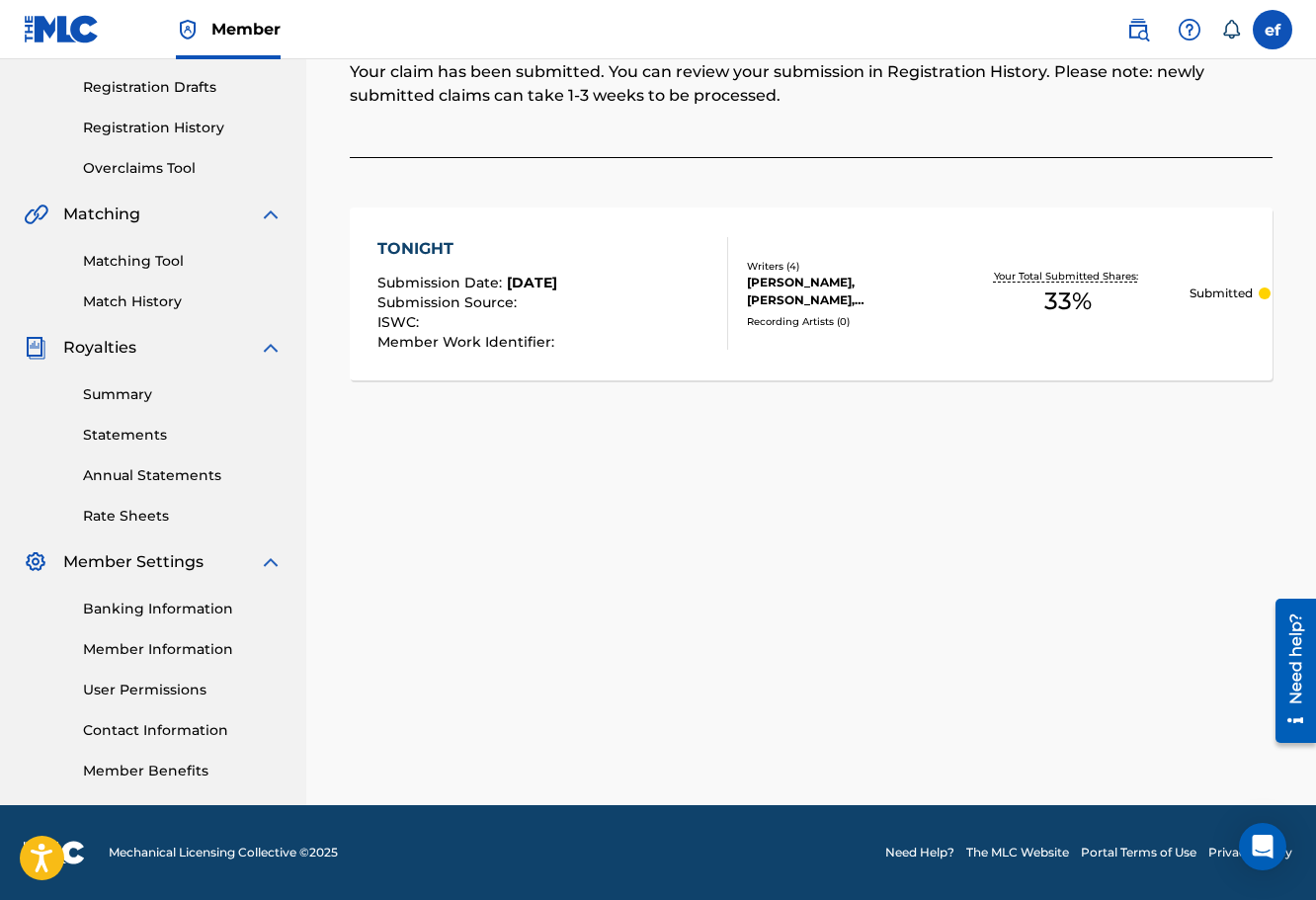 scroll, scrollTop: 0, scrollLeft: 0, axis: both 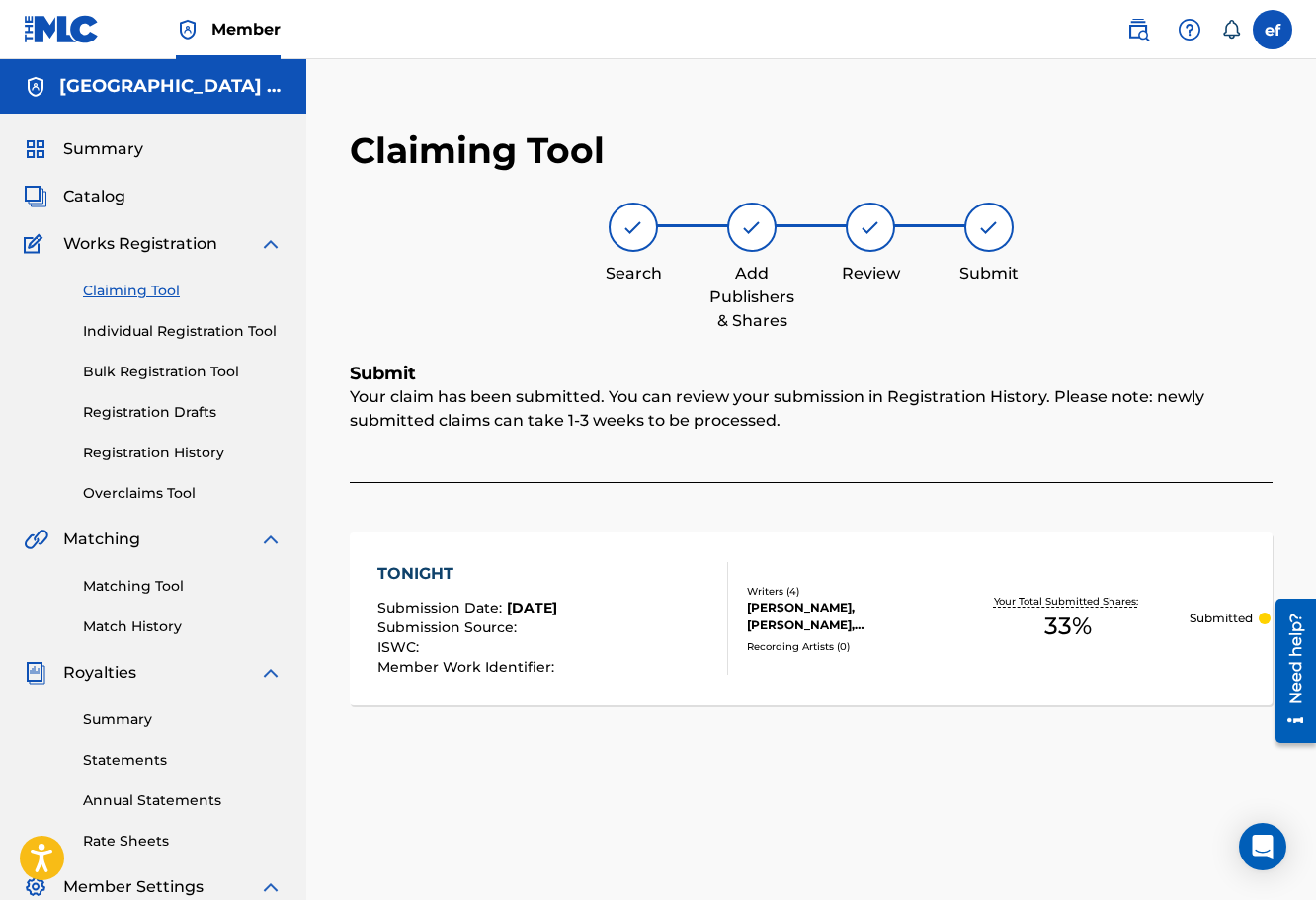 click on "Individual Registration Tool" at bounding box center (183, 331) 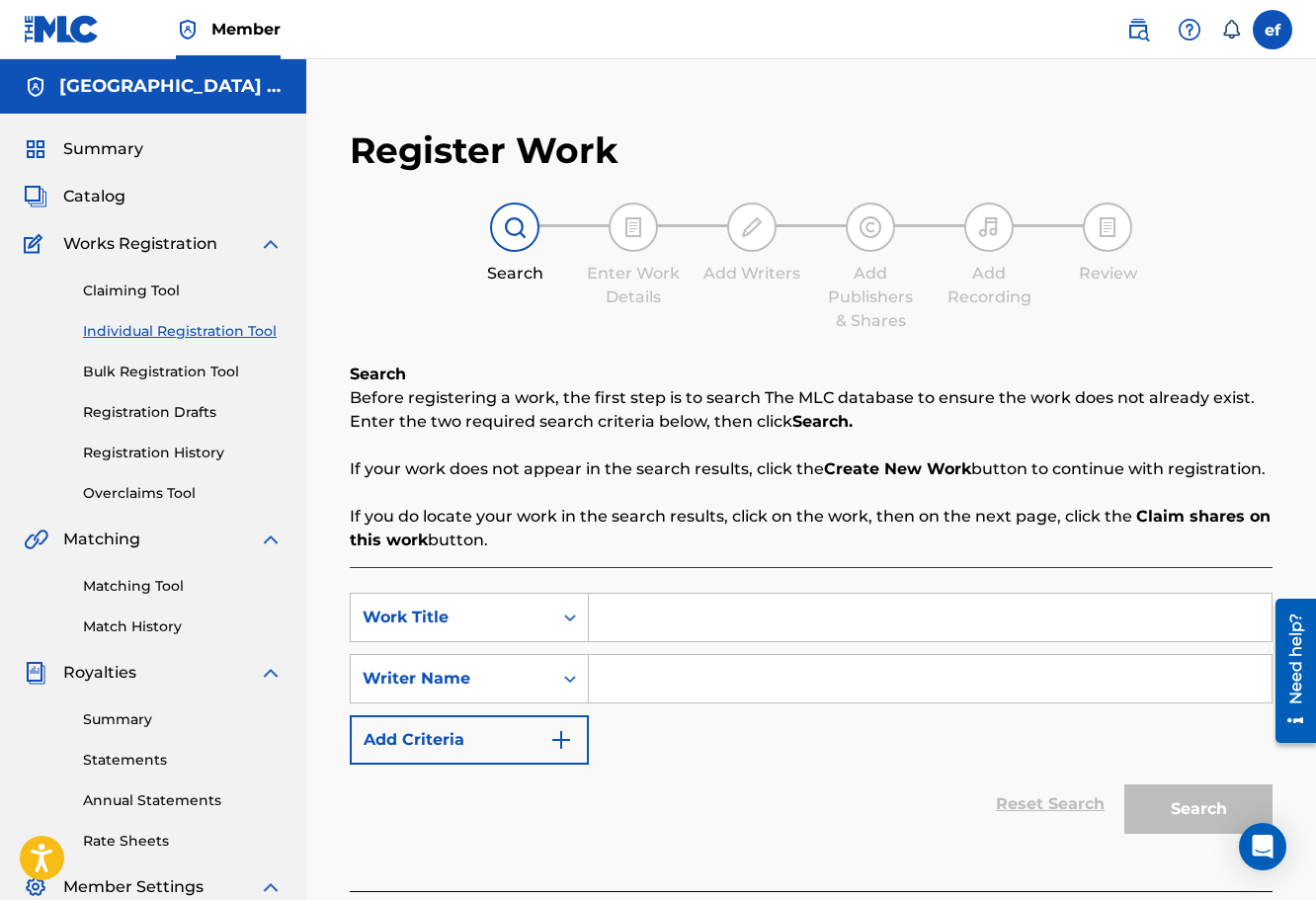click on "Claiming Tool Individual Registration Tool Bulk Registration Tool Registration Drafts Registration History Overclaims Tool" at bounding box center (153, 379) 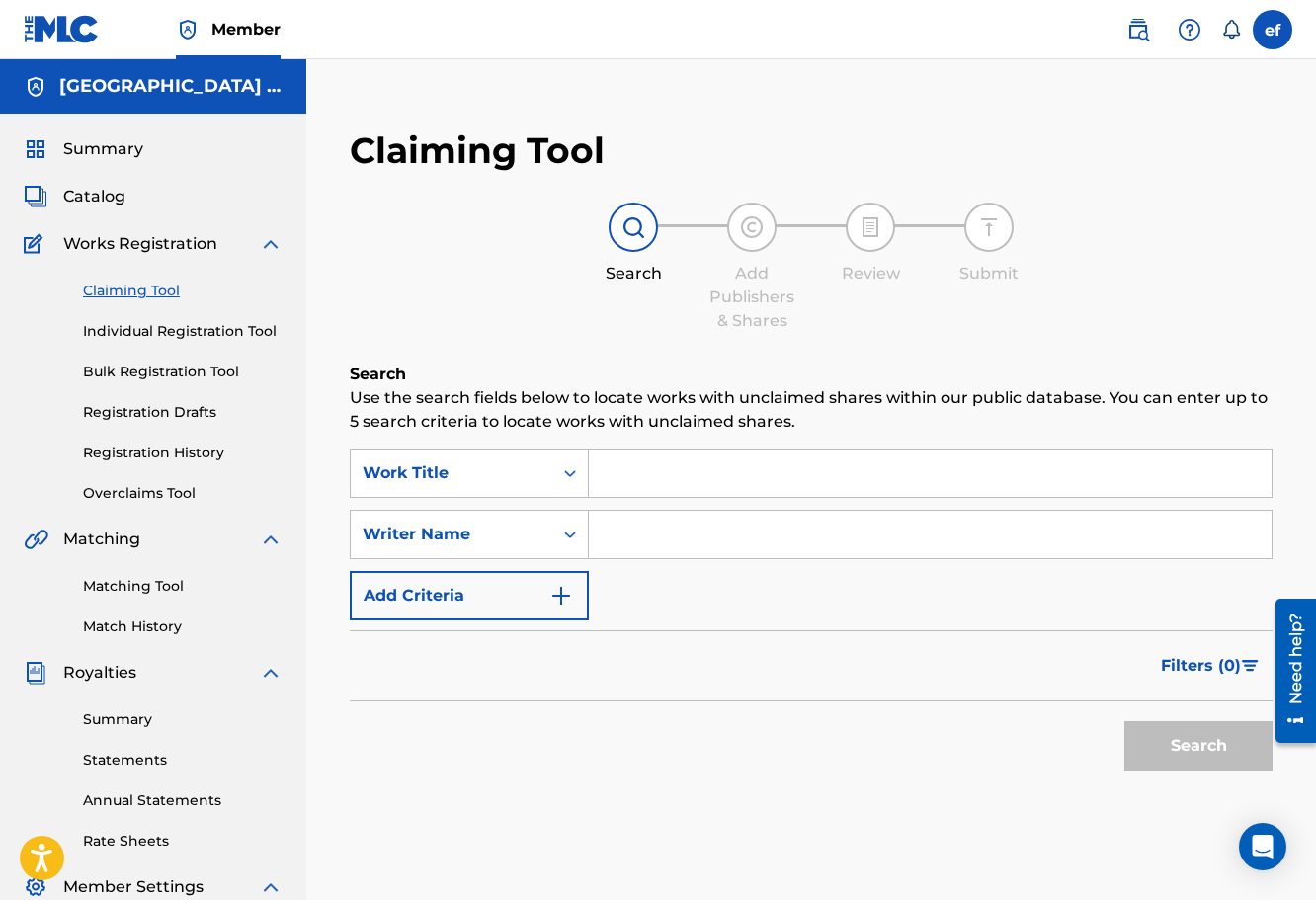 click on "Add Criteria" at bounding box center (469, 596) 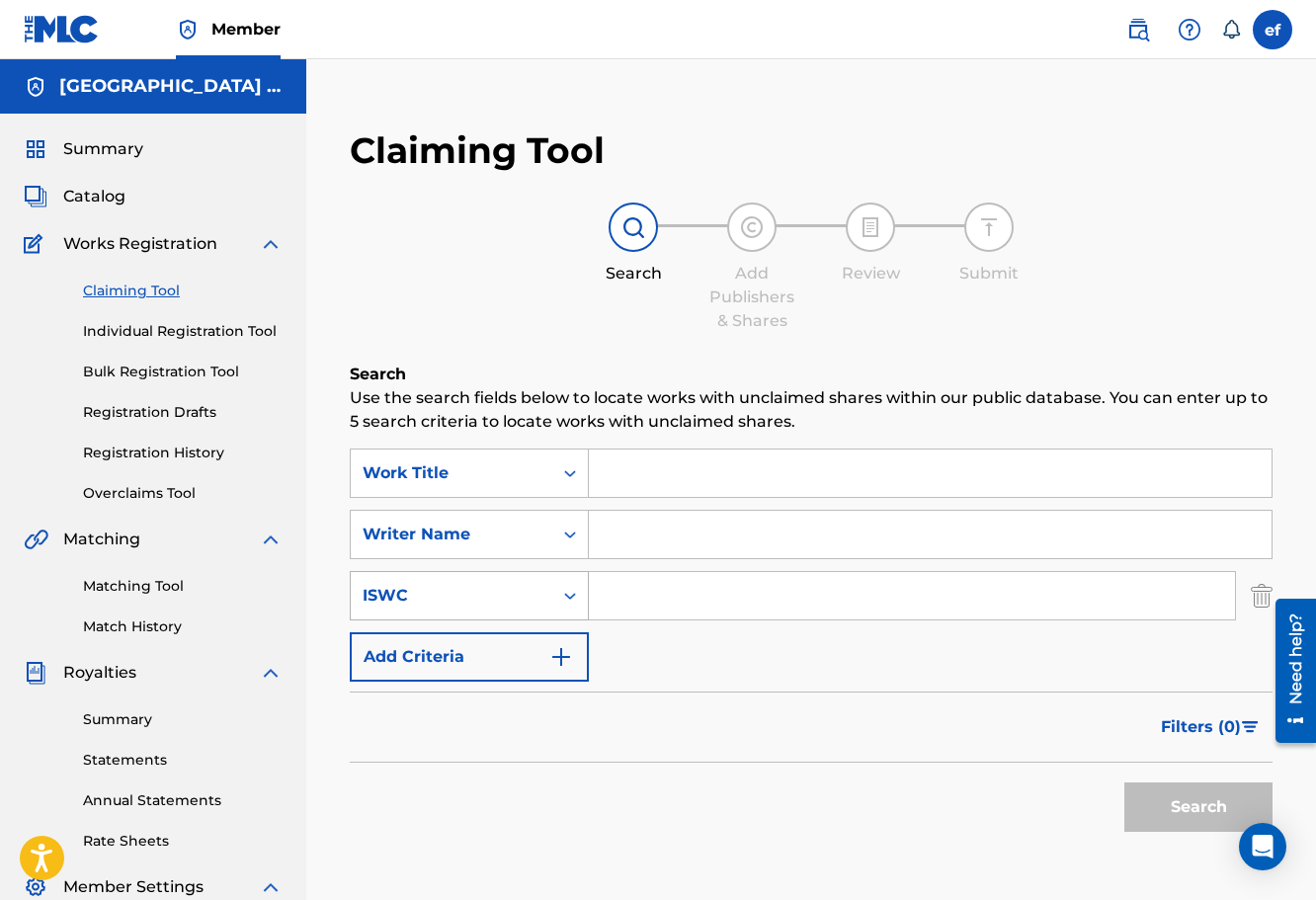 click on "ISWC" at bounding box center (452, 596) 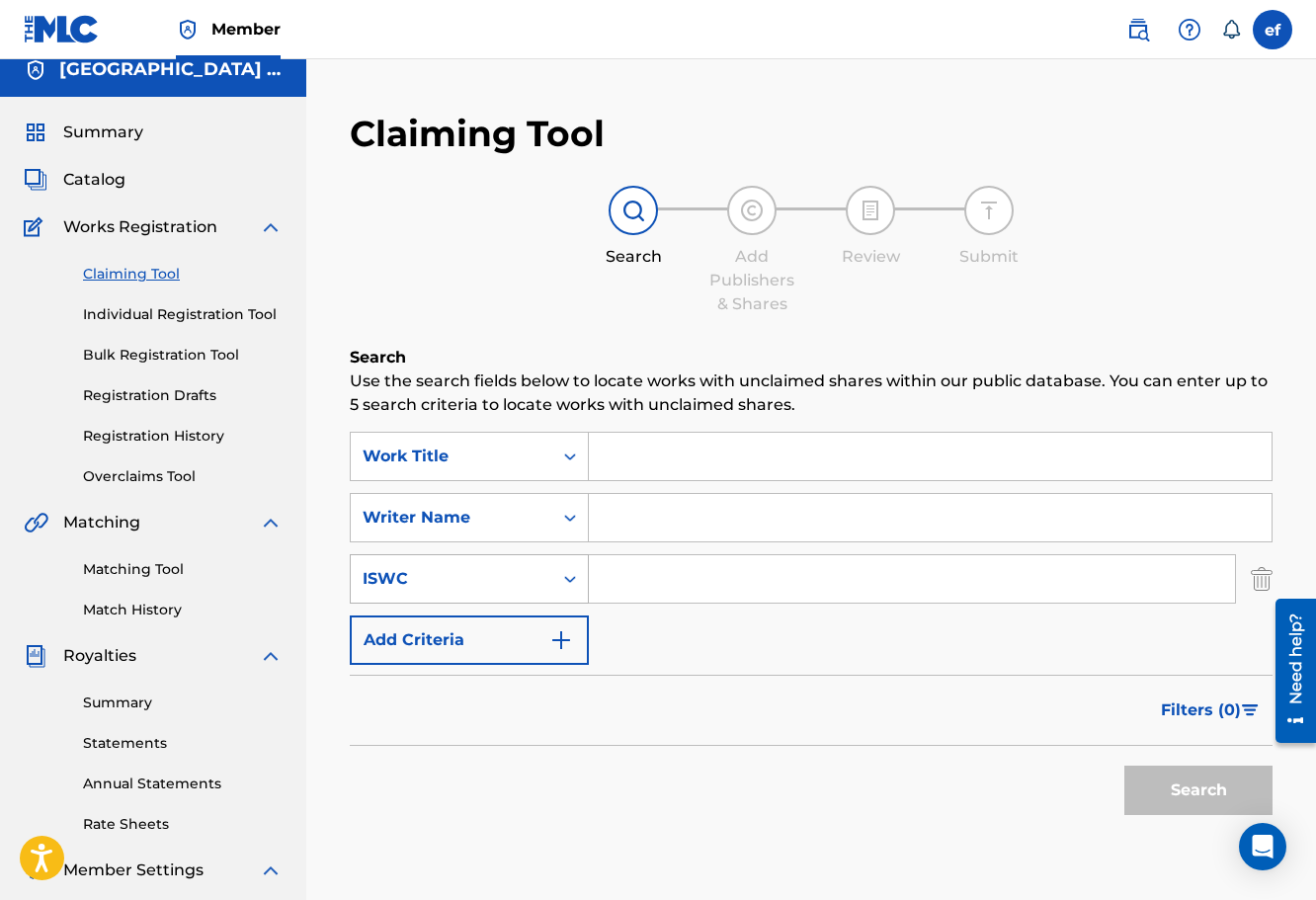 scroll, scrollTop: 18, scrollLeft: 0, axis: vertical 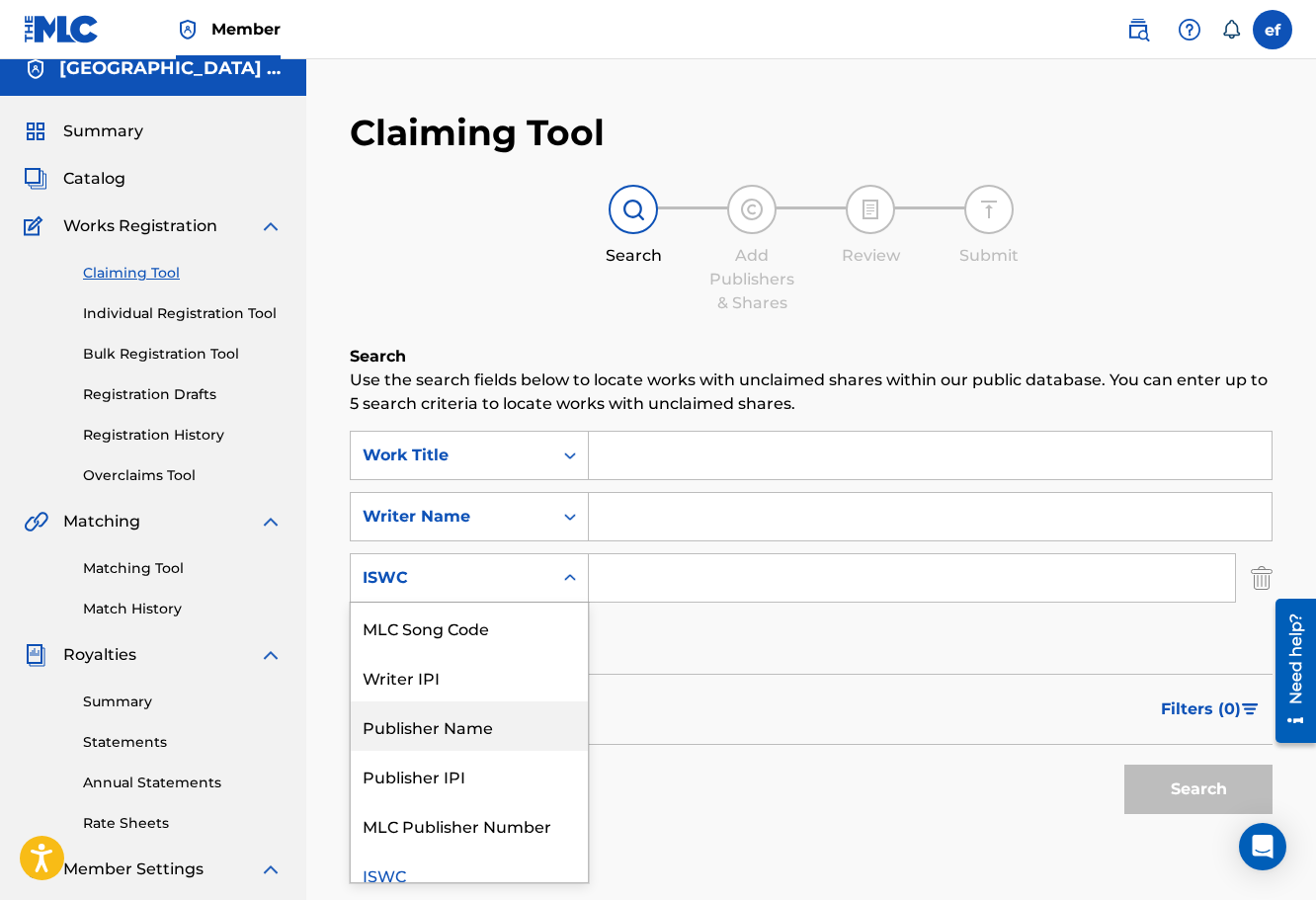 click on "Publisher Name" at bounding box center [469, 726] 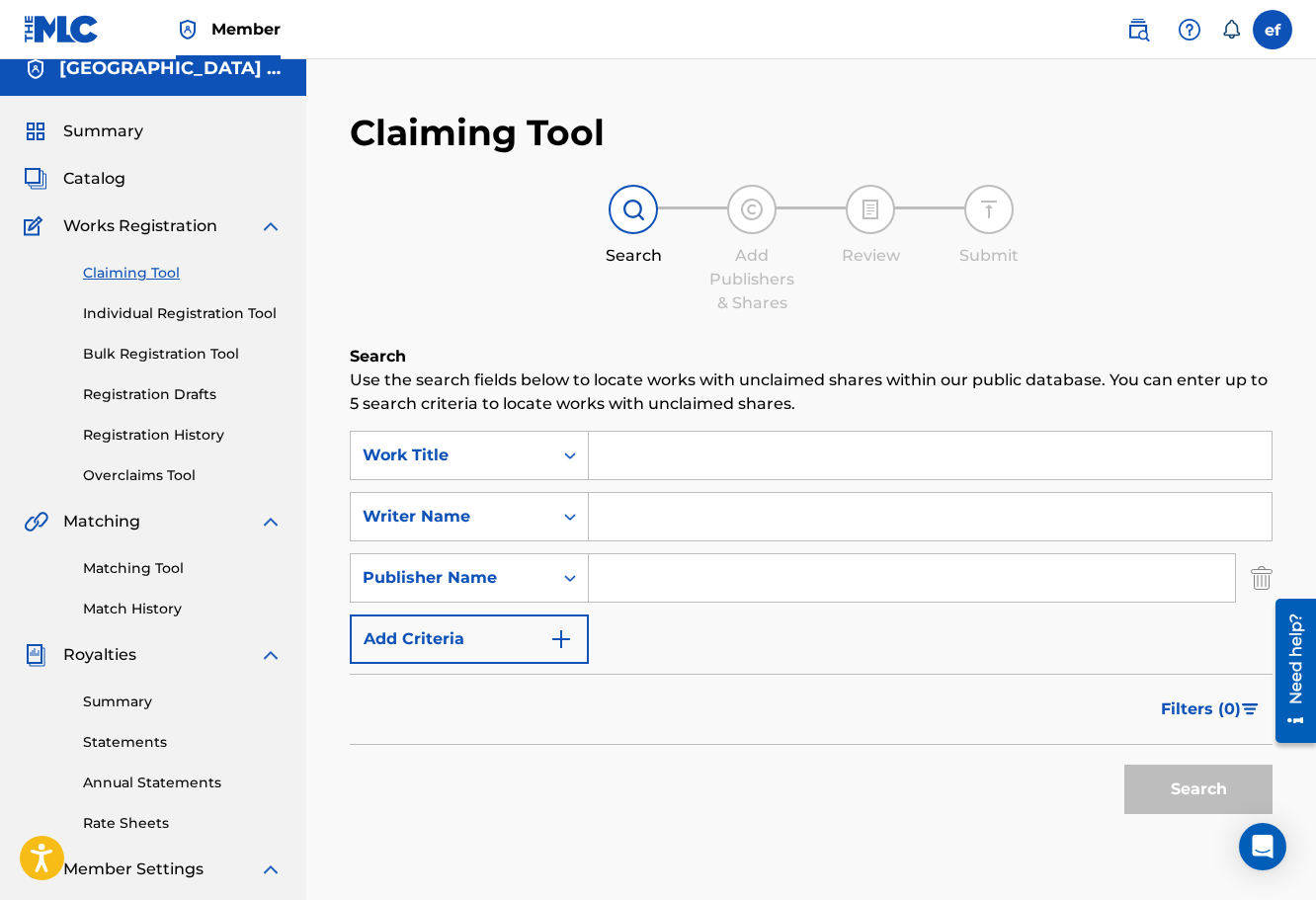 click at bounding box center (912, 578) 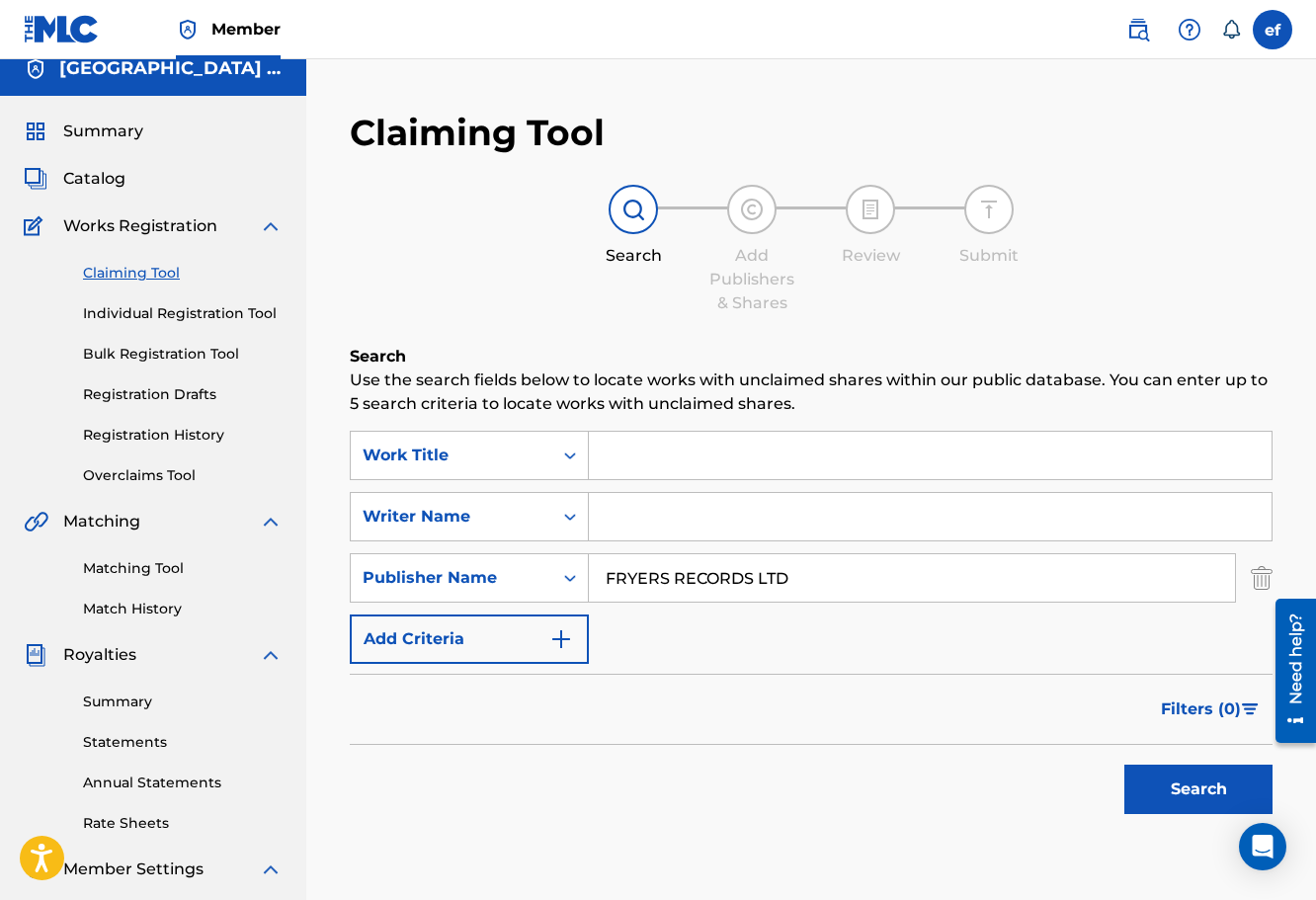 type on "FRYERS RECORDS LTD" 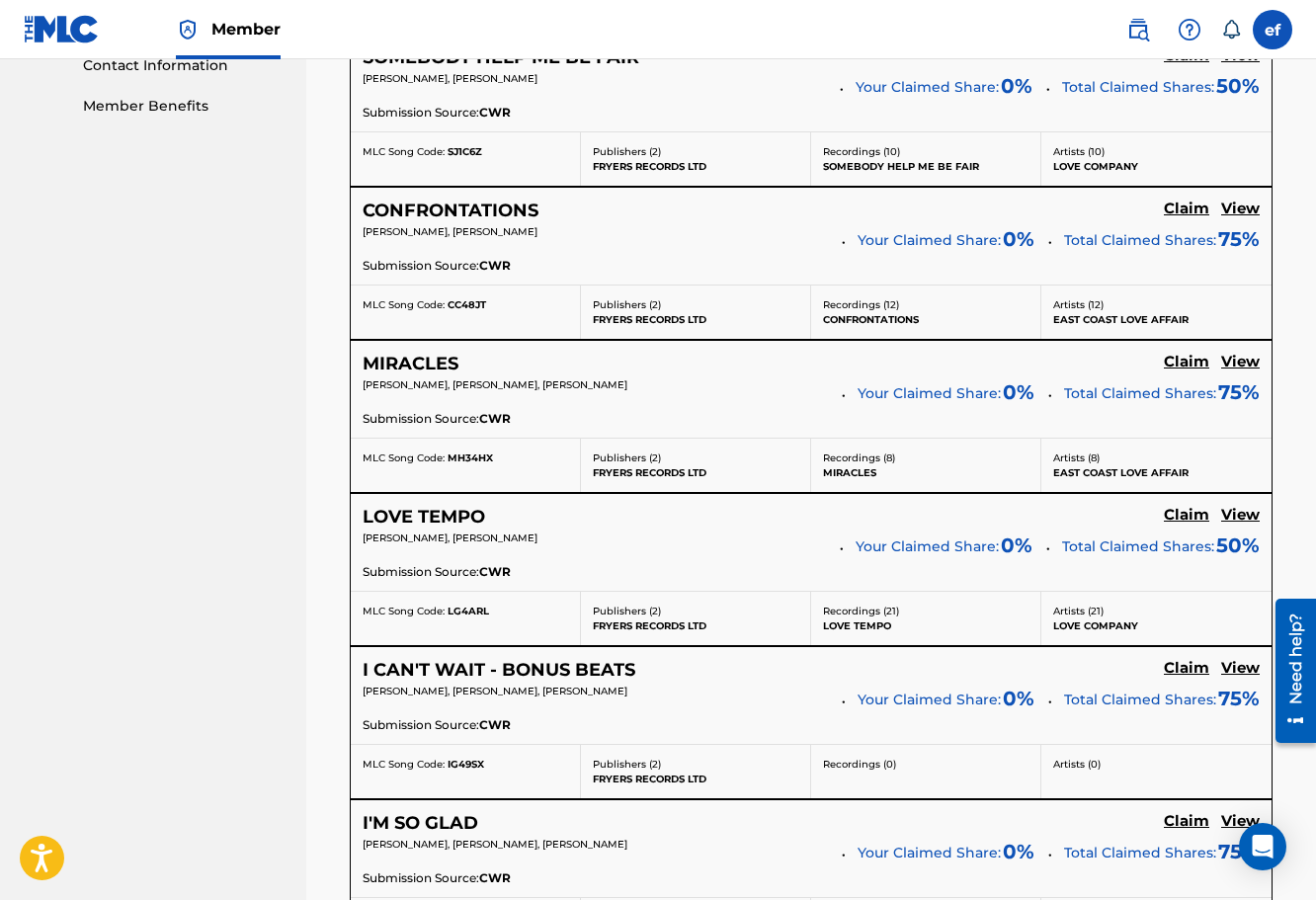 scroll, scrollTop: 1004, scrollLeft: 0, axis: vertical 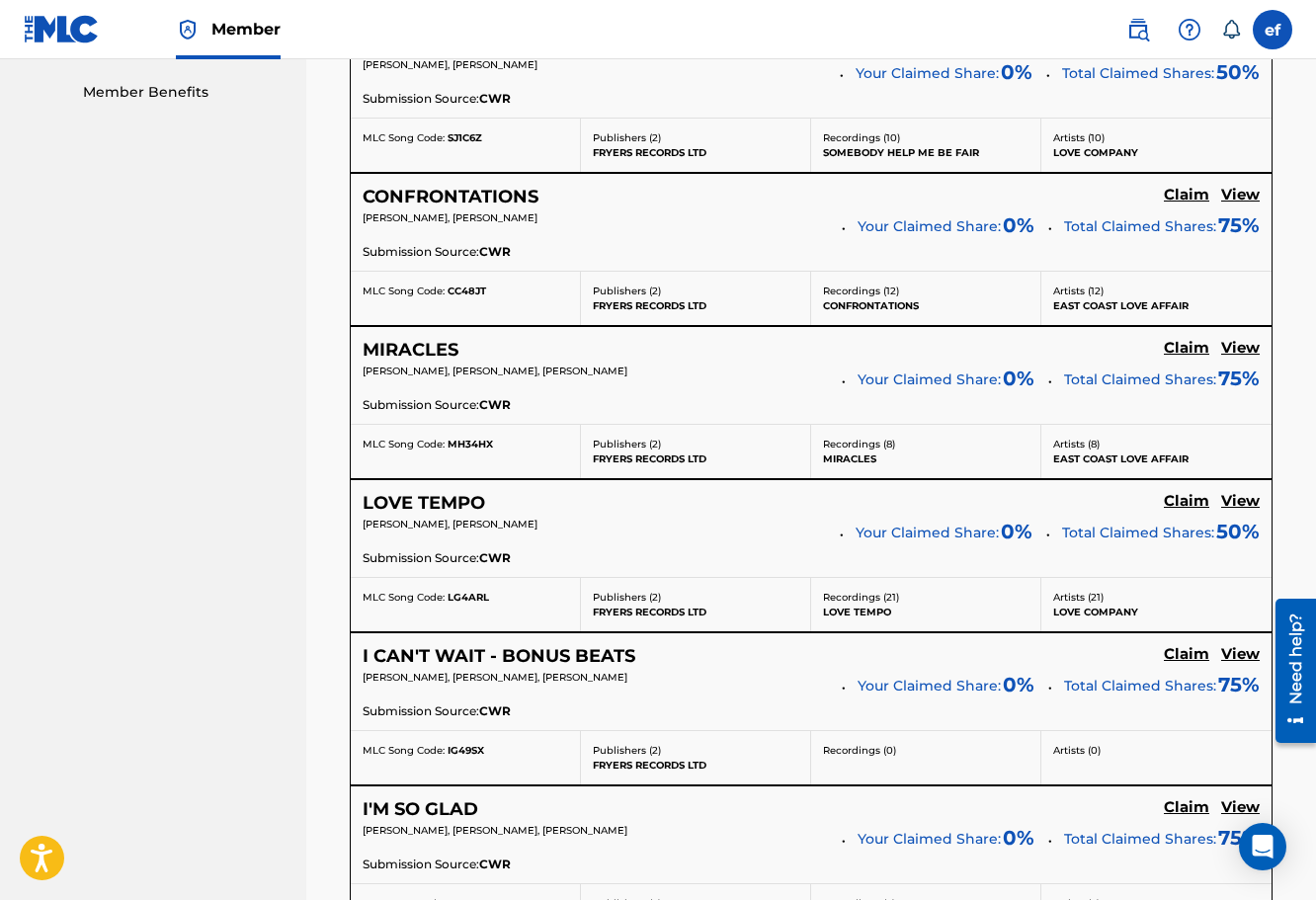 click on "Claim" at bounding box center (1187, -112) 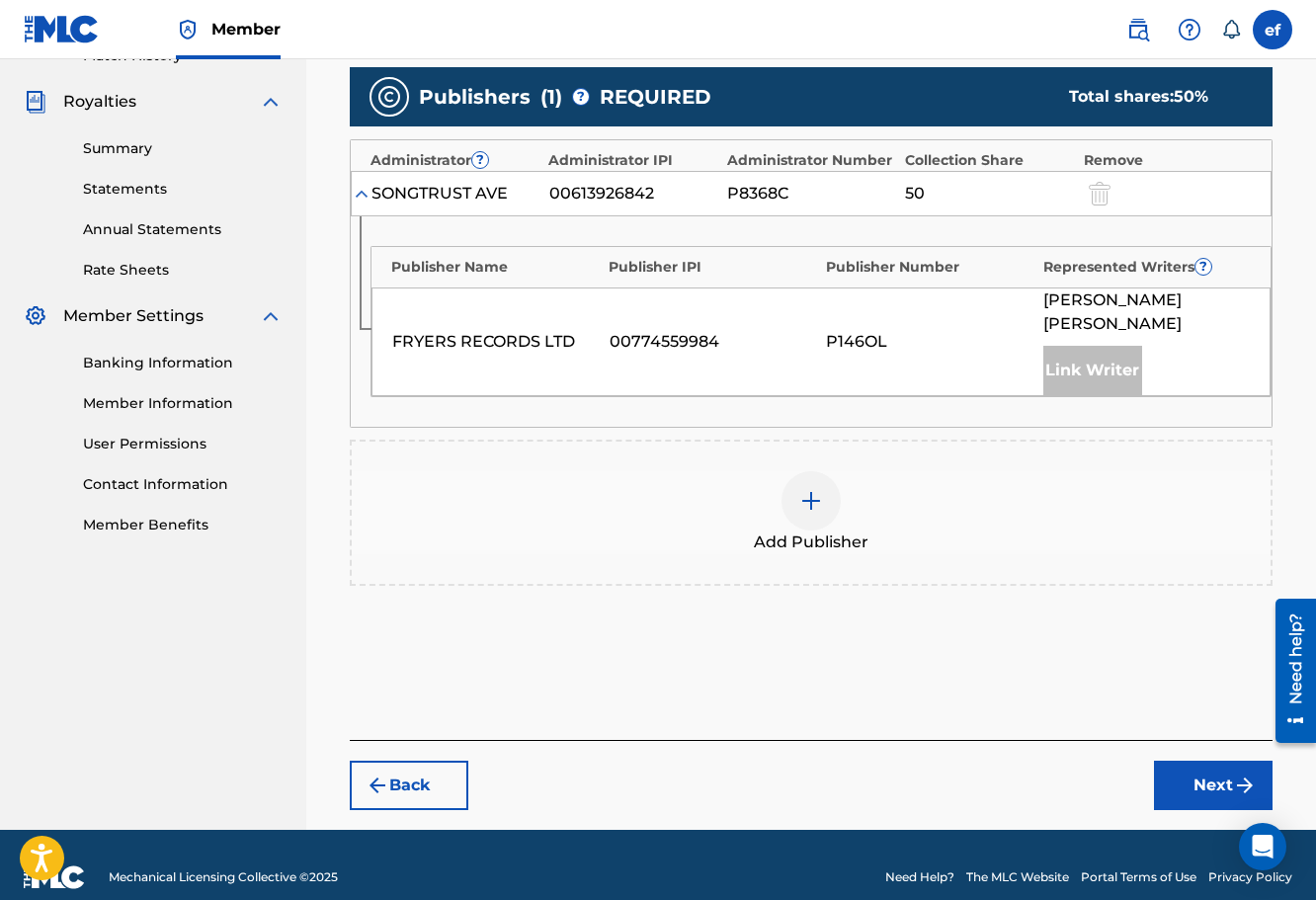 click on "Next" at bounding box center [1213, 785] 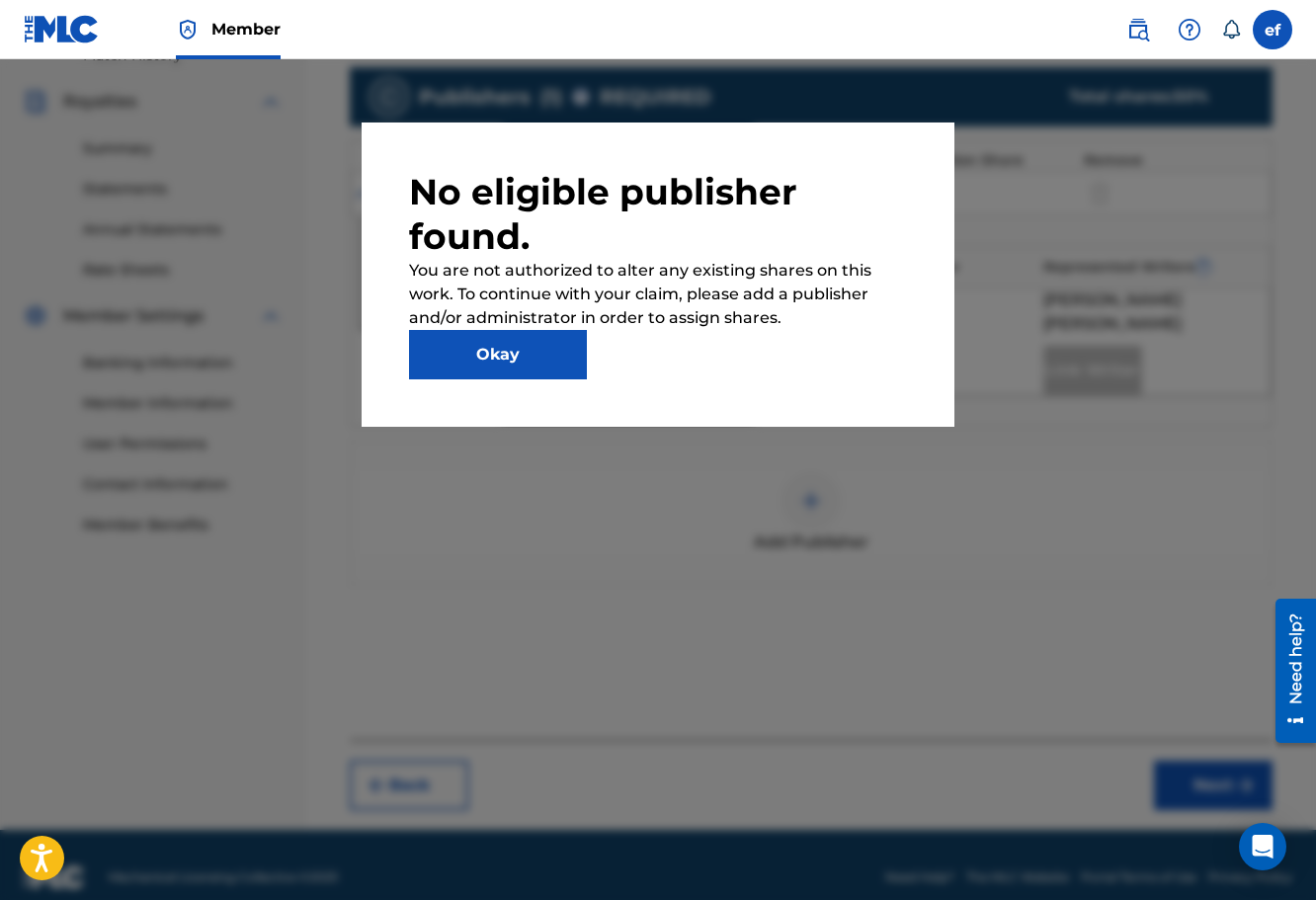 click on "Okay" at bounding box center (498, 355) 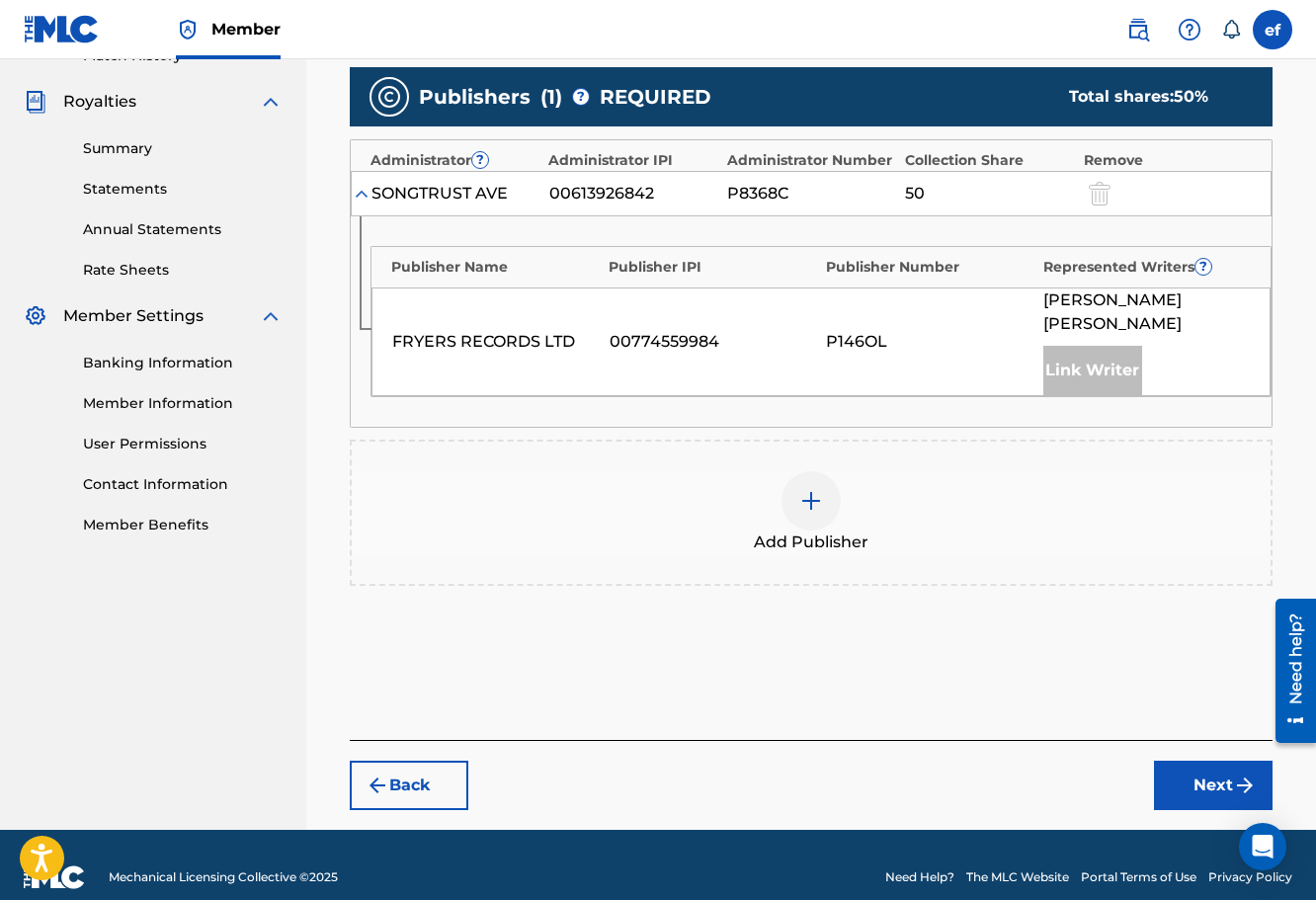 scroll, scrollTop: 0, scrollLeft: 0, axis: both 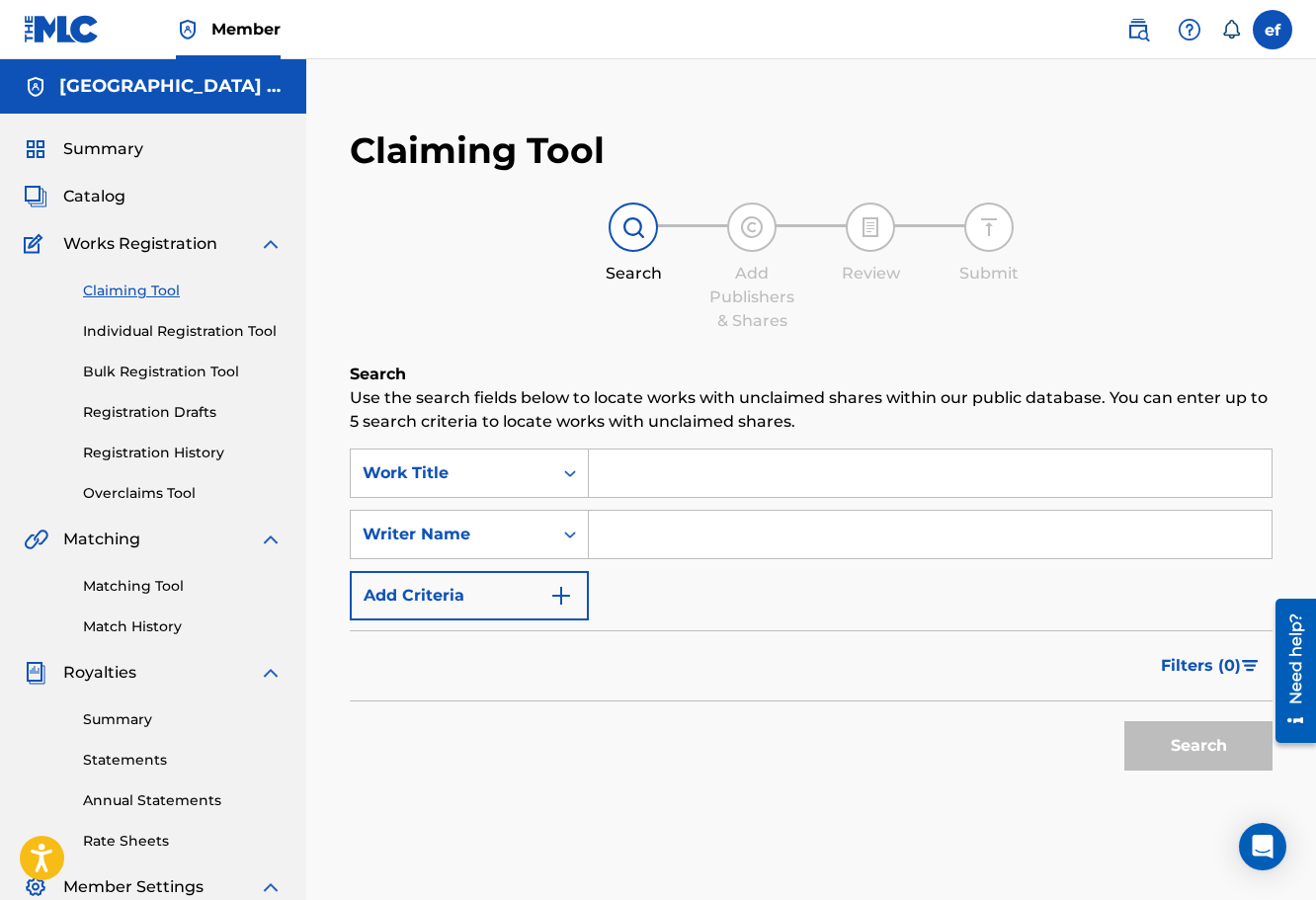 click on "SearchWithCriteriac52fa13d-4623-44cd-8196-4cb48d985a67 Work Title SearchWithCriteria10eee882-b011-4c84-8414-c3ad498521d6 Writer Name Add Criteria" at bounding box center [811, 534] 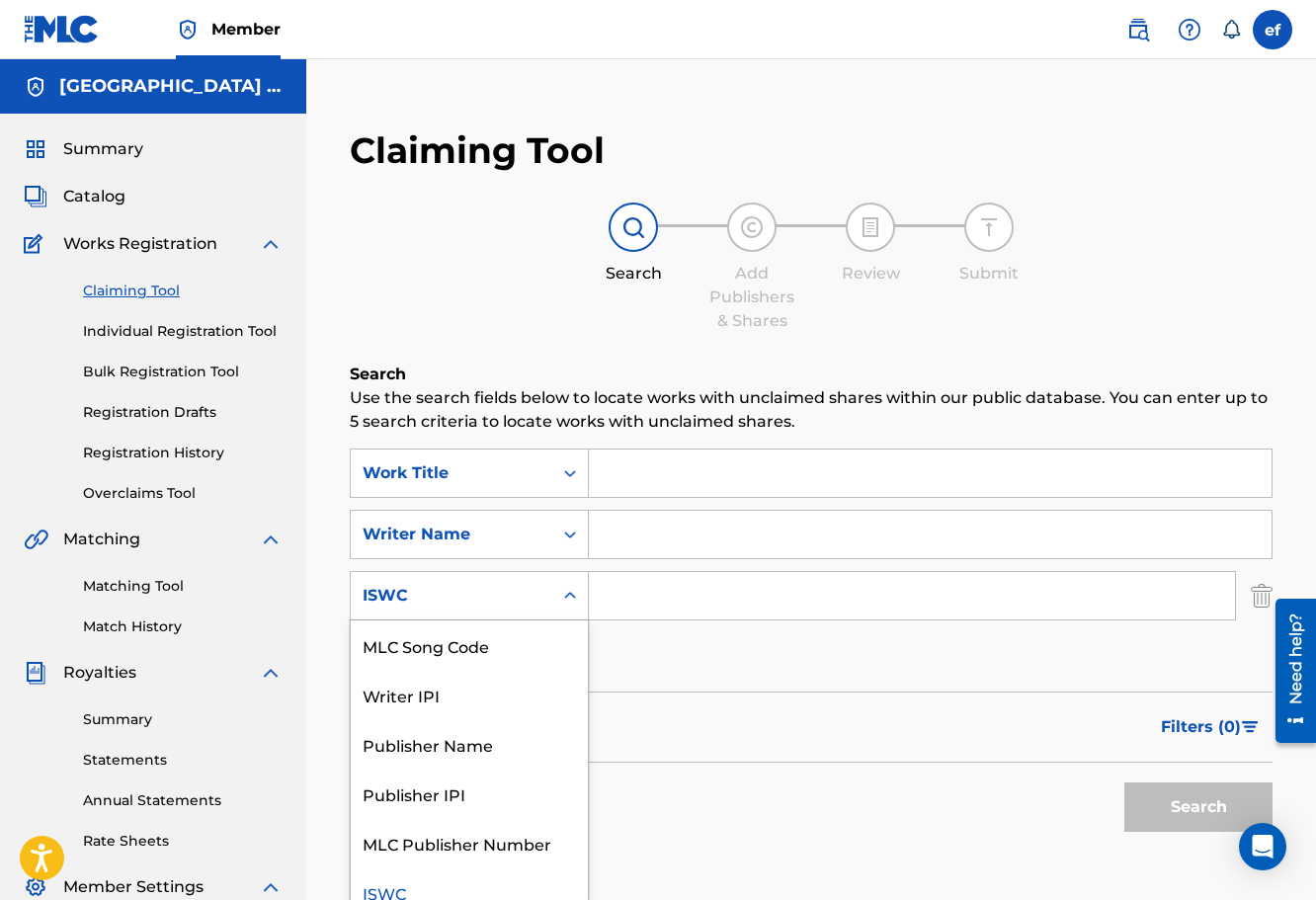 click on "ISWC selected, 6 of 6. 6 results available. Use Up and Down to choose options, press Enter to select the currently focused option, press Escape to exit the menu, press Tab to select the option and exit the menu. ISWC MLC Song Code Writer IPI Publisher Name Publisher IPI MLC Publisher Number ISWC" at bounding box center (469, 596) 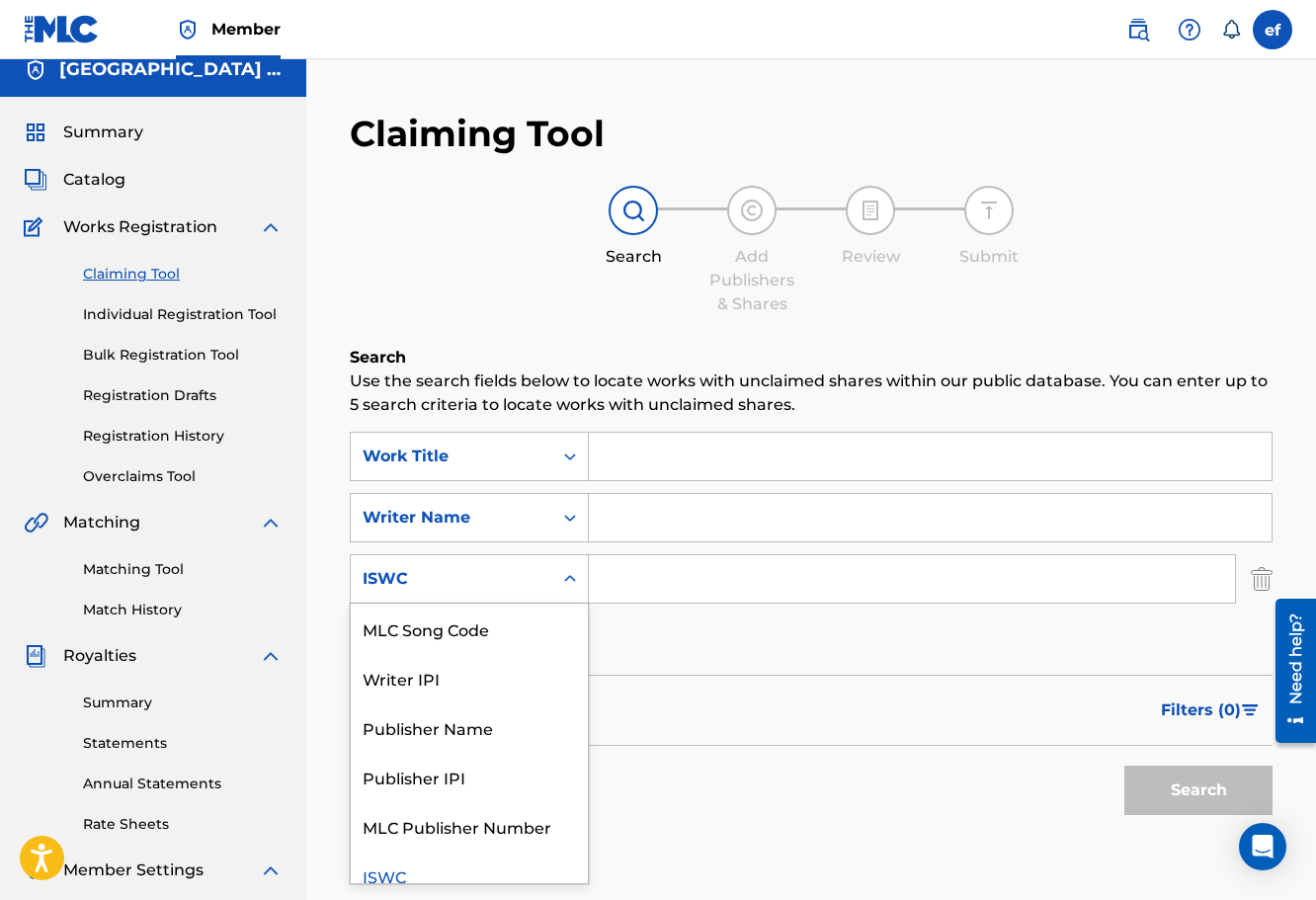 scroll, scrollTop: 18, scrollLeft: 0, axis: vertical 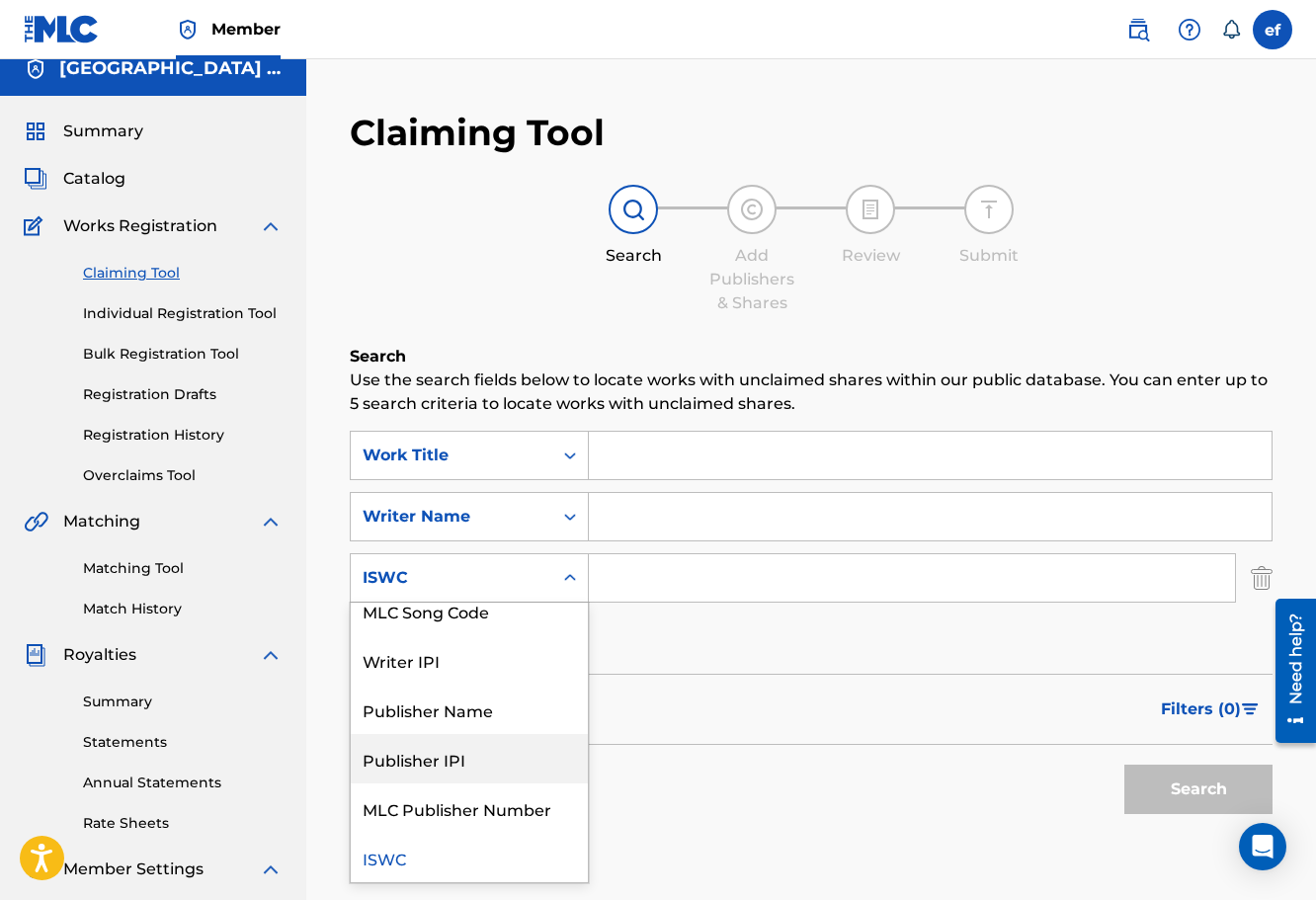 click on "Search" at bounding box center [811, 784] 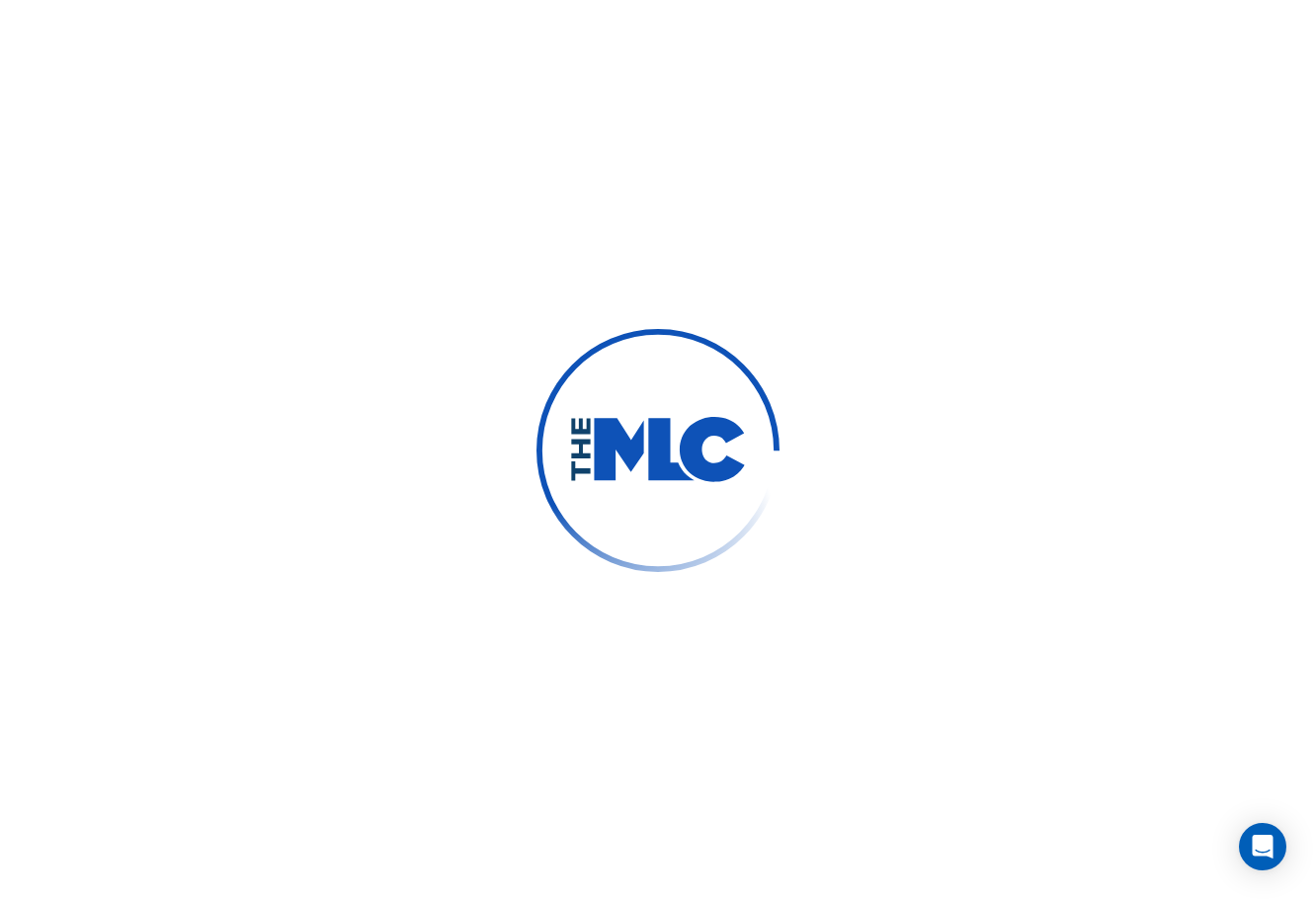 scroll, scrollTop: 0, scrollLeft: 0, axis: both 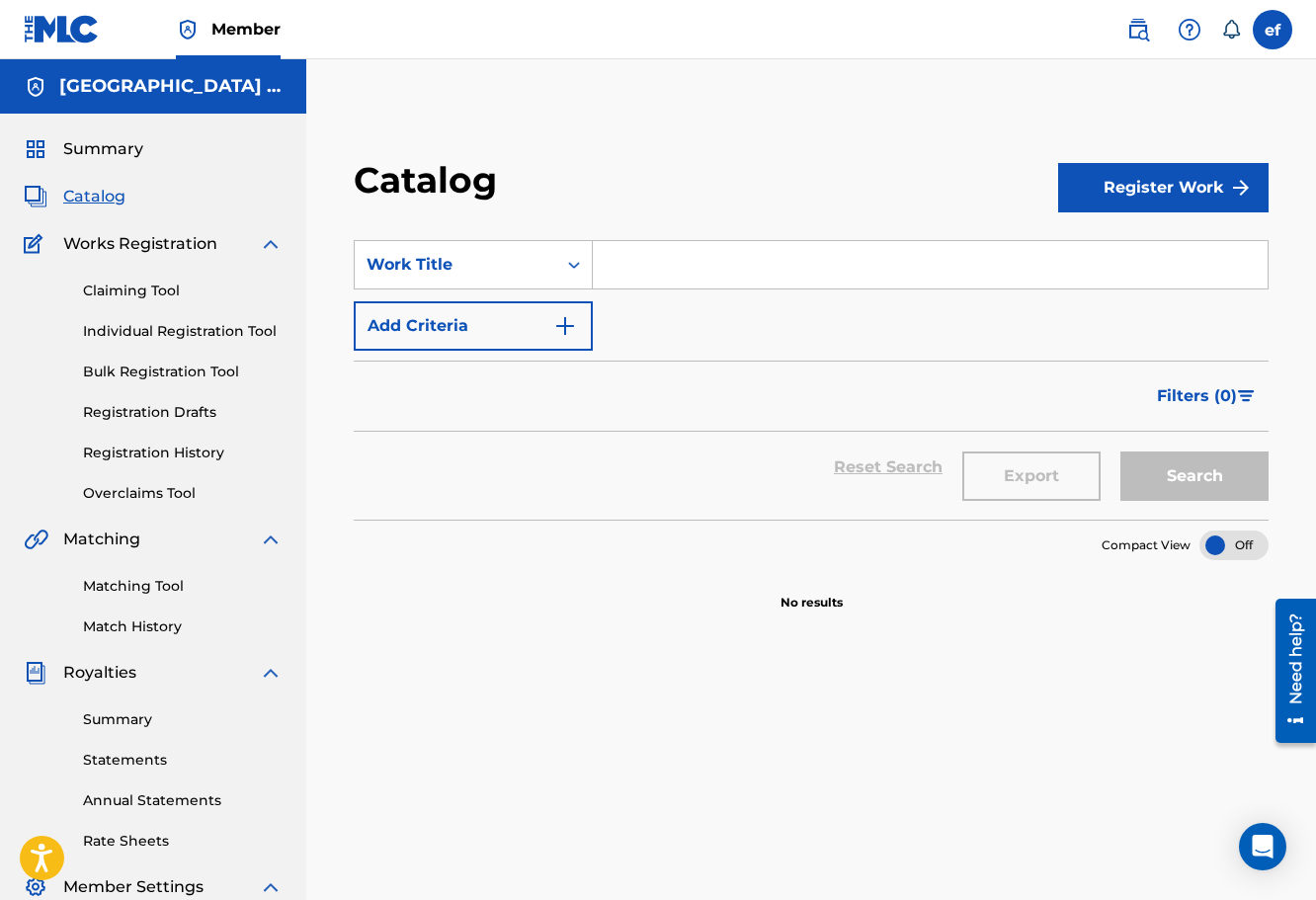 click on "Claiming Tool" at bounding box center (183, 290) 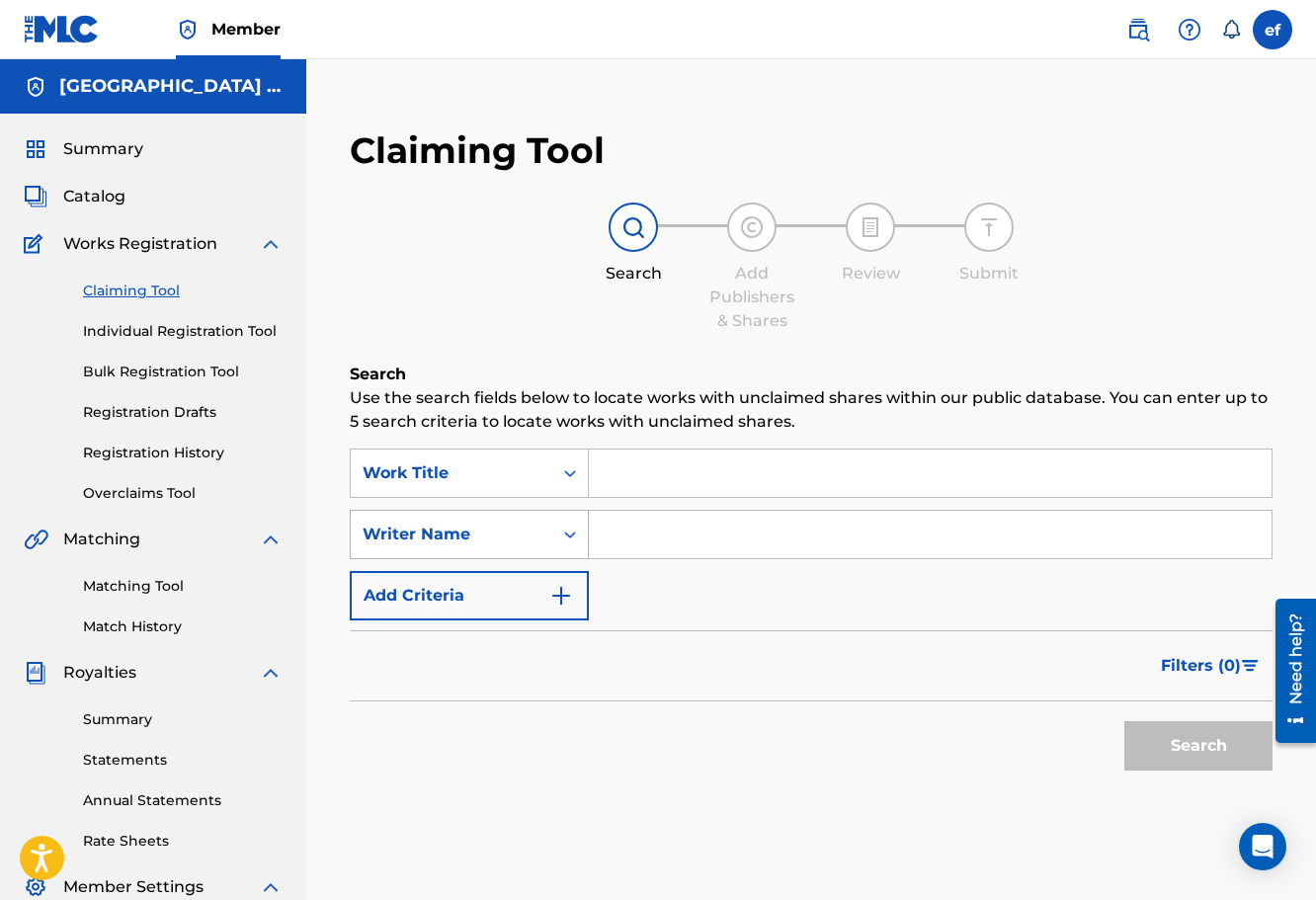 click on "Writer Name" at bounding box center (452, 534) 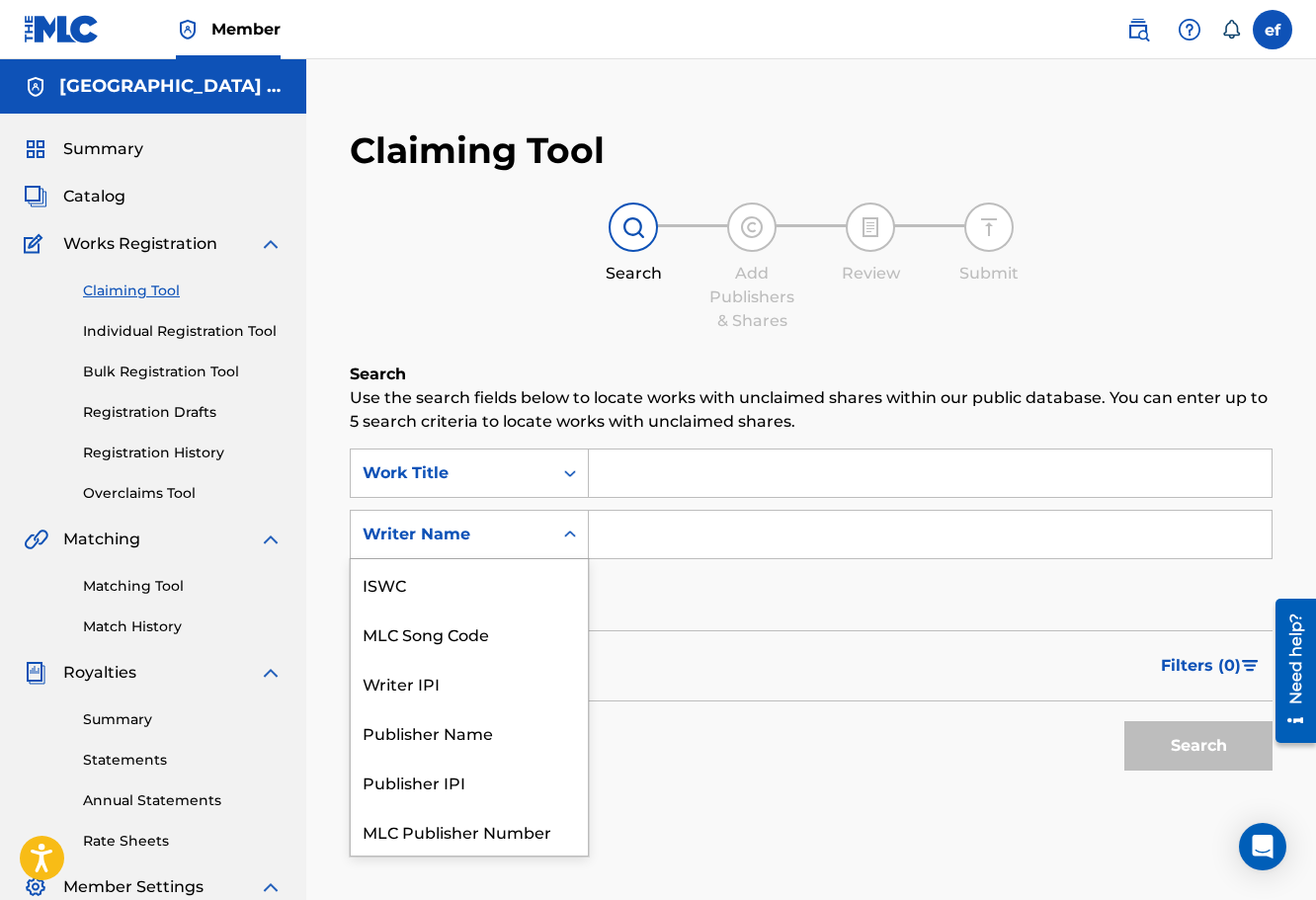 scroll, scrollTop: 49, scrollLeft: 0, axis: vertical 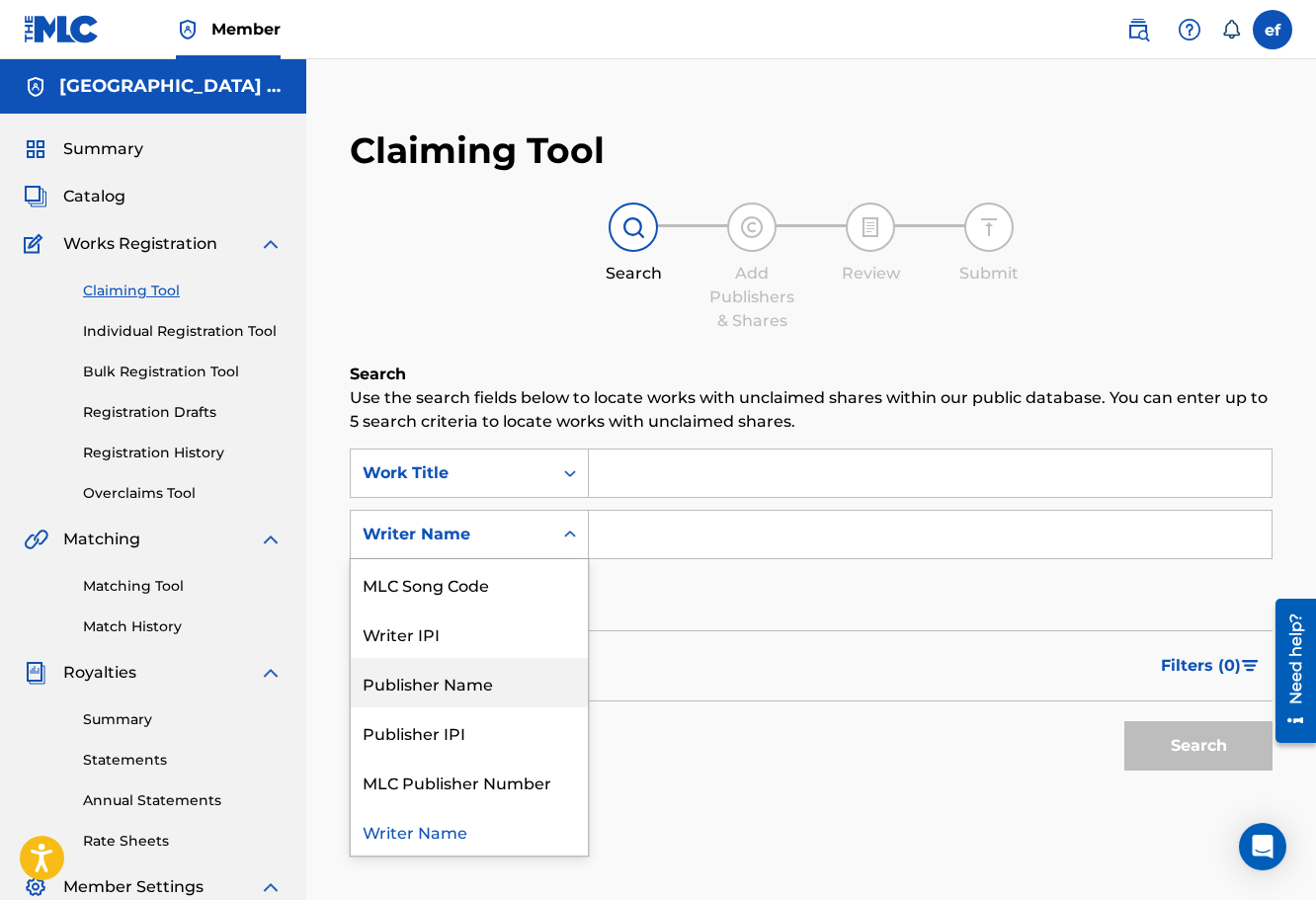 click on "Publisher Name" at bounding box center (469, 683) 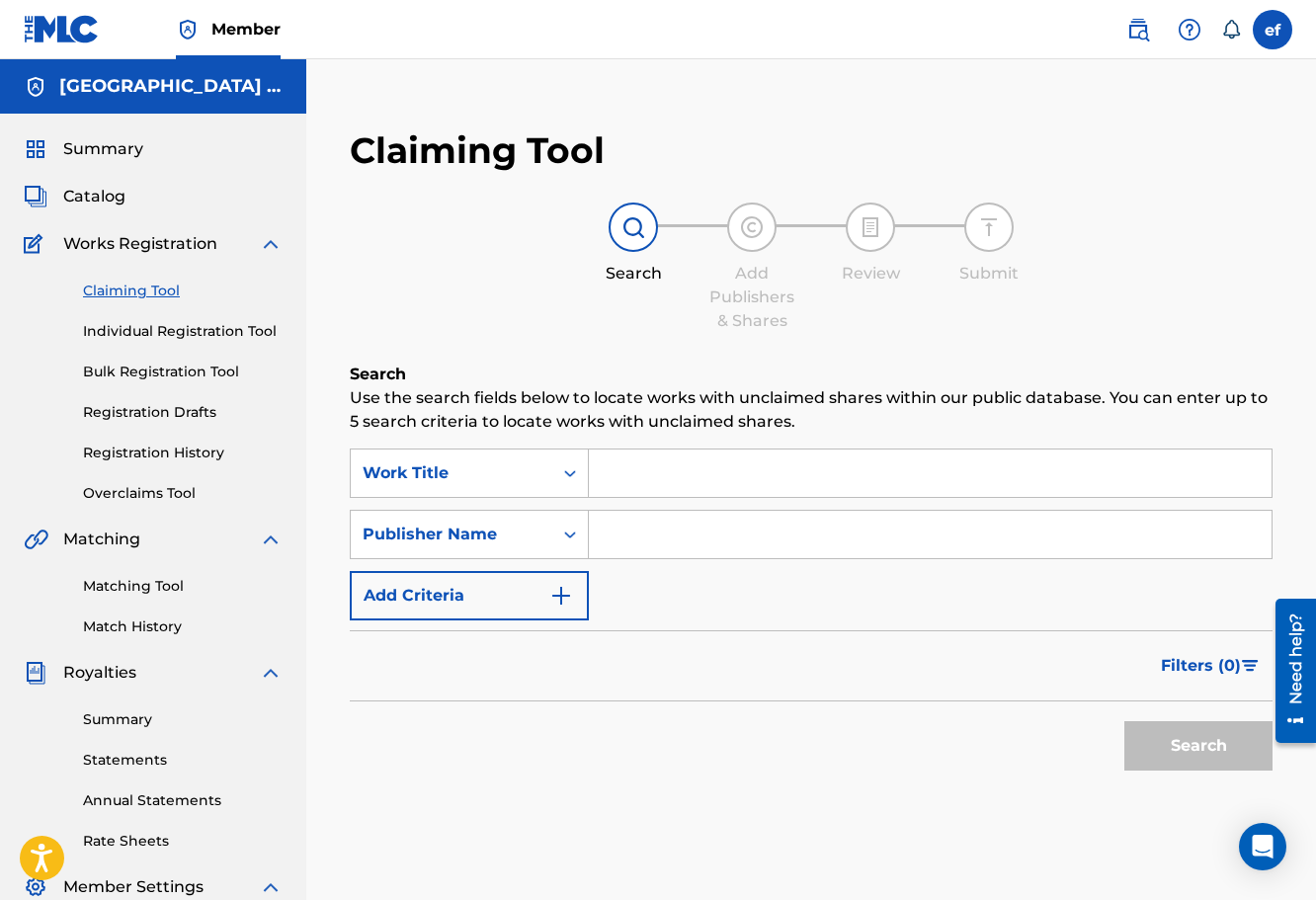 click at bounding box center (930, 534) 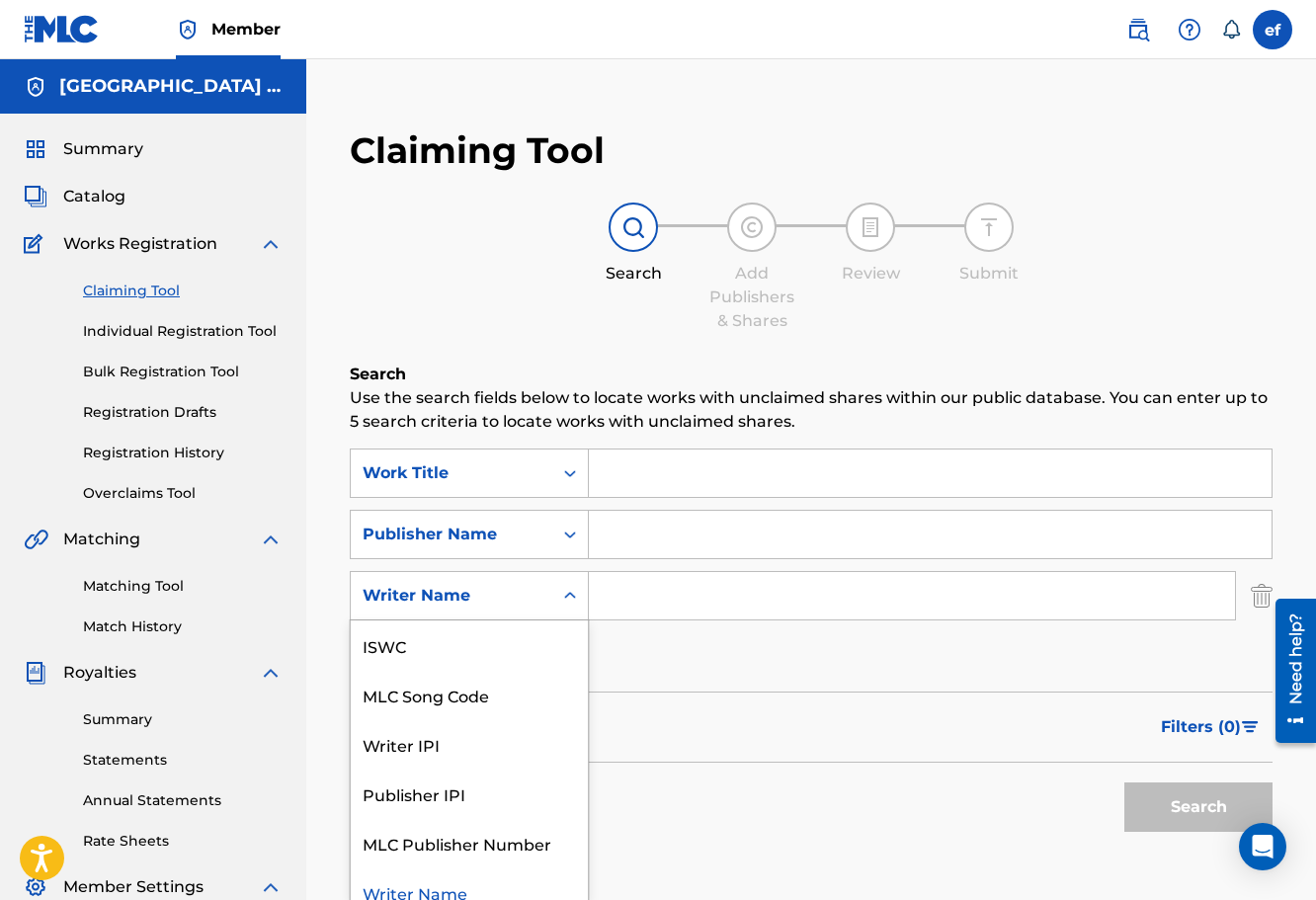 click on "Writer Name" at bounding box center (452, 596) 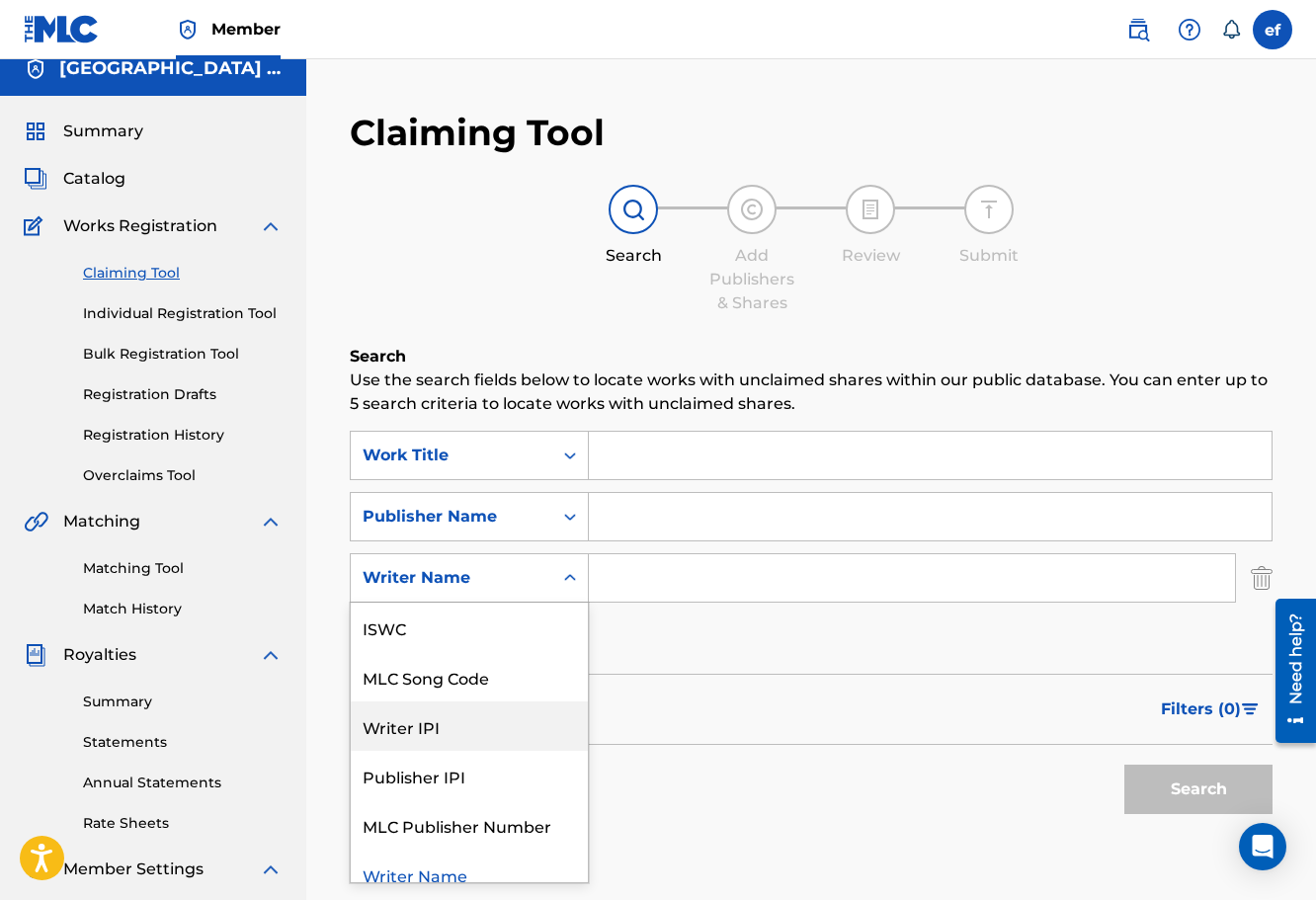 scroll, scrollTop: 18, scrollLeft: 0, axis: vertical 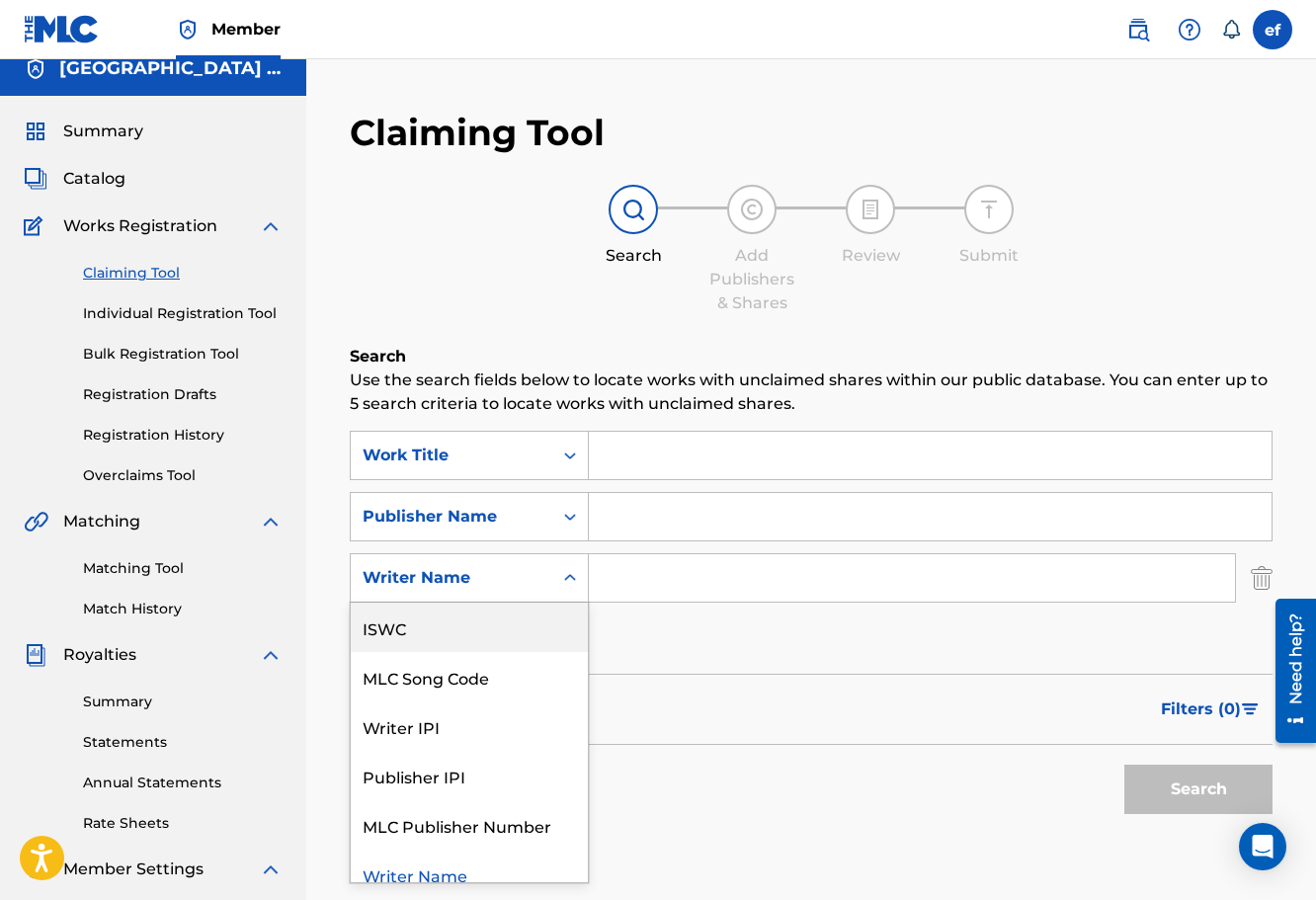 drag, startPoint x: 495, startPoint y: 751, endPoint x: 650, endPoint y: 568, distance: 239.82077 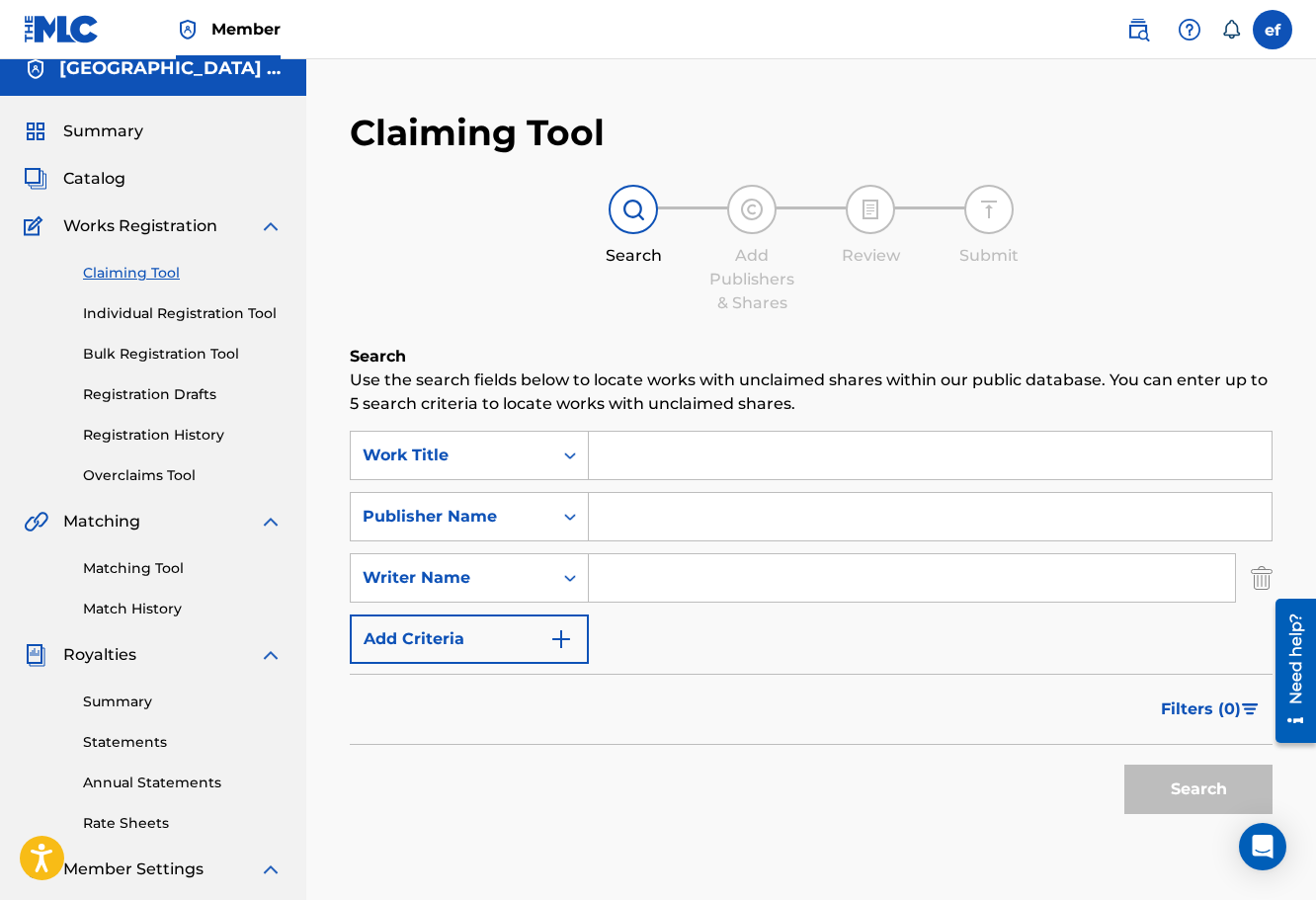 click at bounding box center [912, 578] 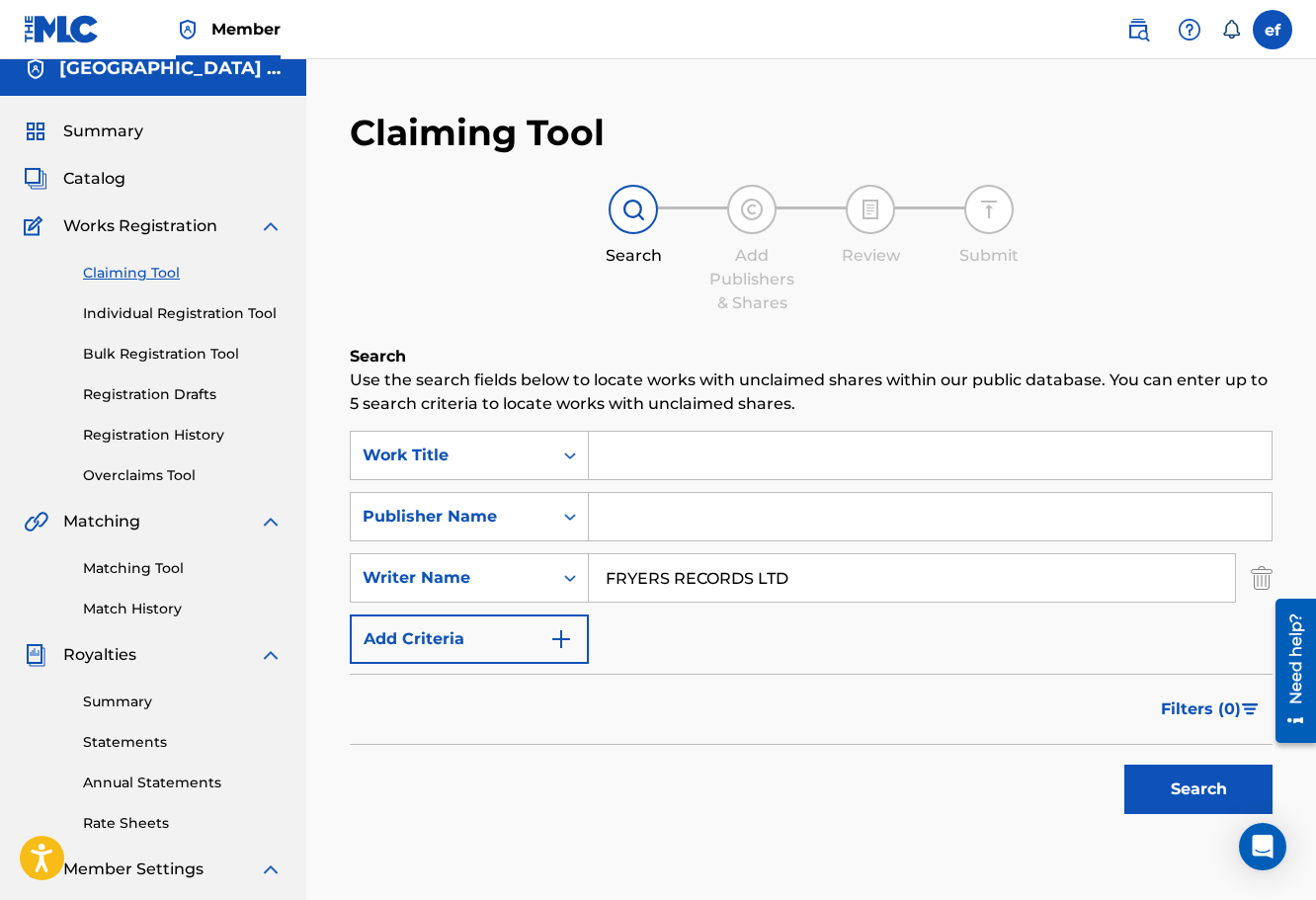 type on "FRYERS RECORDS LTD" 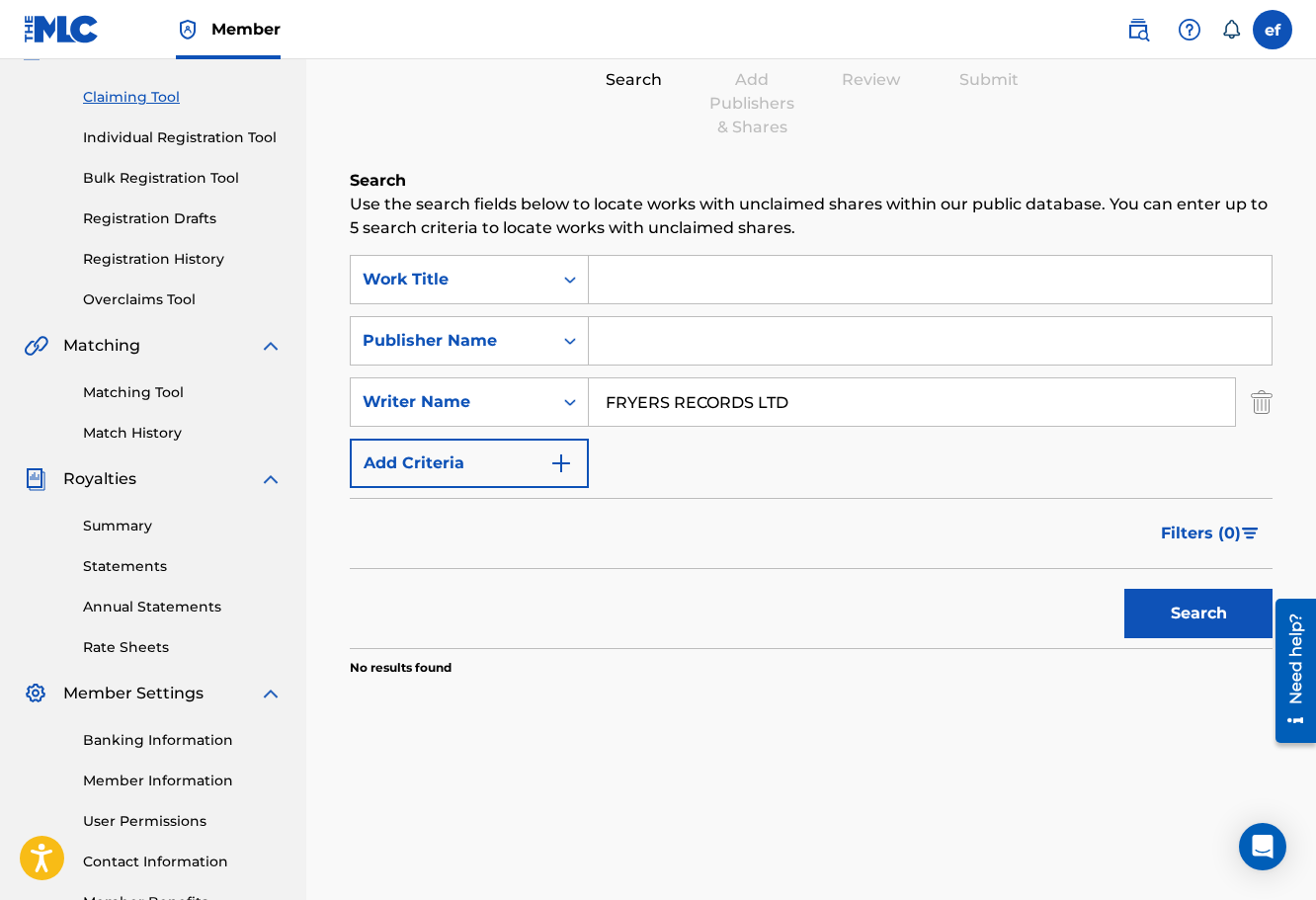 scroll, scrollTop: 188, scrollLeft: 0, axis: vertical 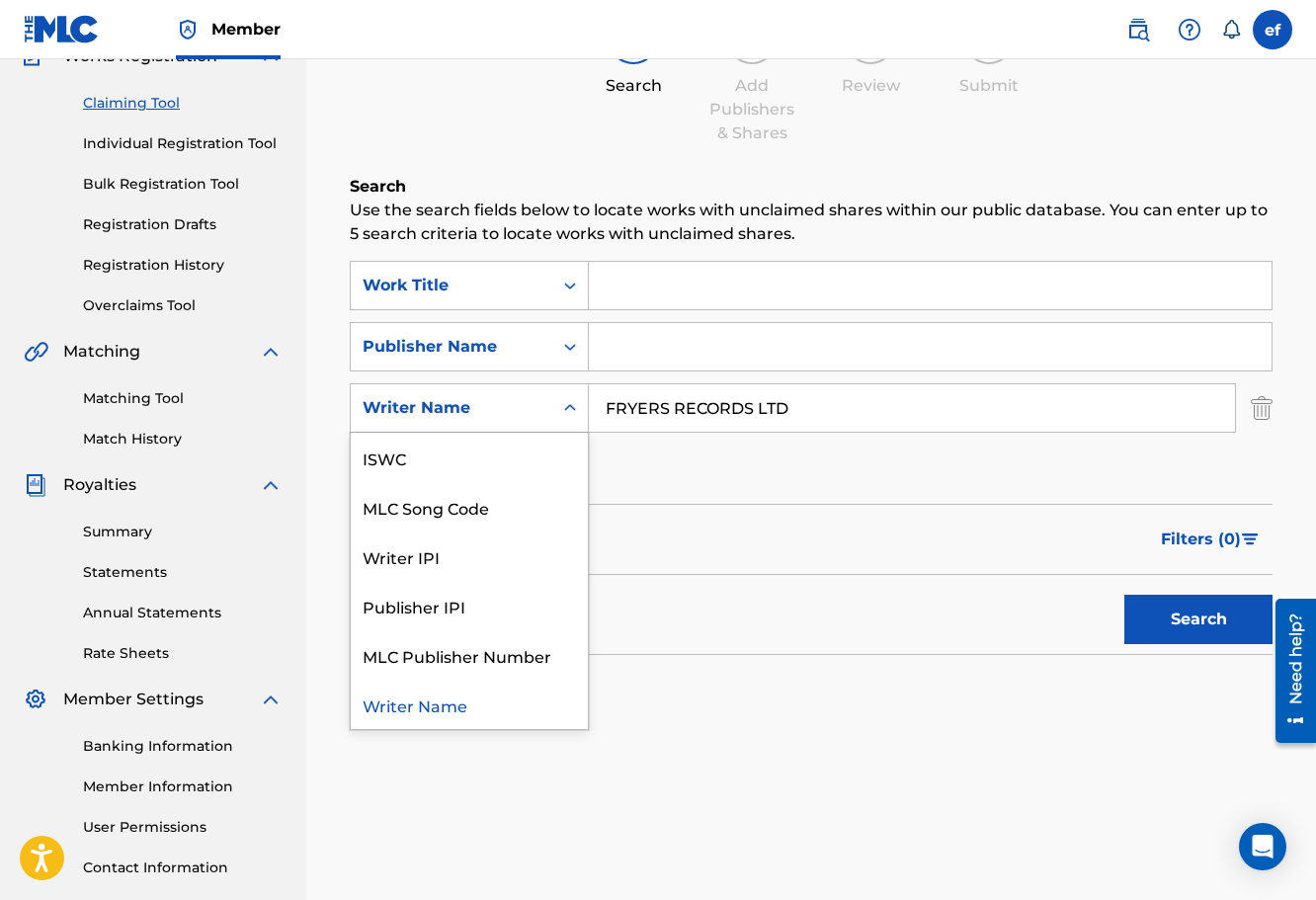 click on "Writer Name" at bounding box center [452, 408] 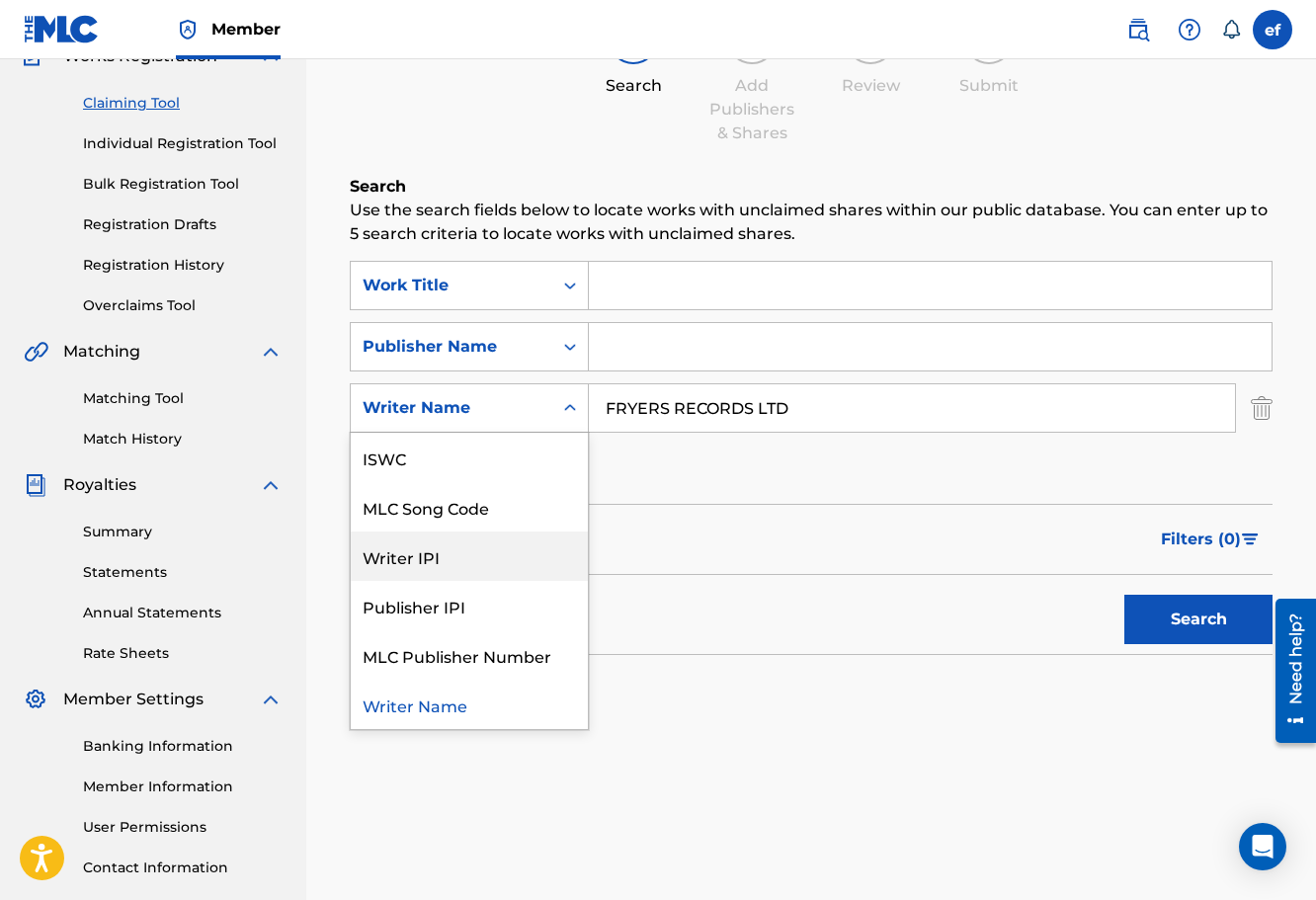 scroll, scrollTop: 189, scrollLeft: 0, axis: vertical 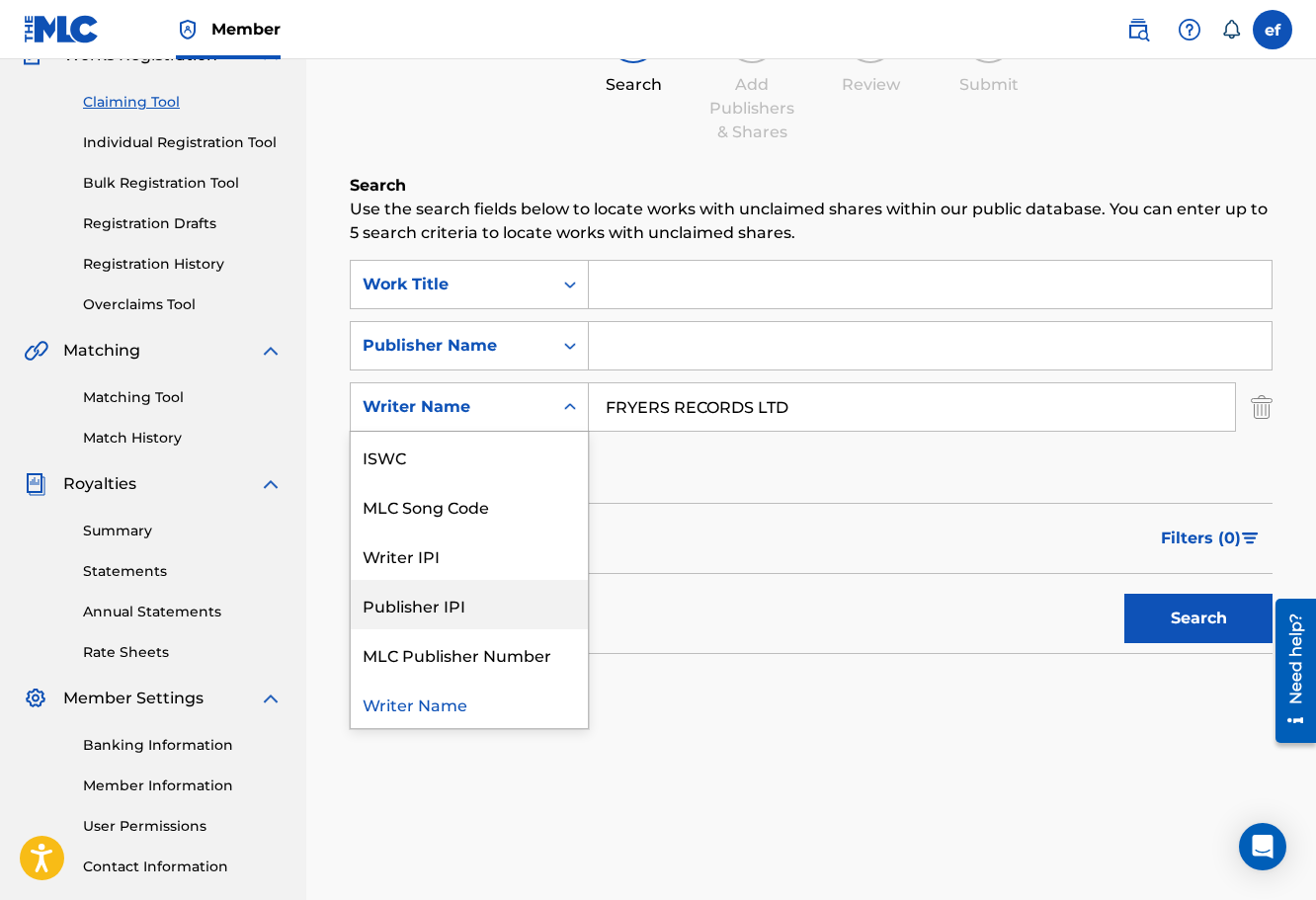 click on "Publisher IPI" at bounding box center (469, 605) 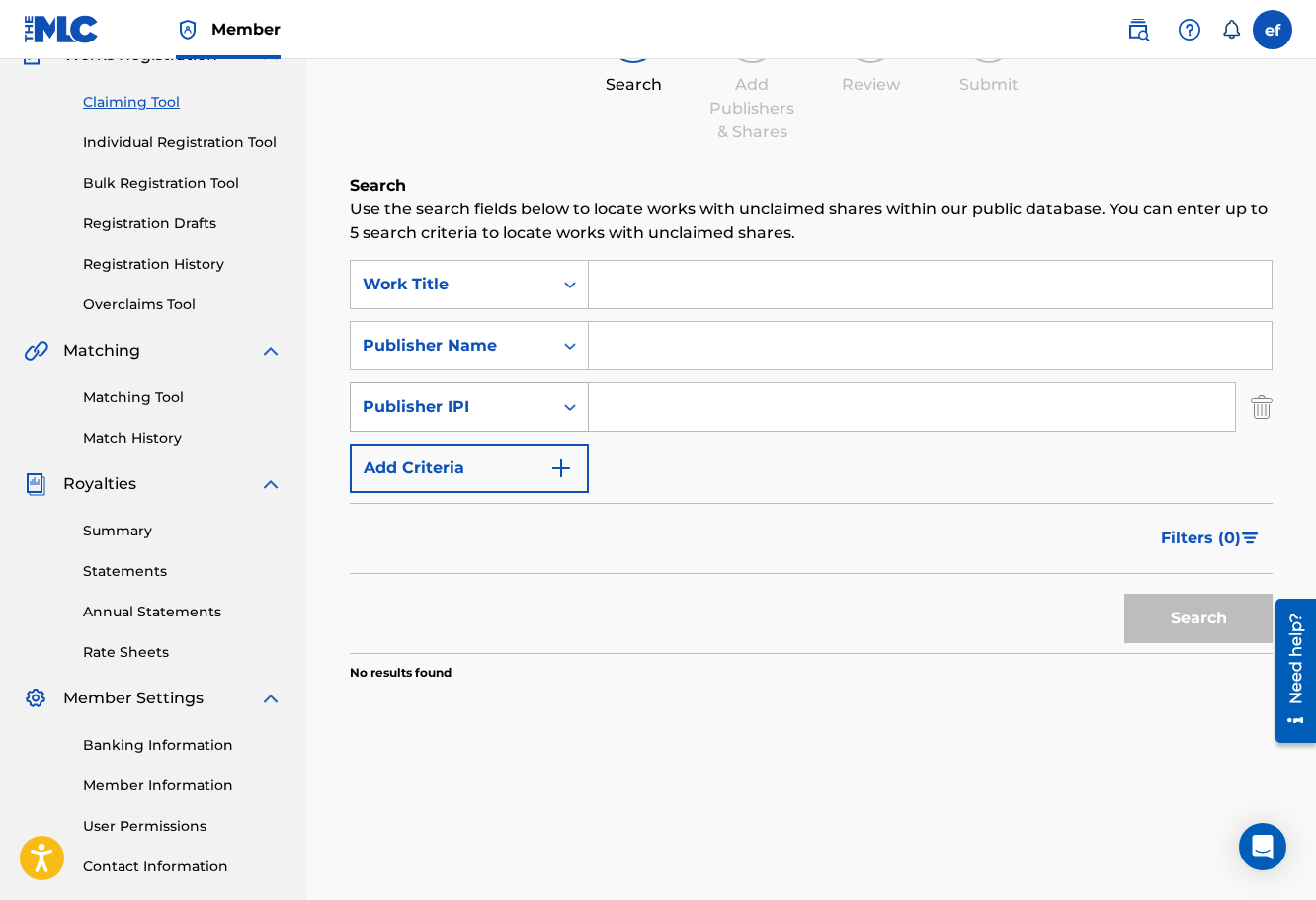 click on "Publisher IPI" at bounding box center [469, 407] 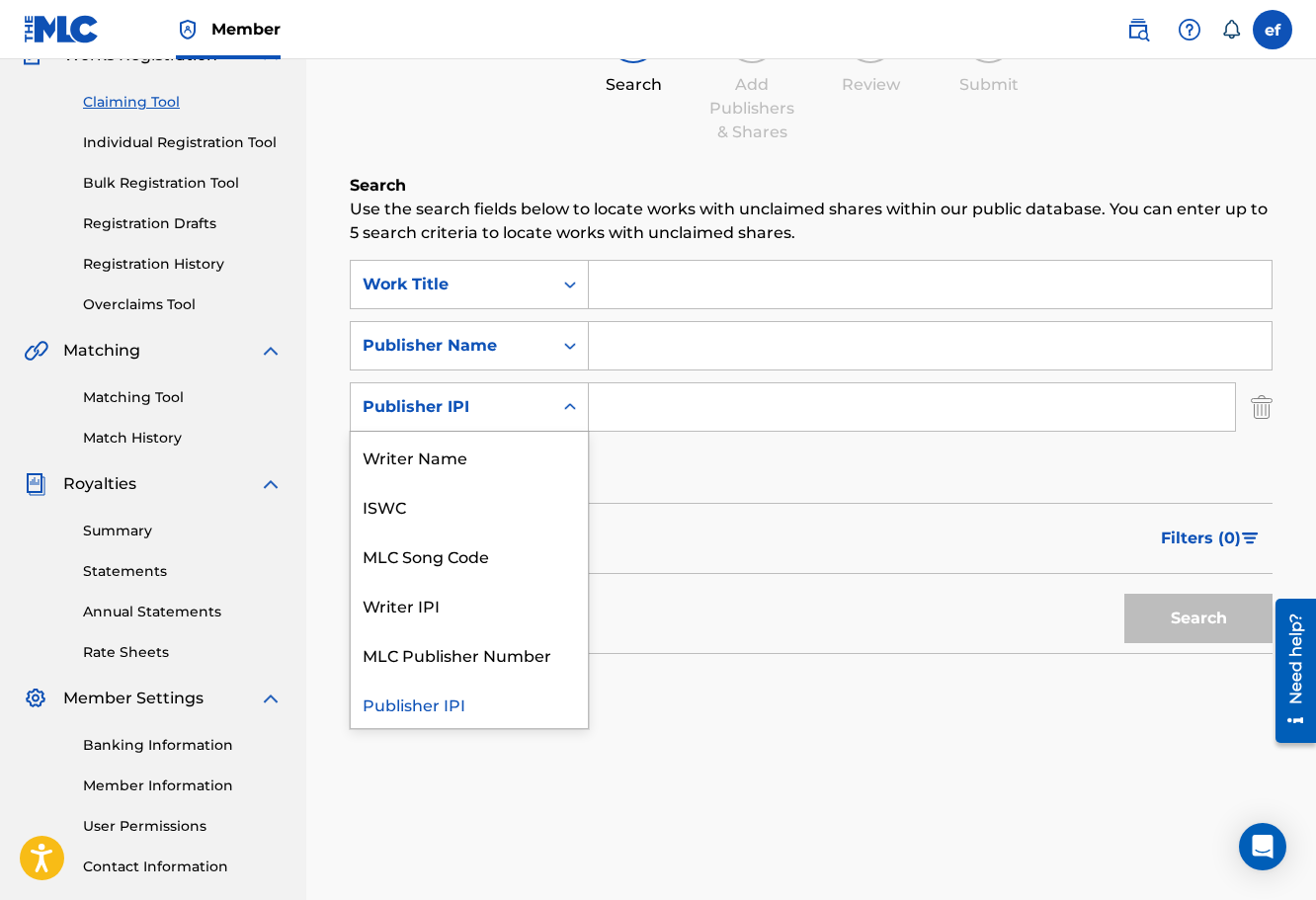 click on "SearchWithCriteria06cd0ef2-5cff-4e7c-85c6-d59fbfe01004 Work Title SearchWithCriteria72d7fe69-5201-4195-b0a4-8f93e9d2f80d Publisher Name SearchWithCriteriae09e6f04-efd9-4d23-8060-a9b2dcec591c Publisher IPI selected, 6 of 6. 6 results available. Use Up and Down to choose options, press Enter to select the currently focused option, press Escape to exit the menu, press Tab to select the option and exit the menu. Publisher IPI Writer Name ISWC MLC Song Code Writer IPI MLC Publisher Number Publisher IPI Add Criteria" at bounding box center [811, 376] 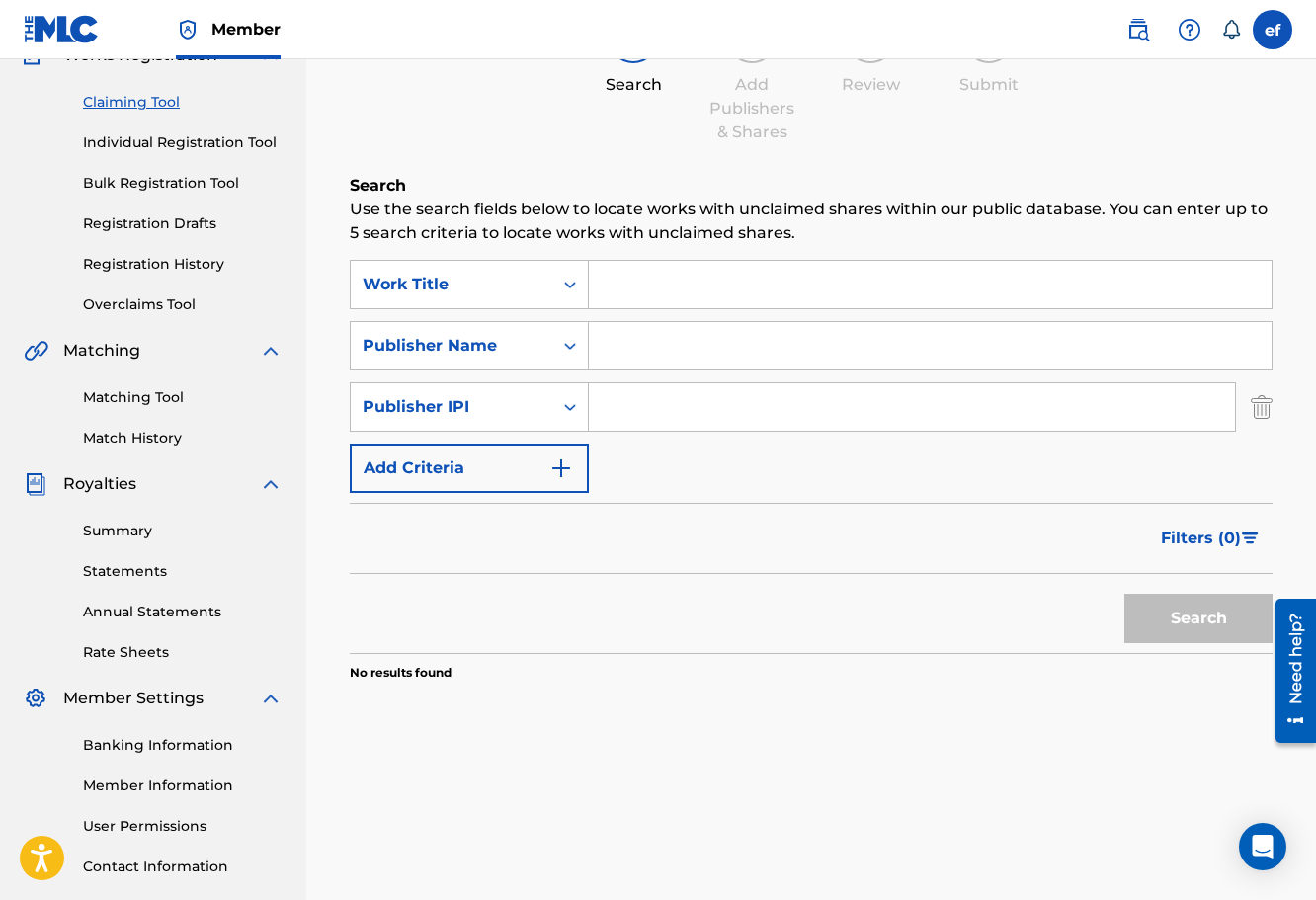 click at bounding box center (930, 346) 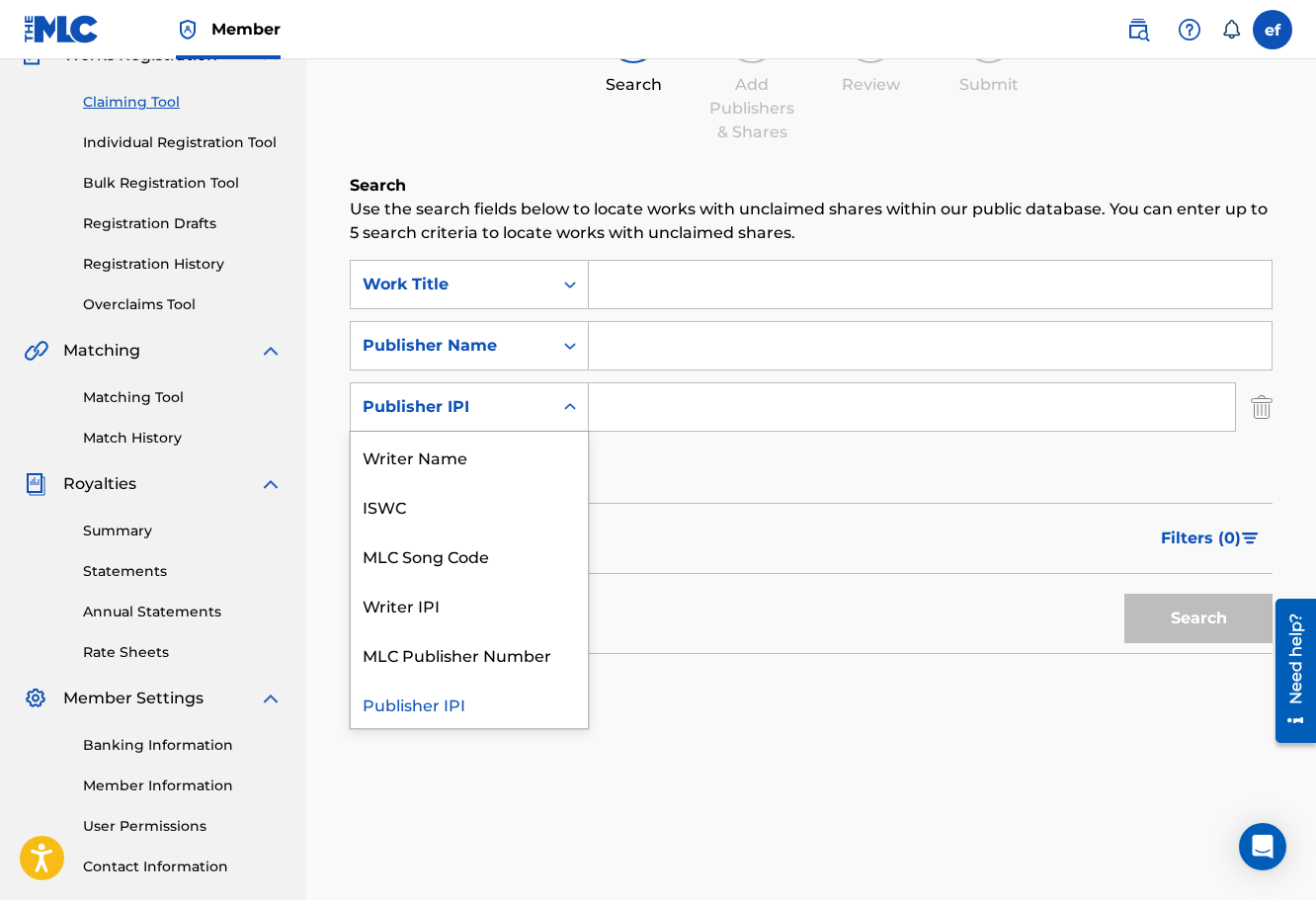 click on "Publisher IPI" at bounding box center (452, 407) 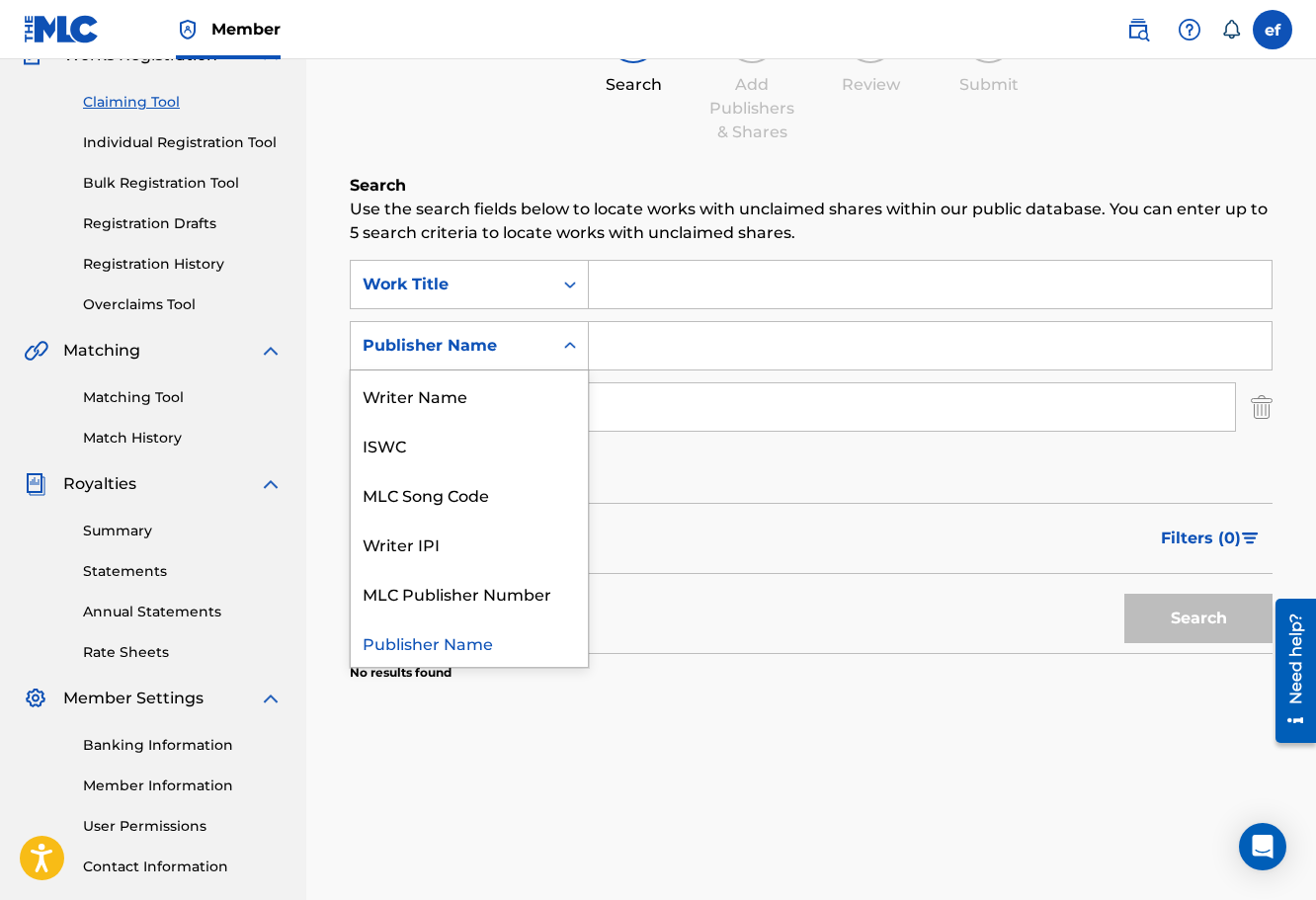 click on "Publisher Name" at bounding box center (452, 346) 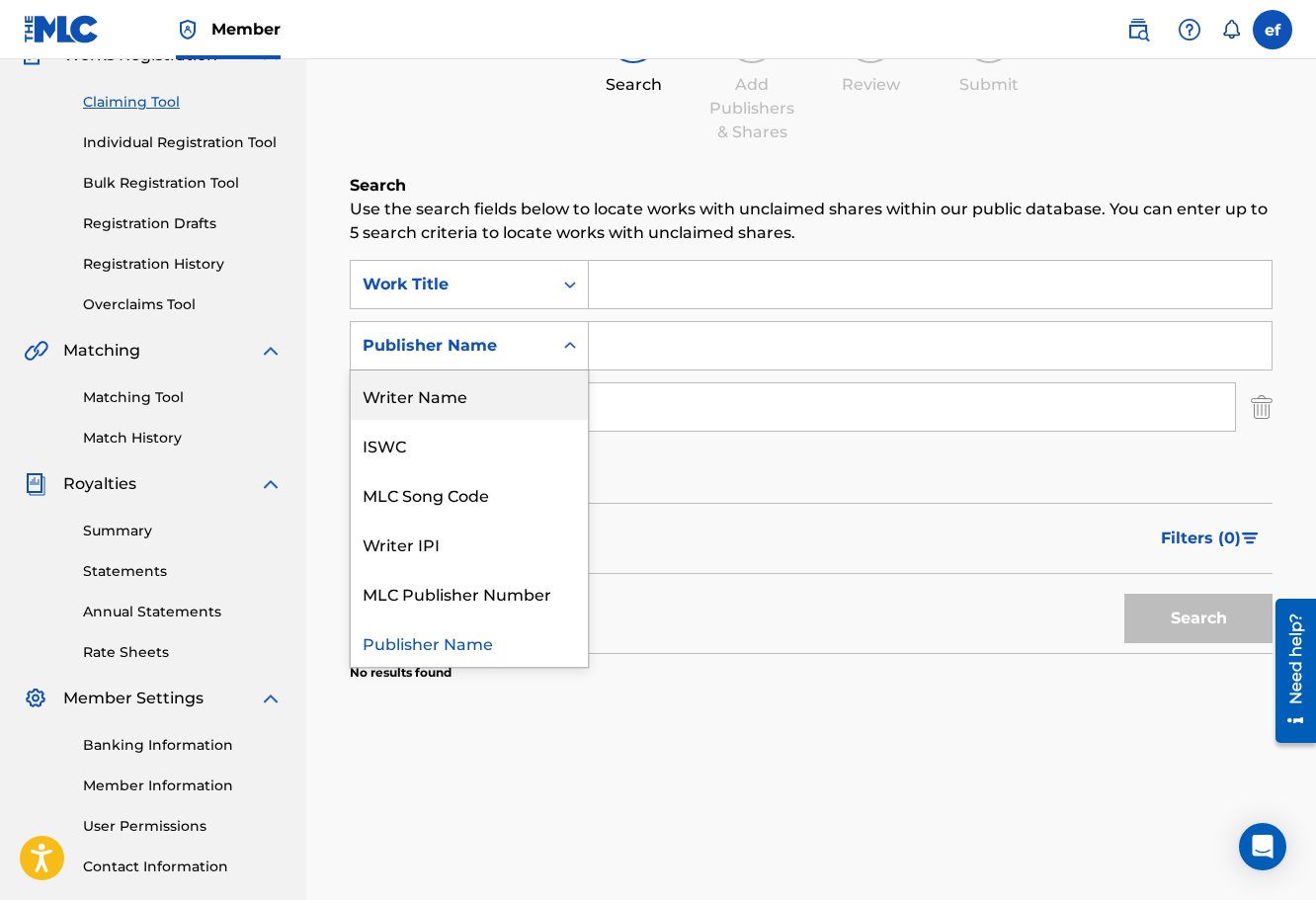 click on "Writer Name" at bounding box center [469, 395] 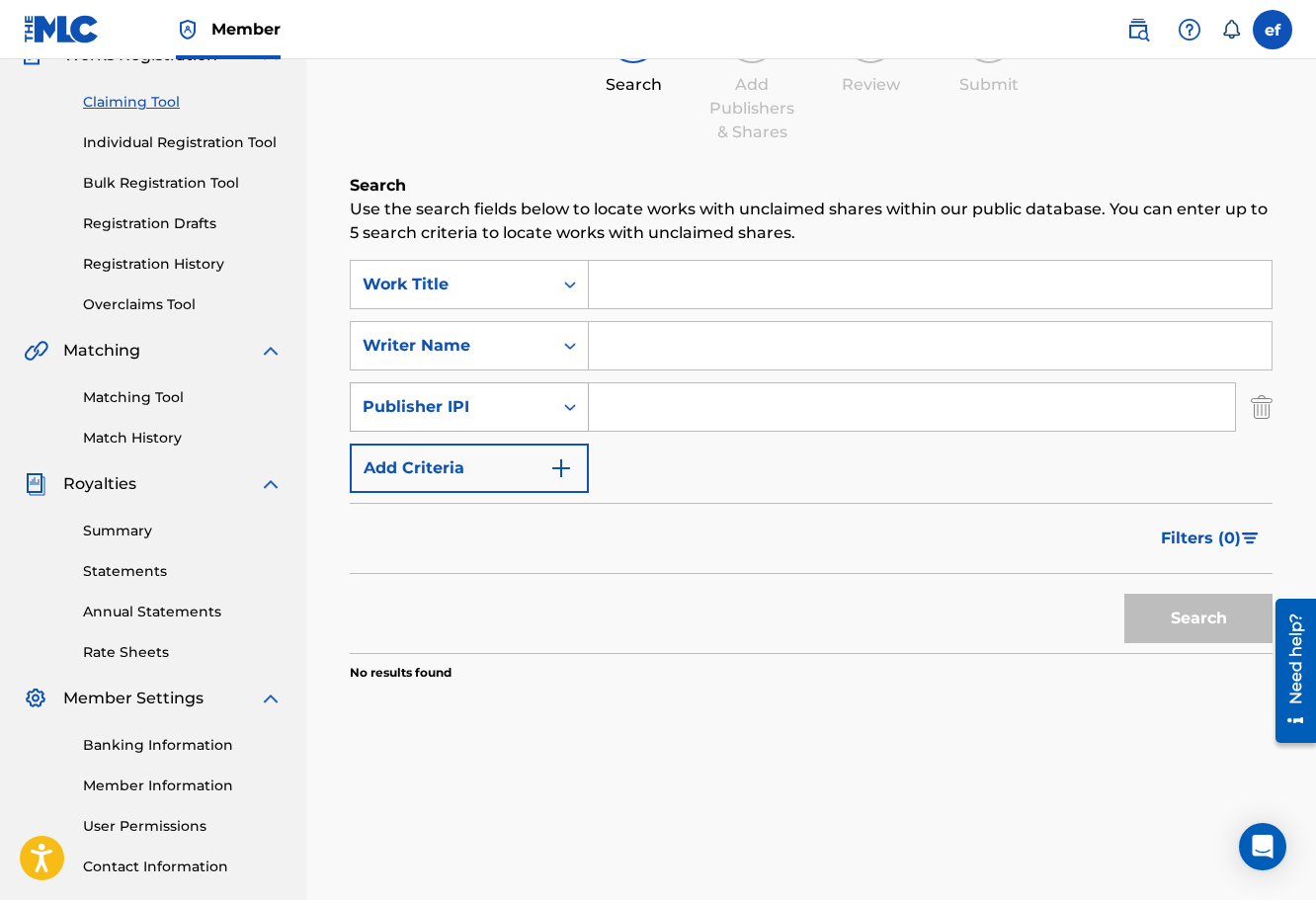click on "Publisher IPI" at bounding box center [452, 407] 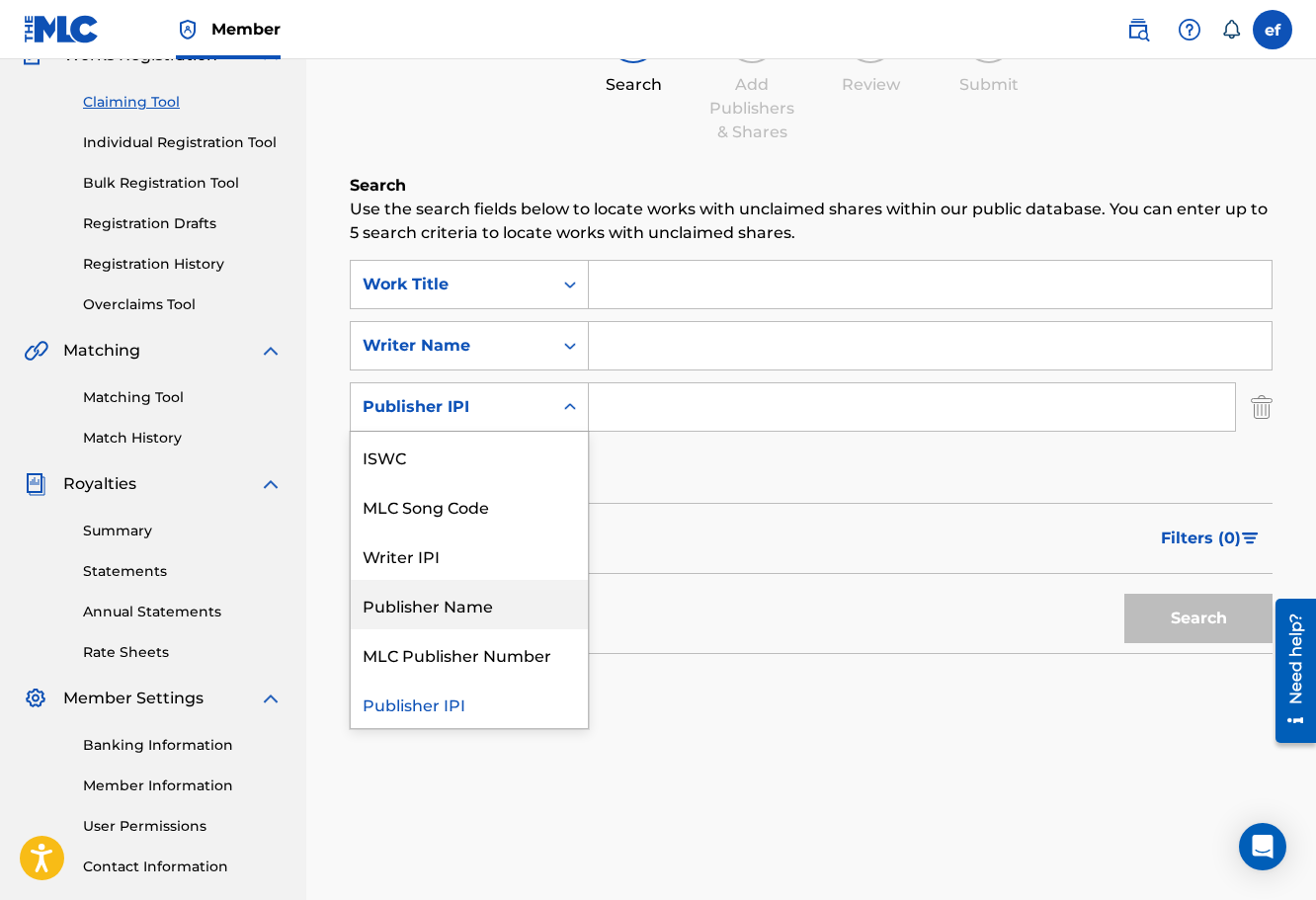 click on "Publisher Name" at bounding box center [469, 605] 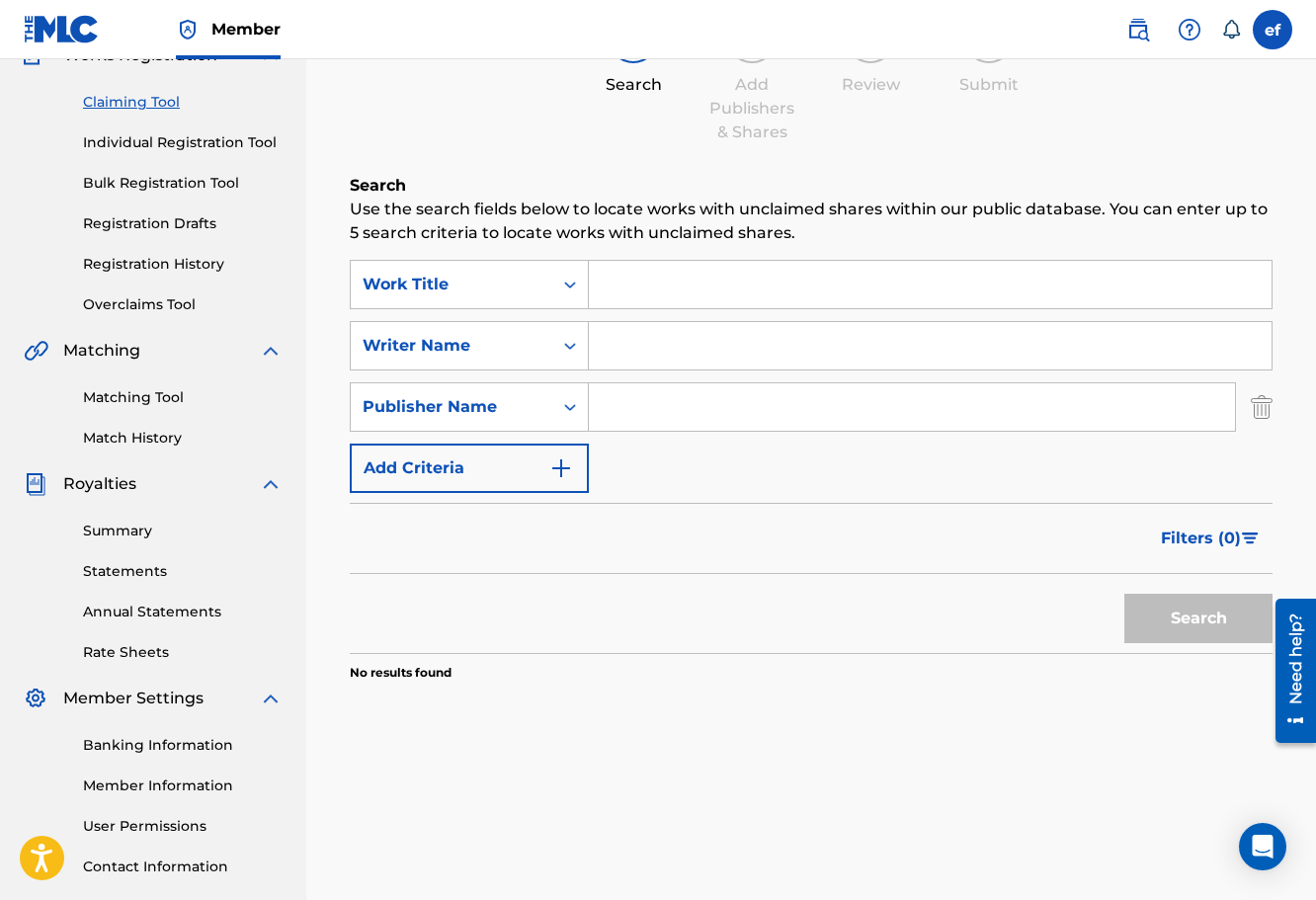 click at bounding box center (912, 407) 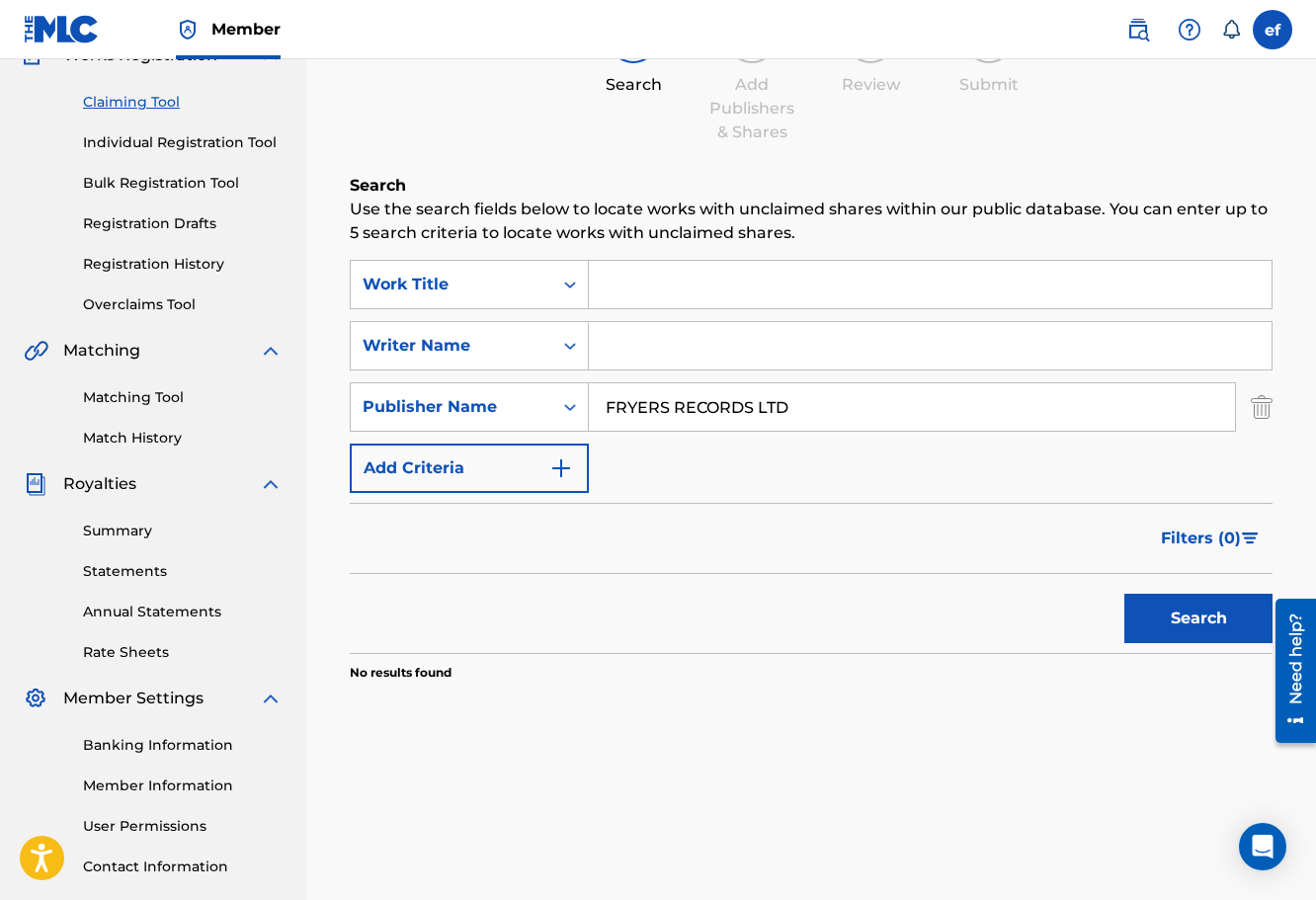 type on "FRYERS RECORDS LTD" 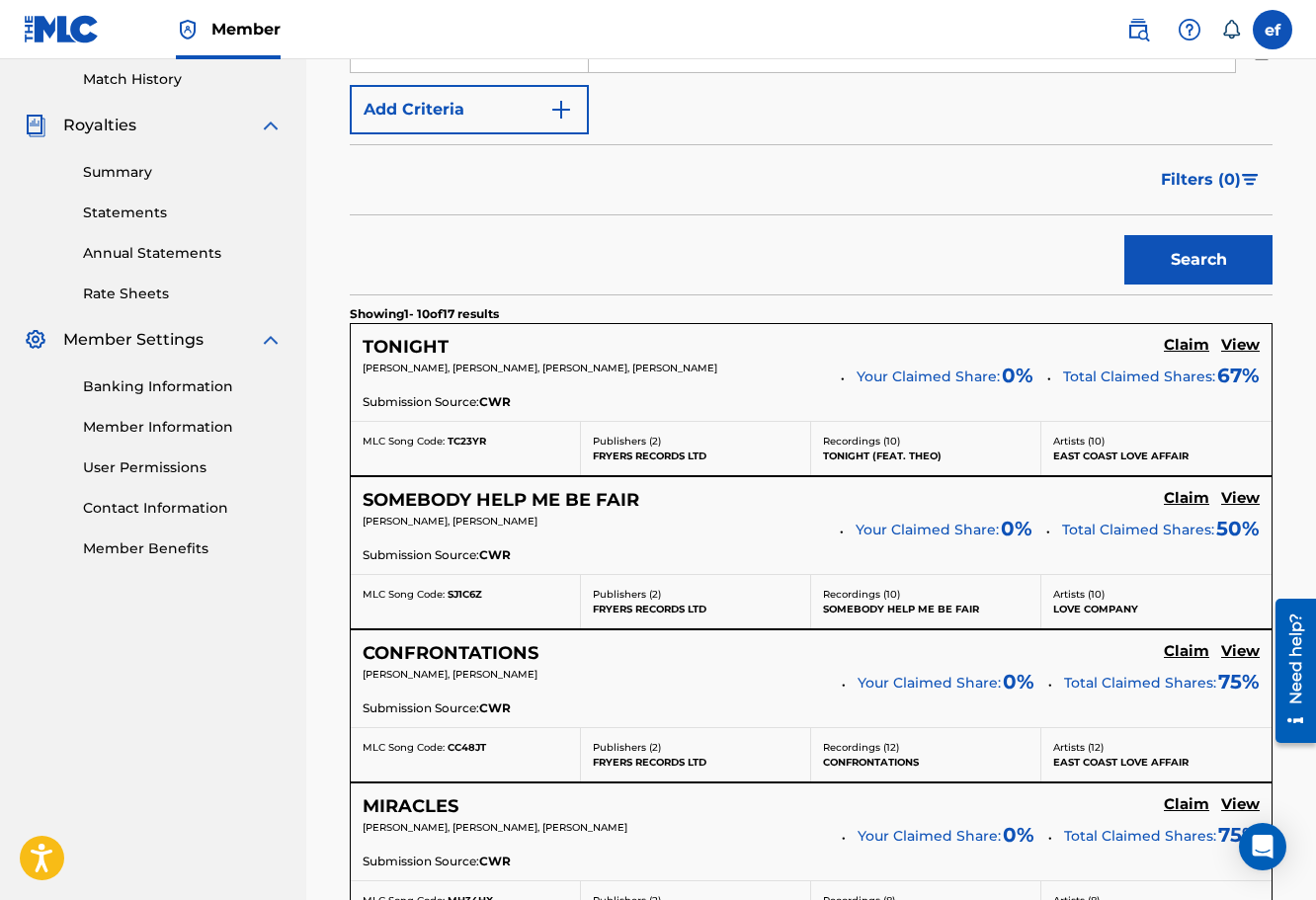 scroll, scrollTop: 560, scrollLeft: 0, axis: vertical 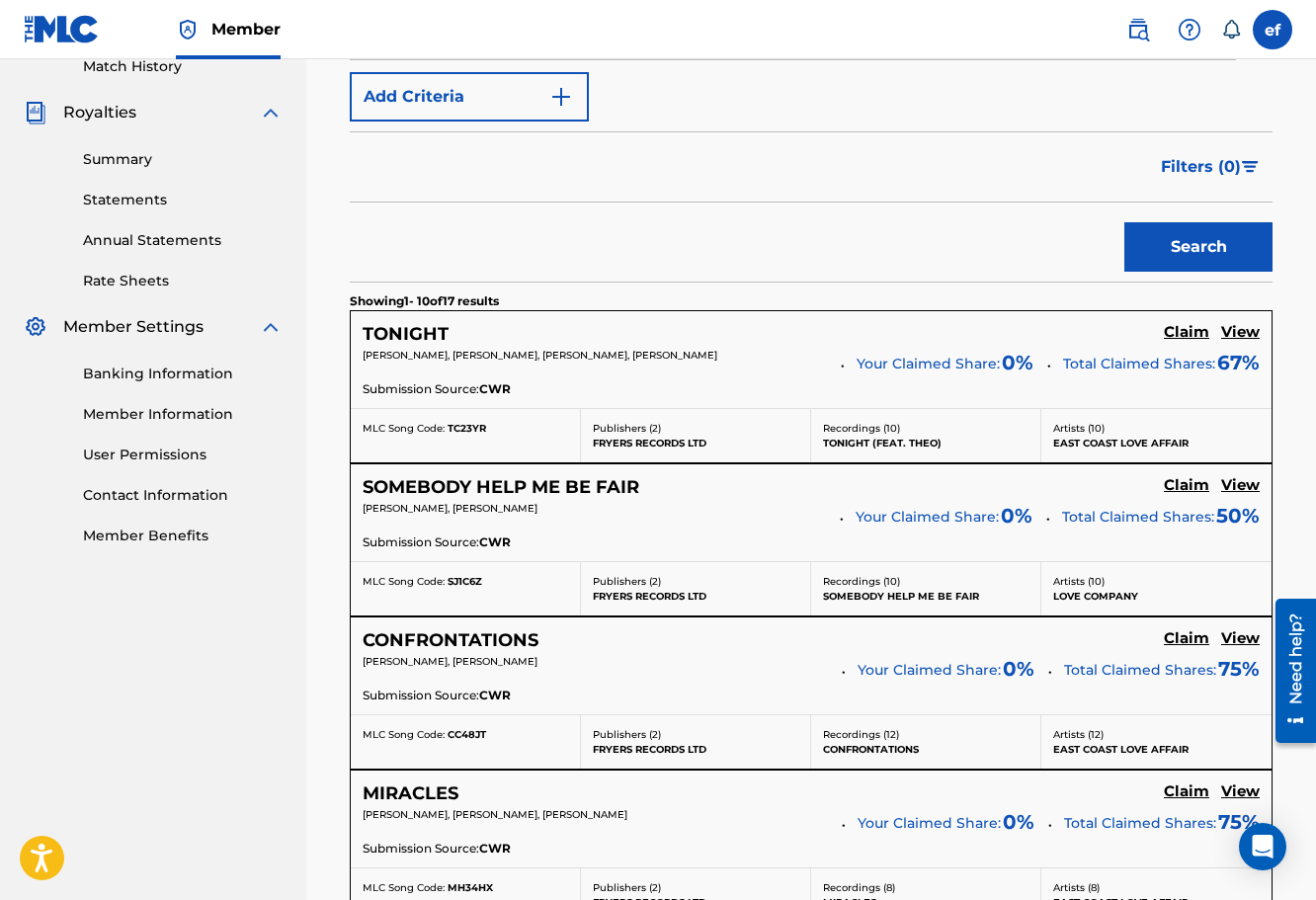 click on "View" at bounding box center (1240, 332) 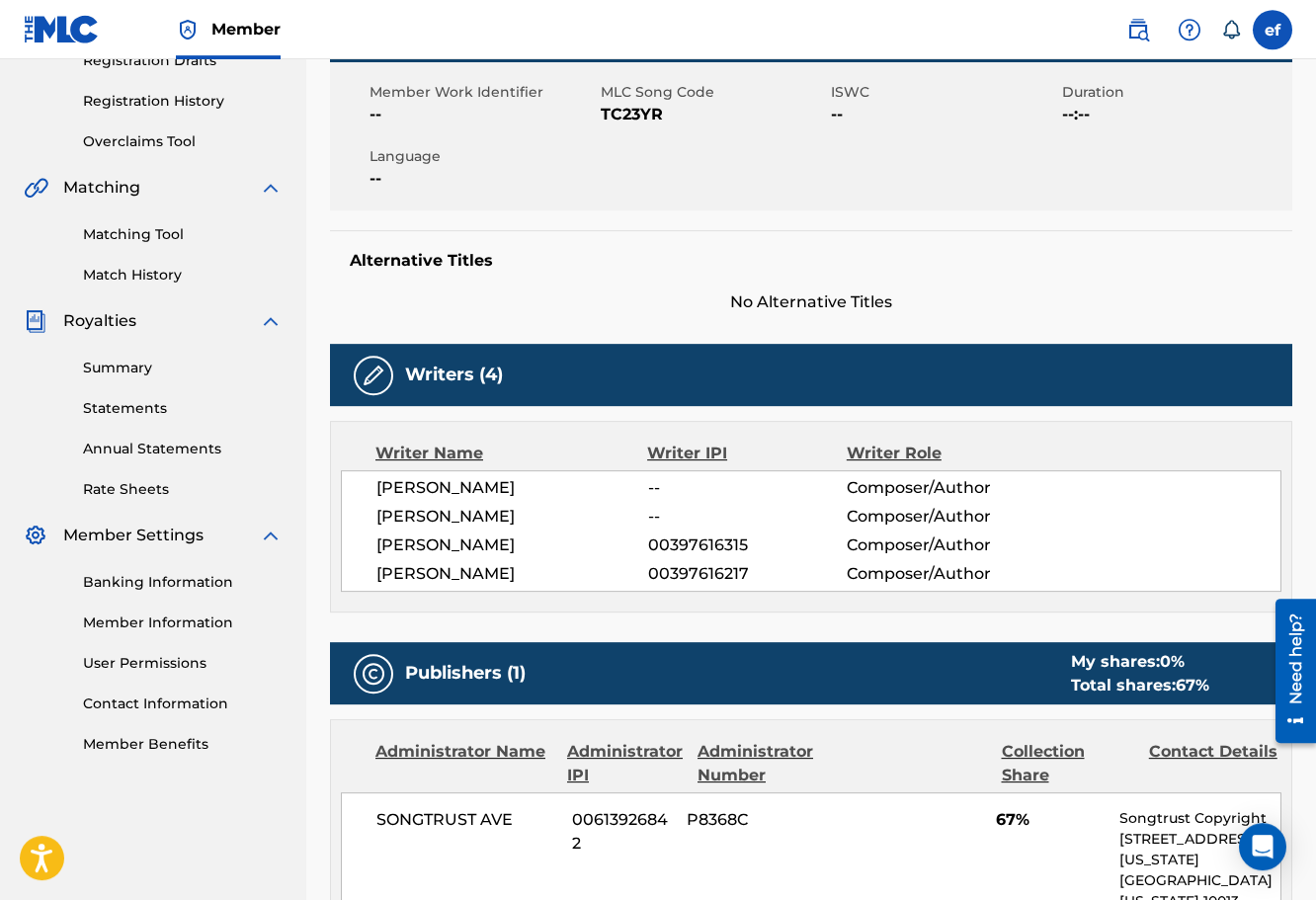 scroll, scrollTop: 0, scrollLeft: 0, axis: both 